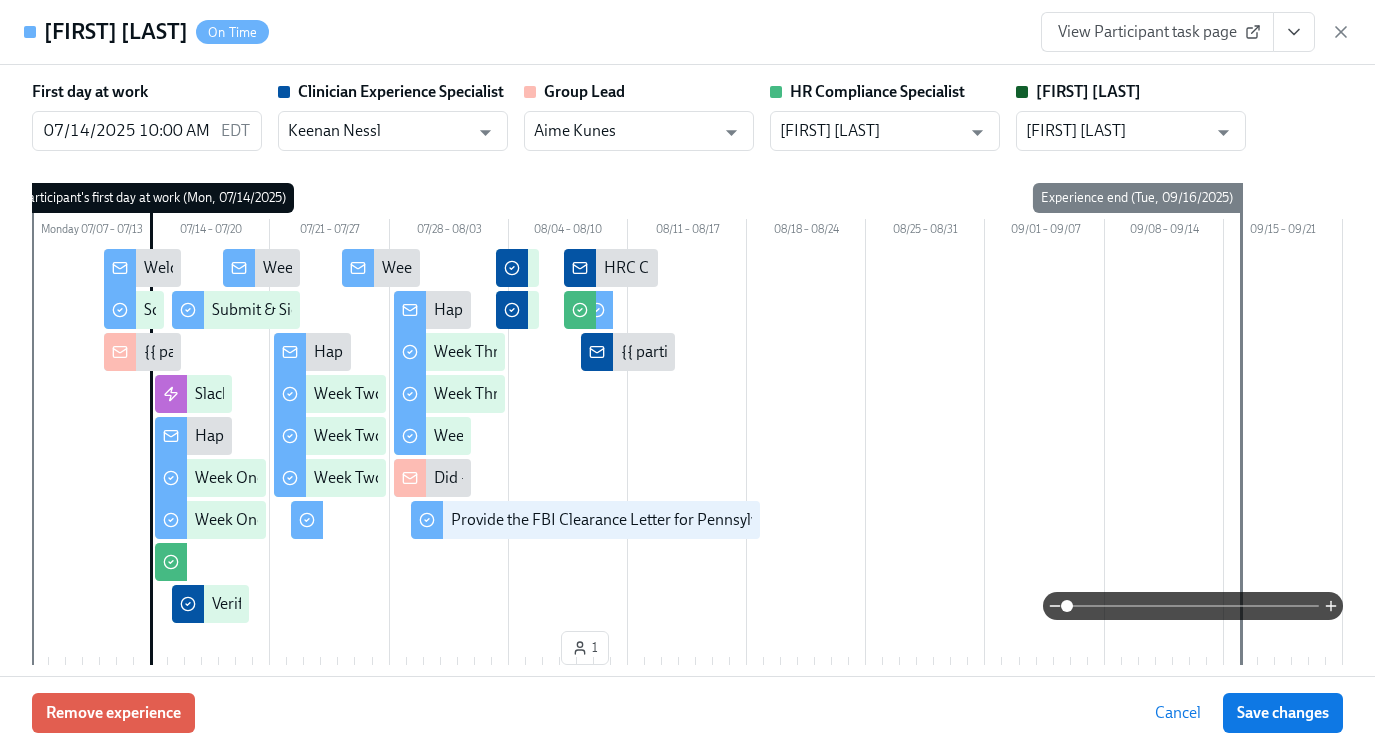 scroll, scrollTop: 1638, scrollLeft: 0, axis: vertical 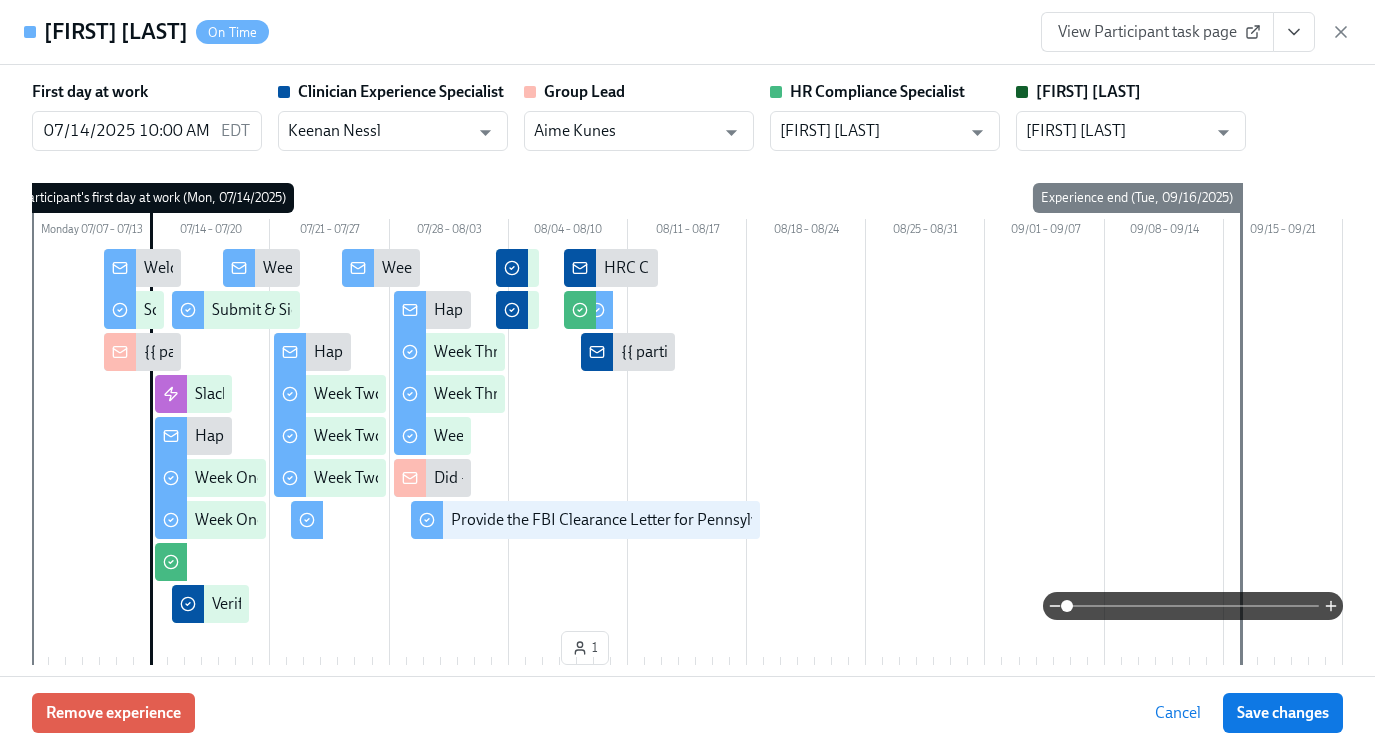 drag, startPoint x: 1343, startPoint y: 37, endPoint x: 90, endPoint y: 0, distance: 1253.5461 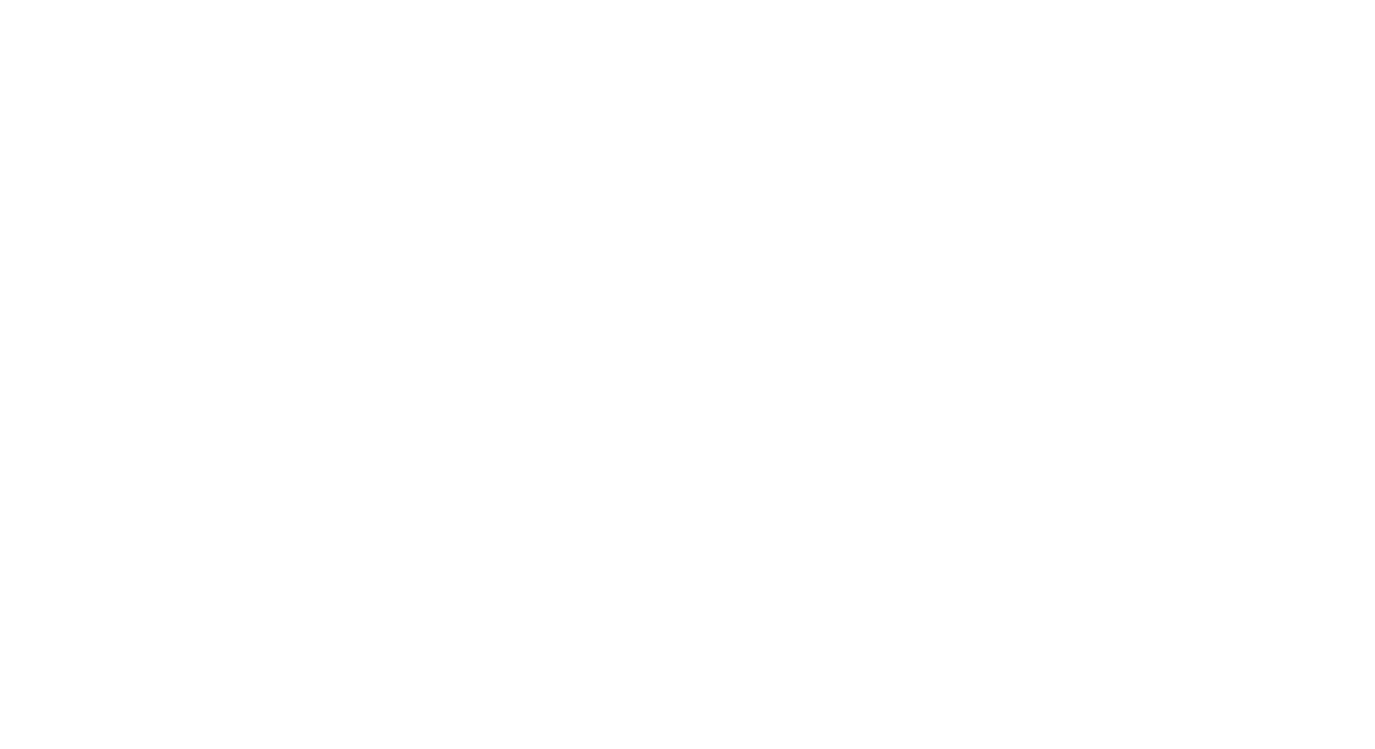 scroll, scrollTop: 0, scrollLeft: 0, axis: both 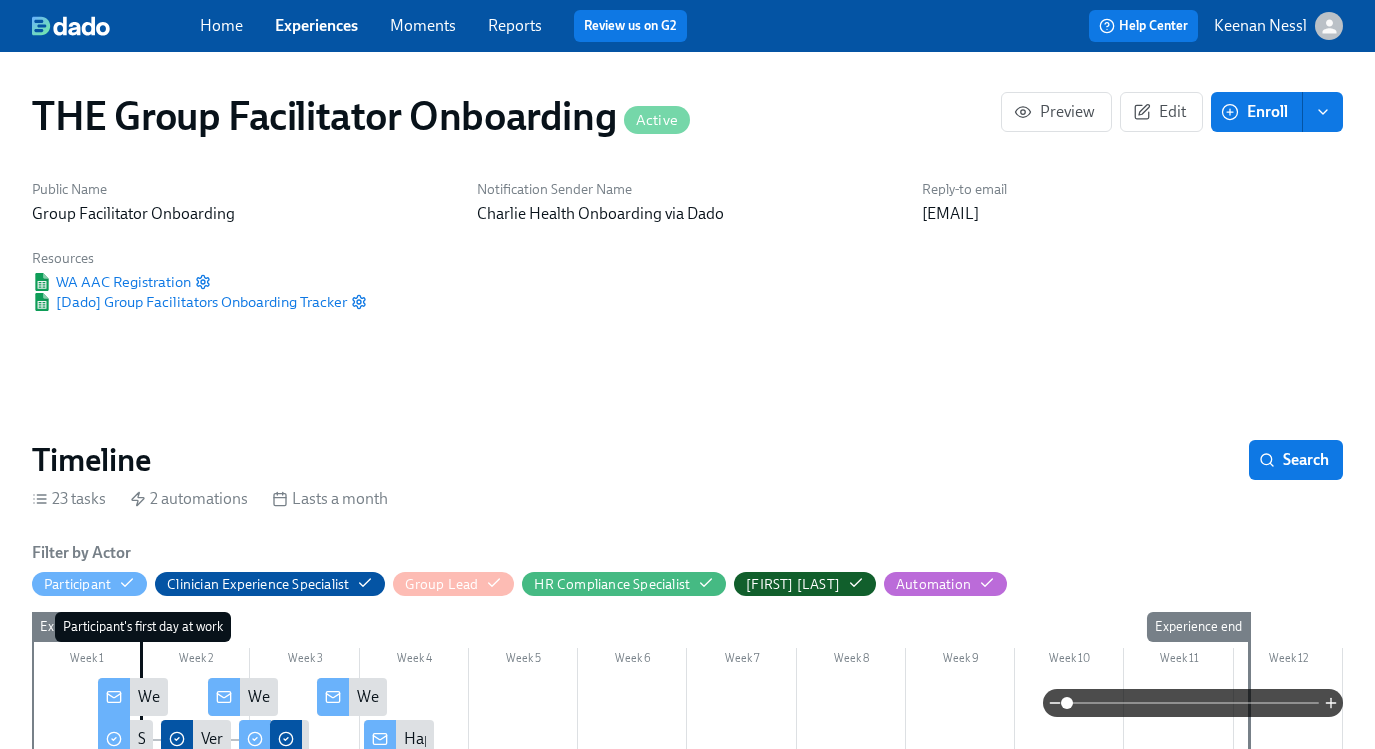 click on "Experiences" at bounding box center [316, 25] 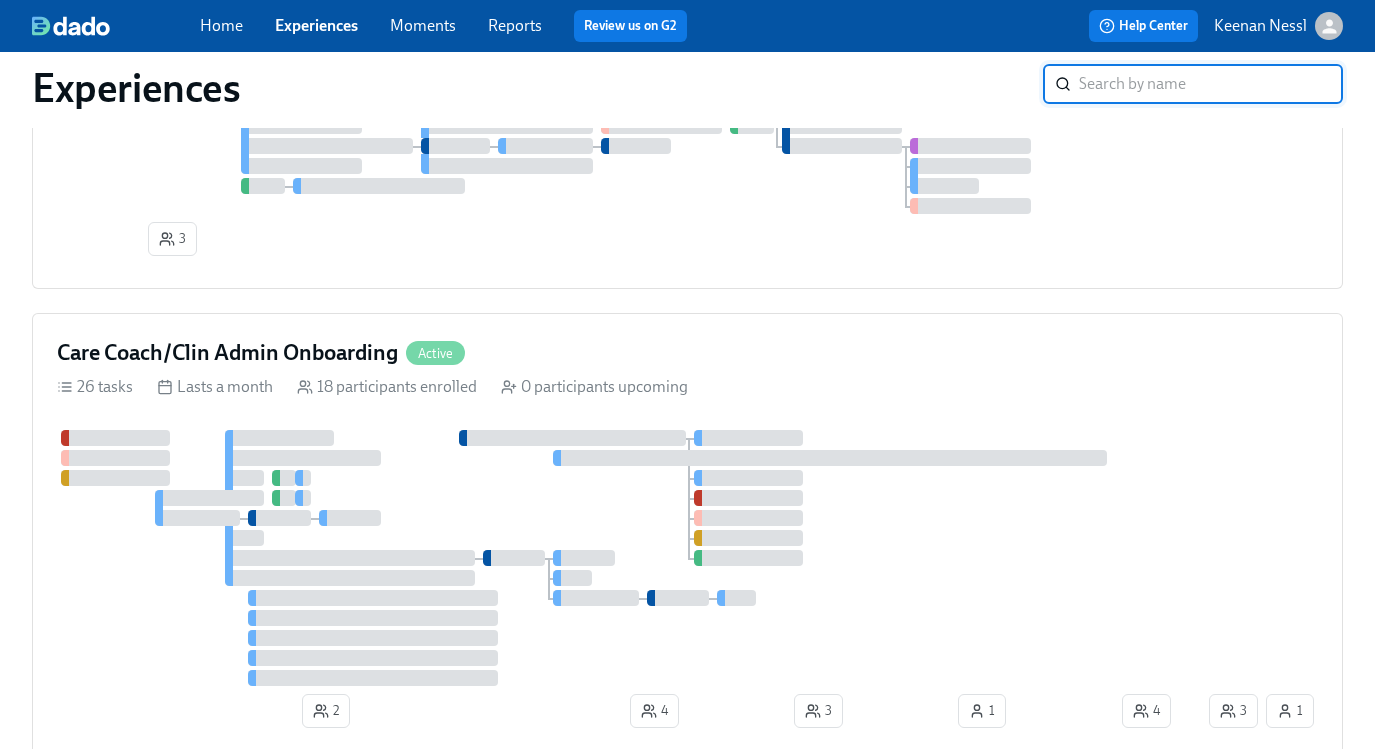 scroll, scrollTop: 1169, scrollLeft: 0, axis: vertical 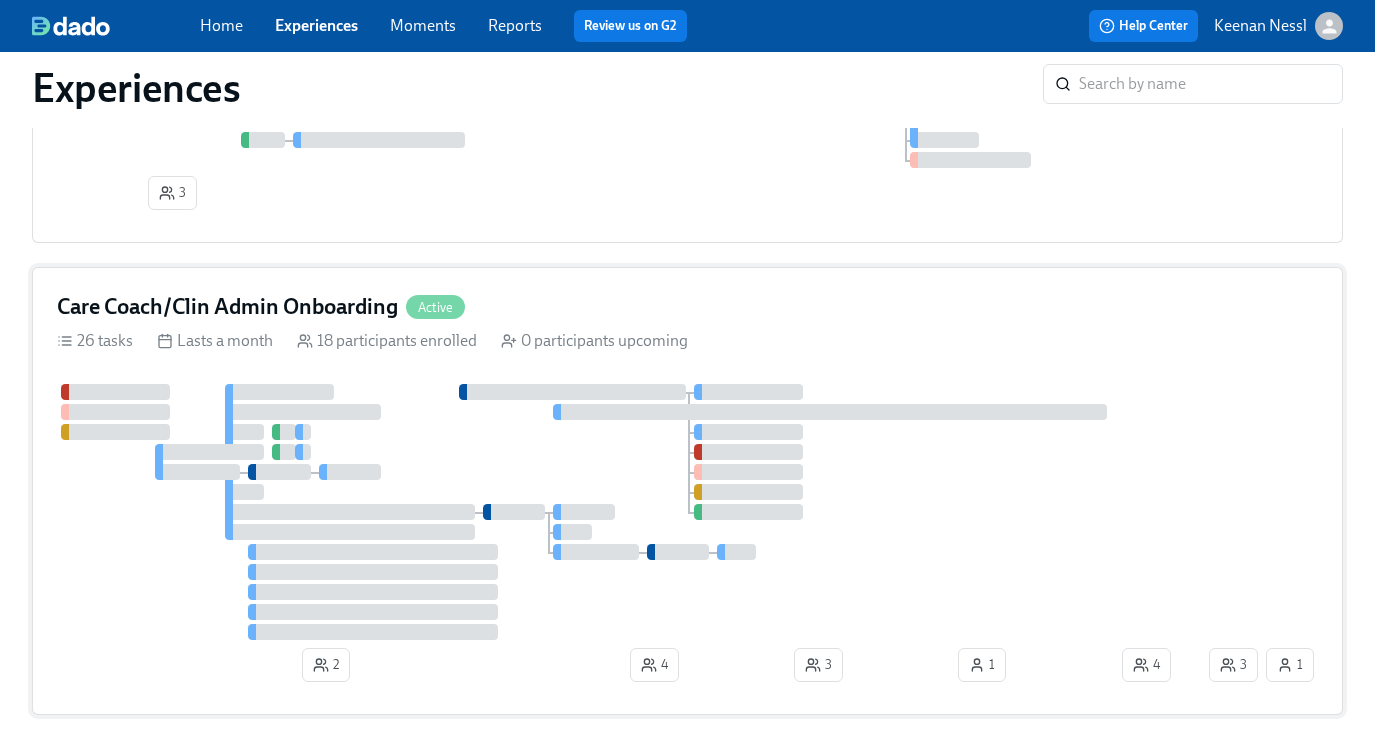 click at bounding box center [631, 512] 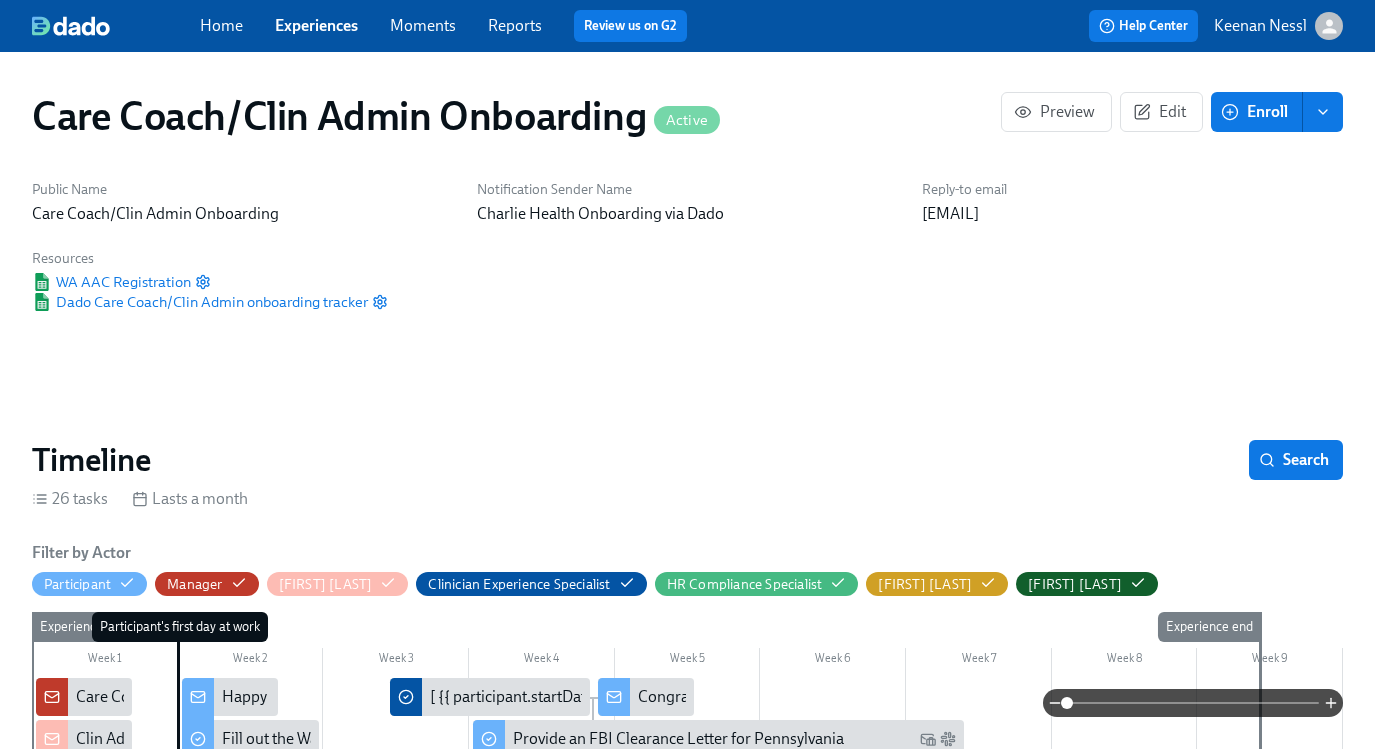 scroll, scrollTop: 167, scrollLeft: 0, axis: vertical 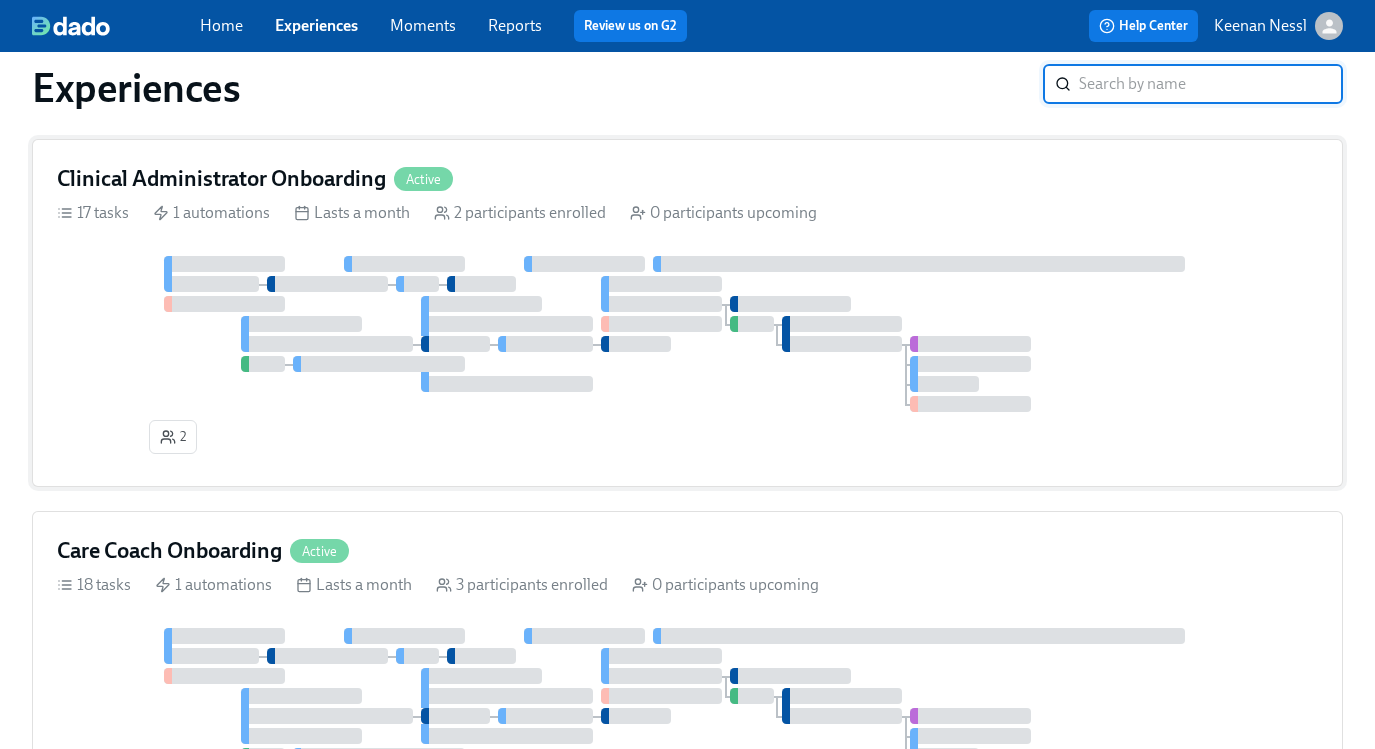 click at bounding box center (687, 334) 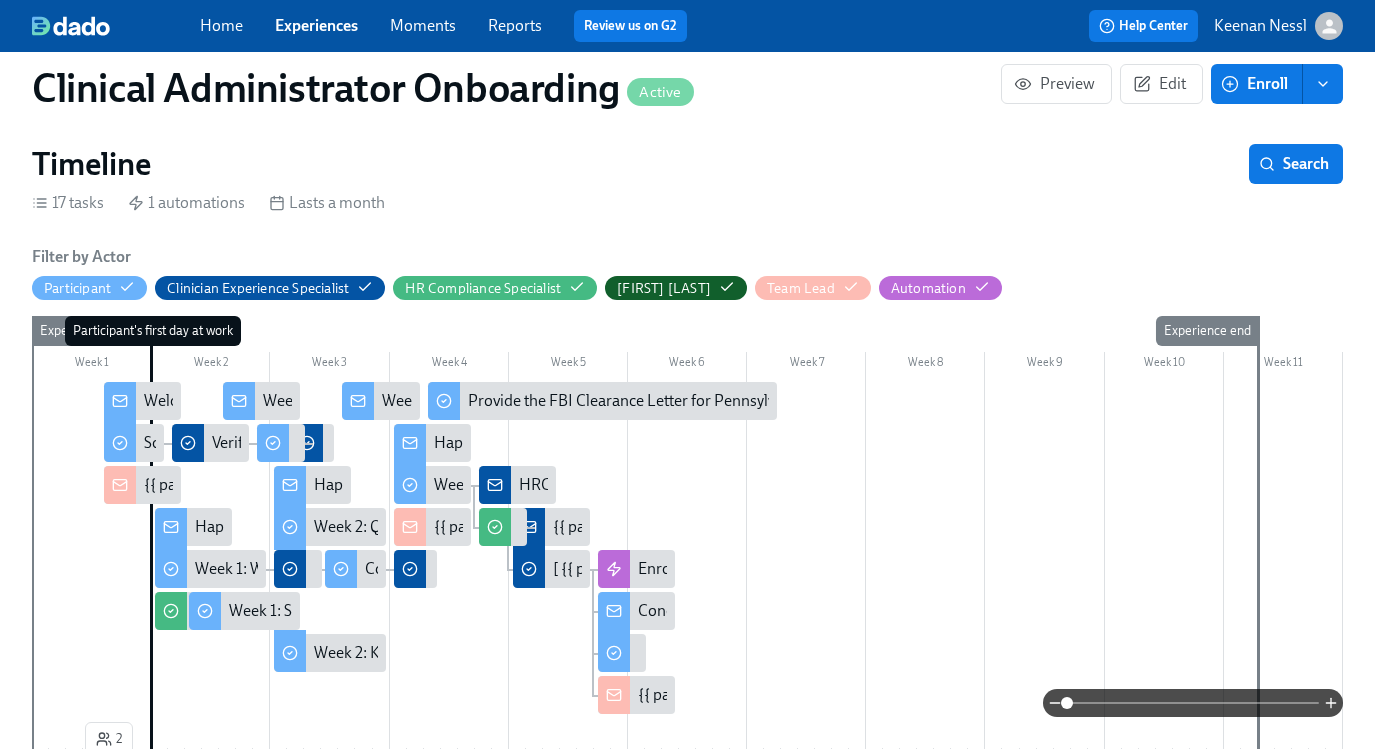 scroll, scrollTop: 302, scrollLeft: 0, axis: vertical 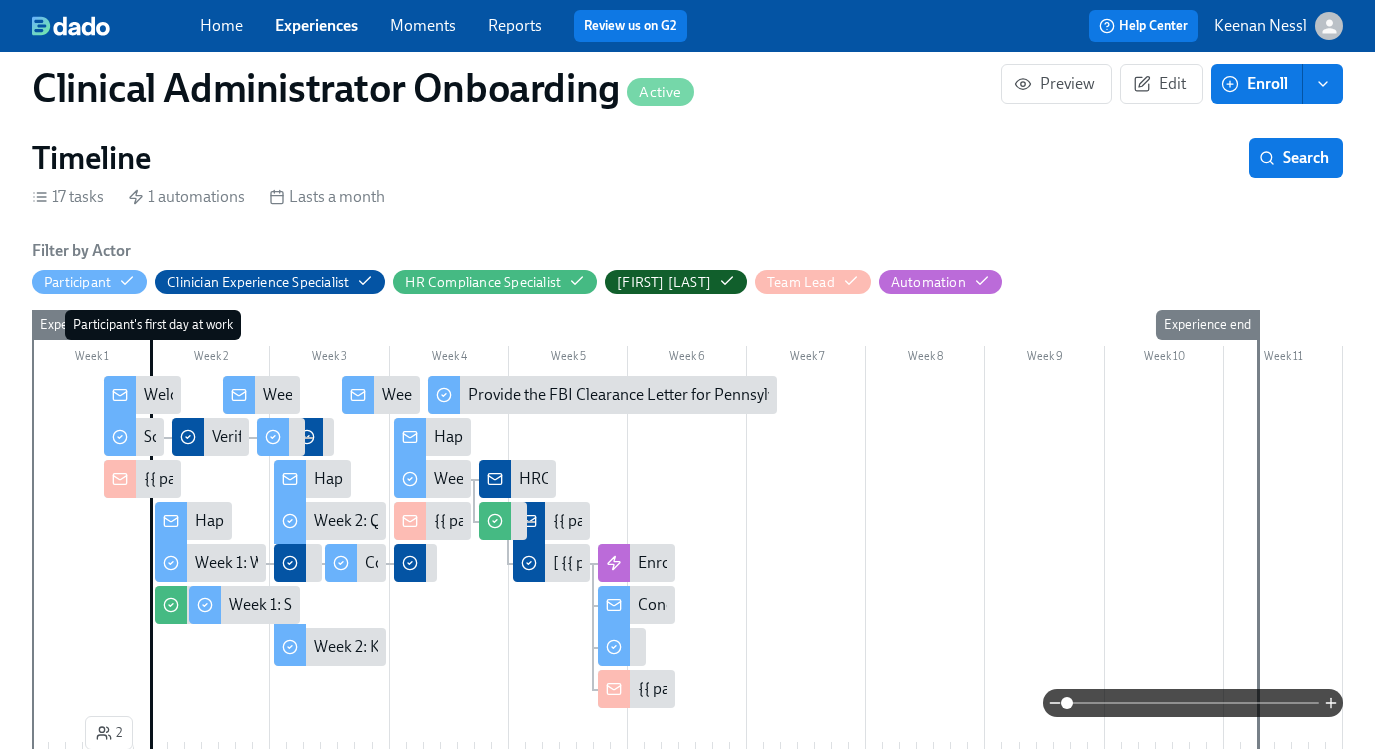 click on "Welcome to the Charlie Health Team!" at bounding box center [270, 395] 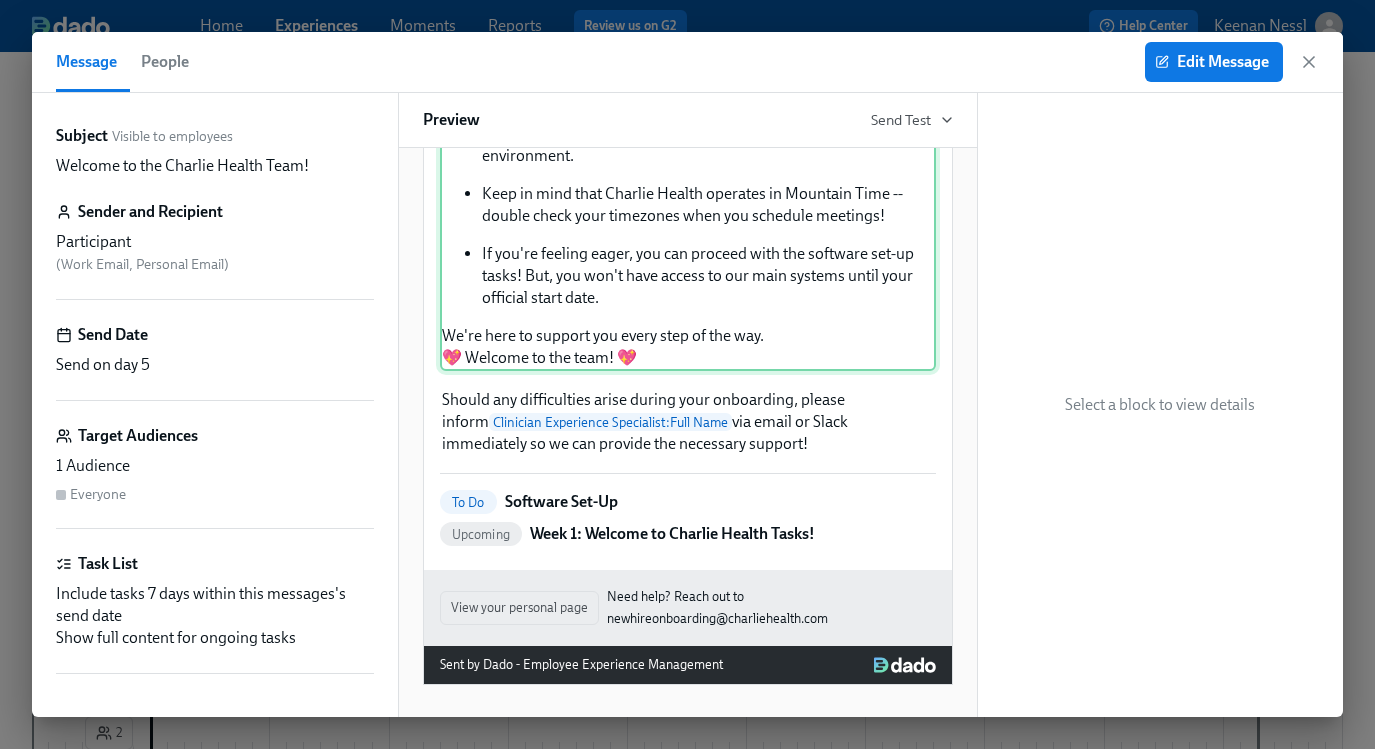 scroll, scrollTop: 0, scrollLeft: 0, axis: both 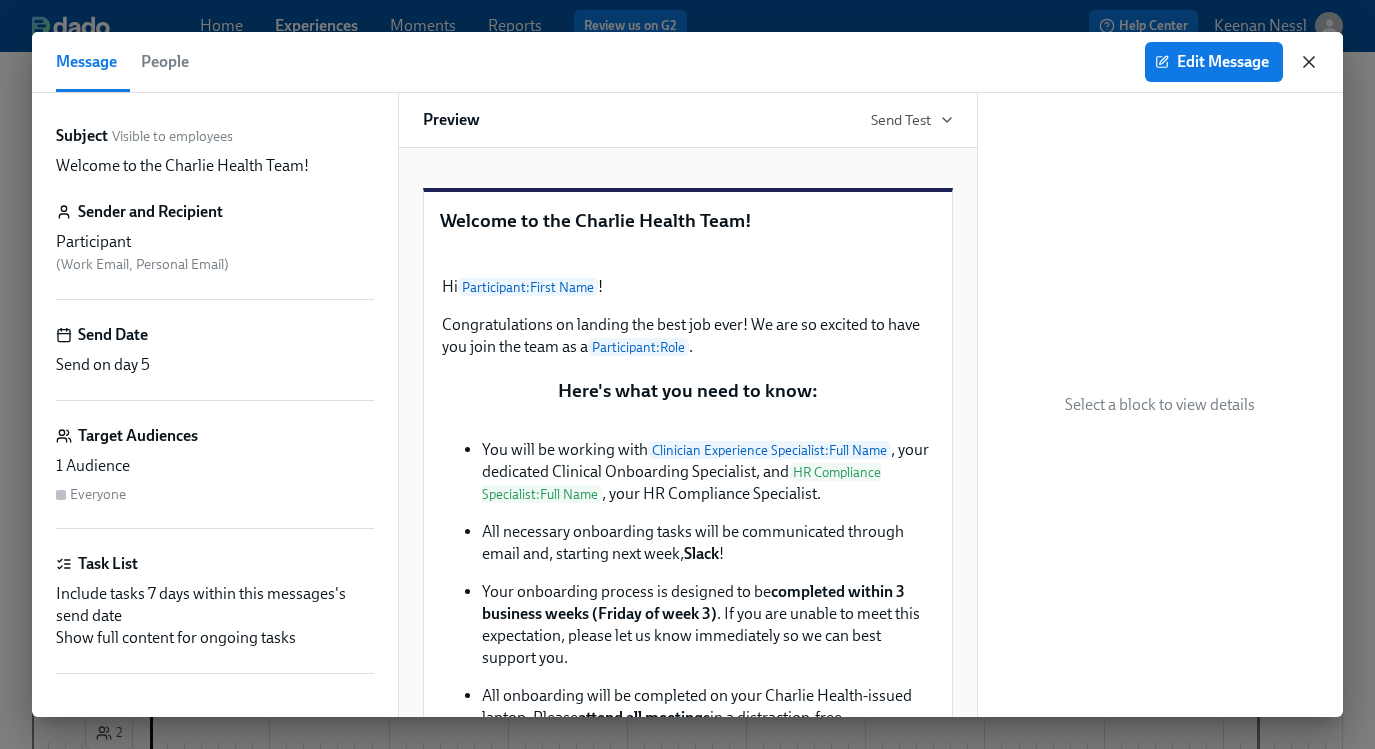 click 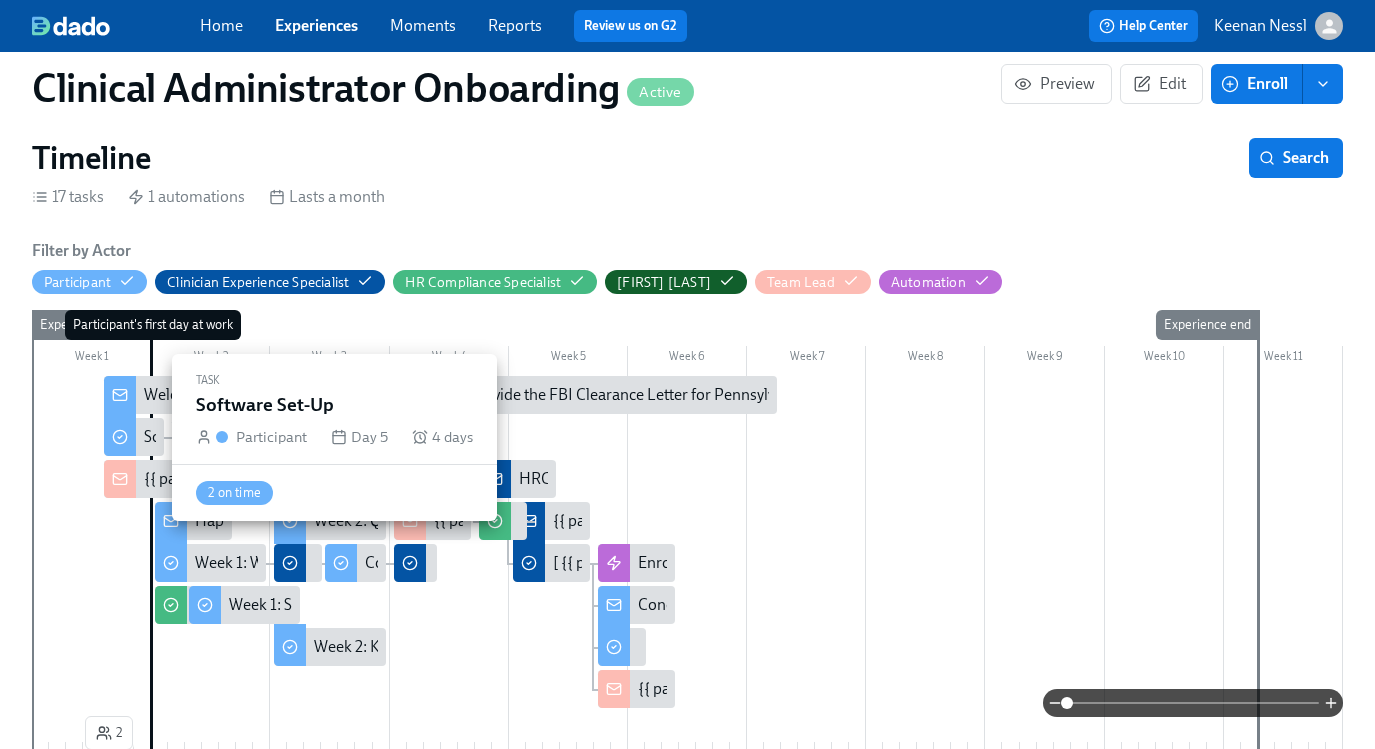 click on "Software Set-Up" at bounding box center (199, 437) 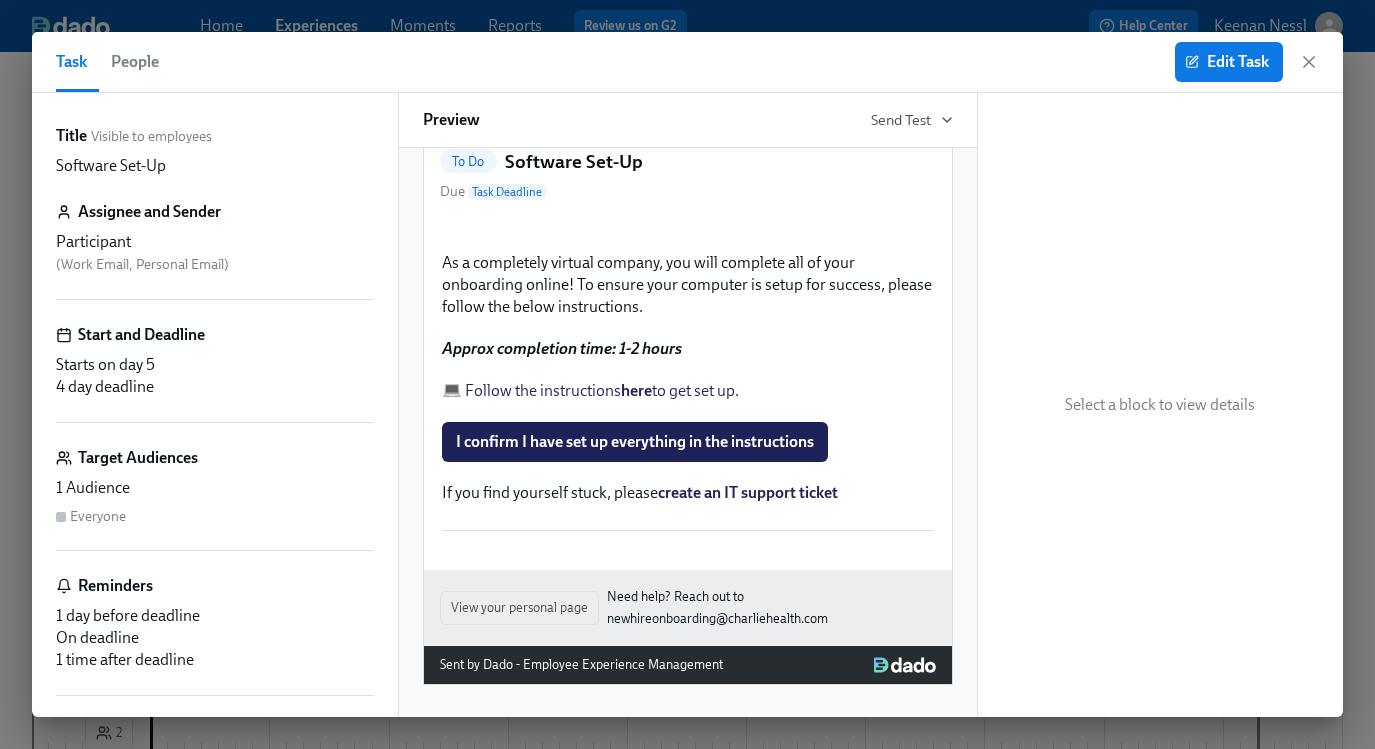 scroll, scrollTop: 458, scrollLeft: 0, axis: vertical 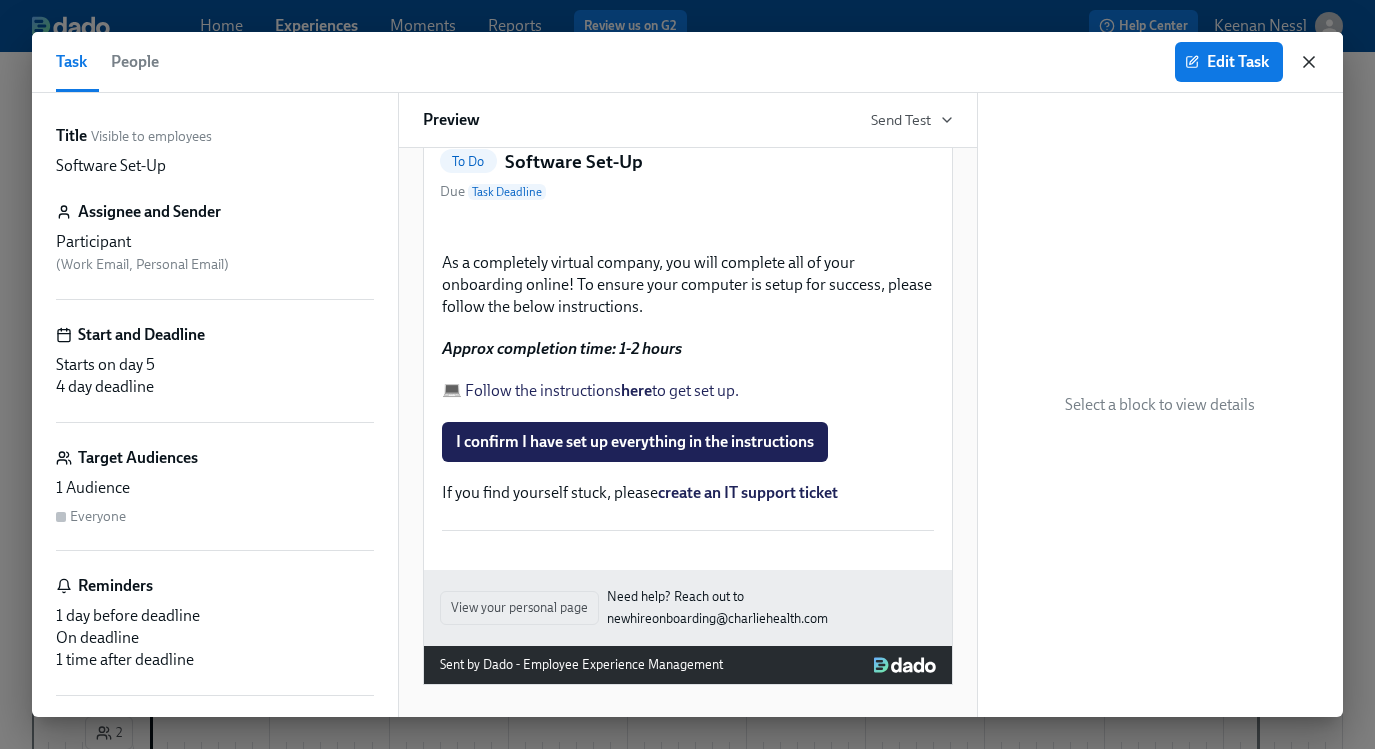 click 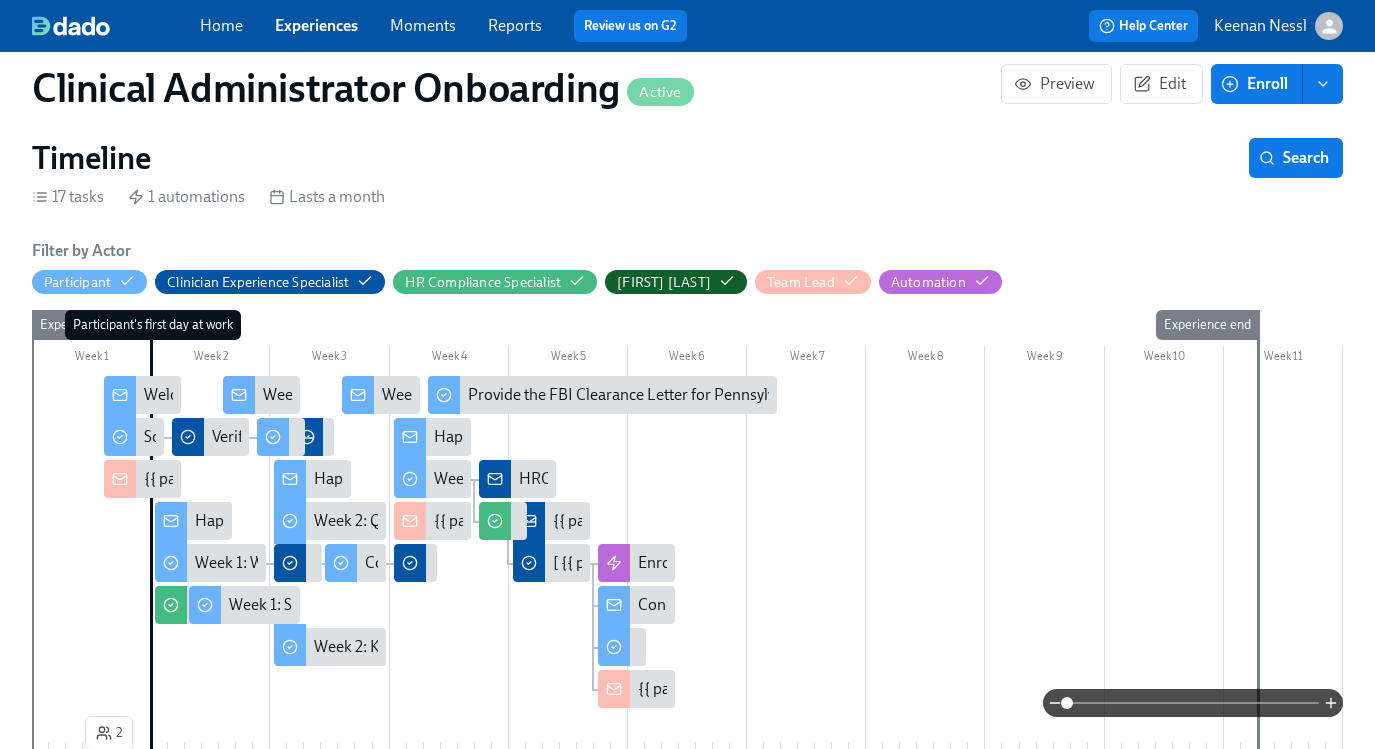 click on "{{ participant.fullName }} has started onboarding" at bounding box center (311, 479) 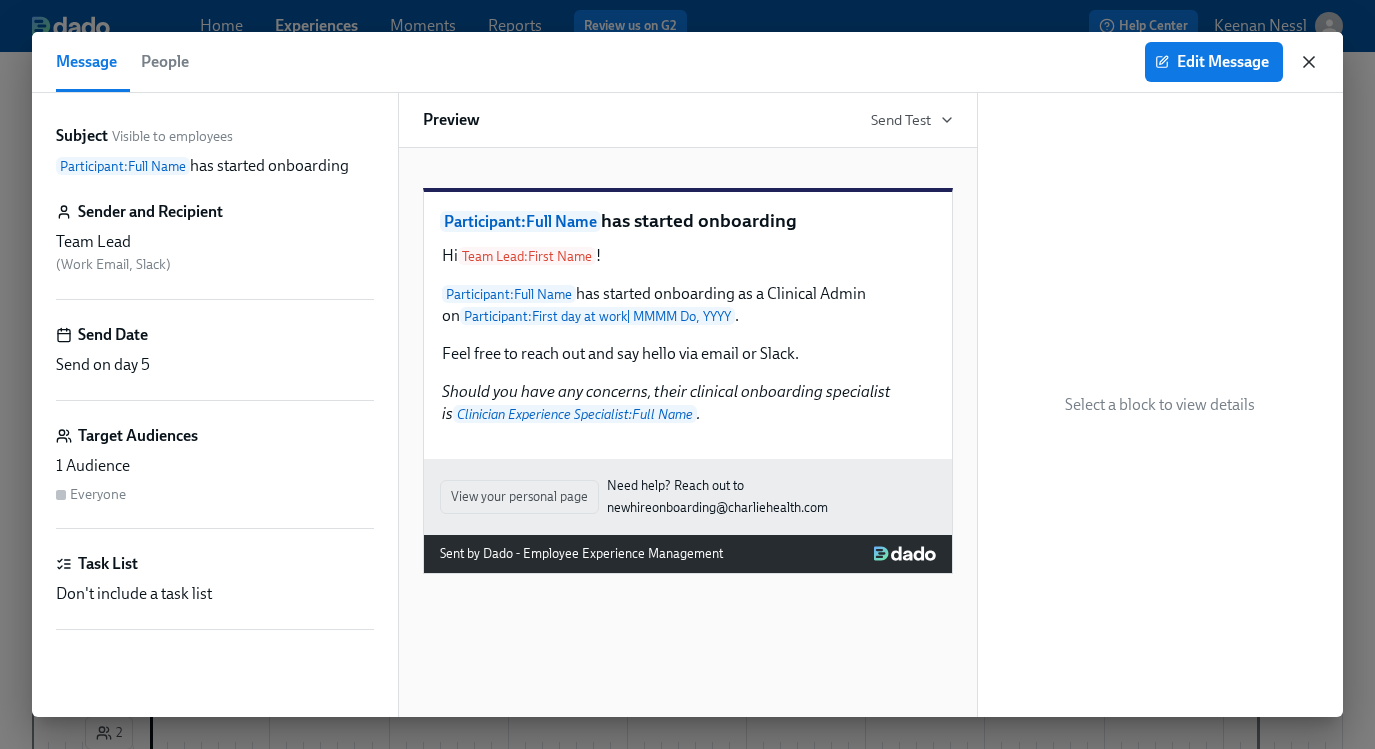 click 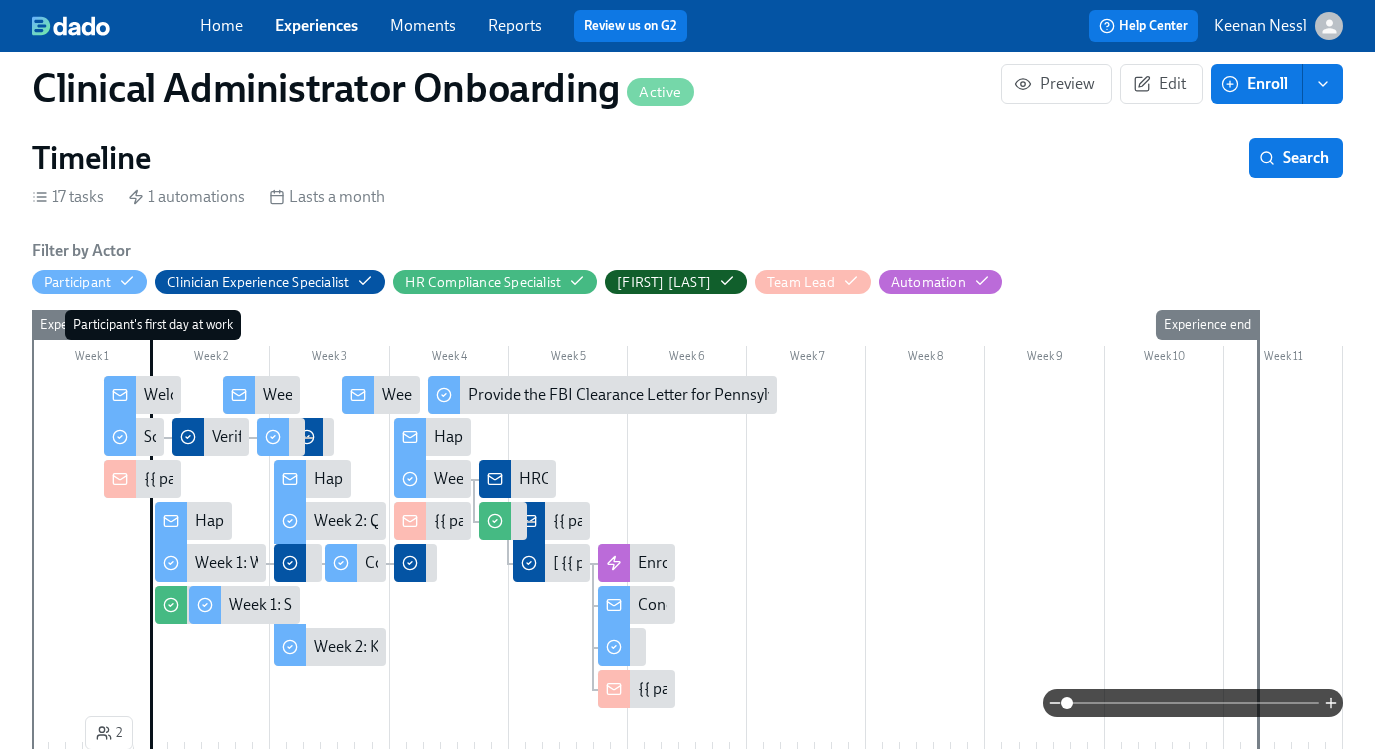 click on "Happy First Day!" at bounding box center [251, 521] 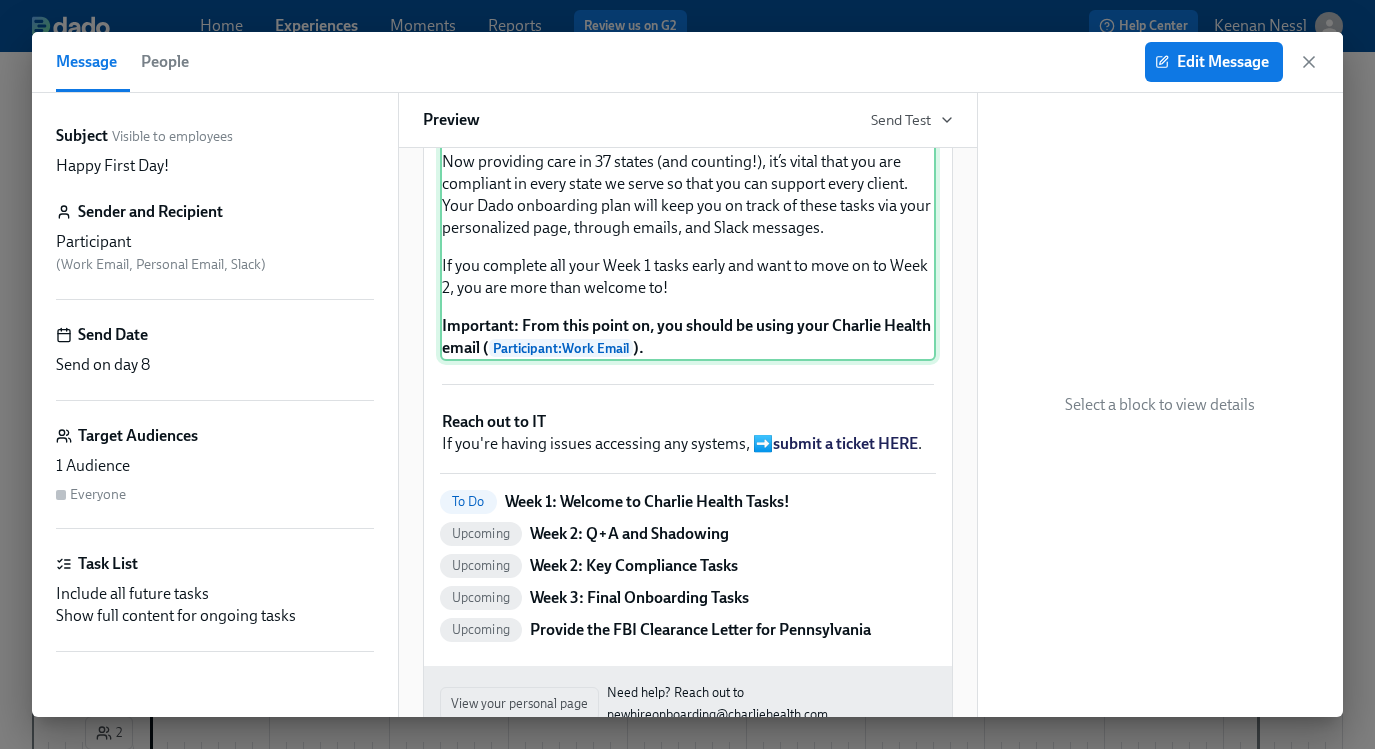 scroll, scrollTop: 216, scrollLeft: 0, axis: vertical 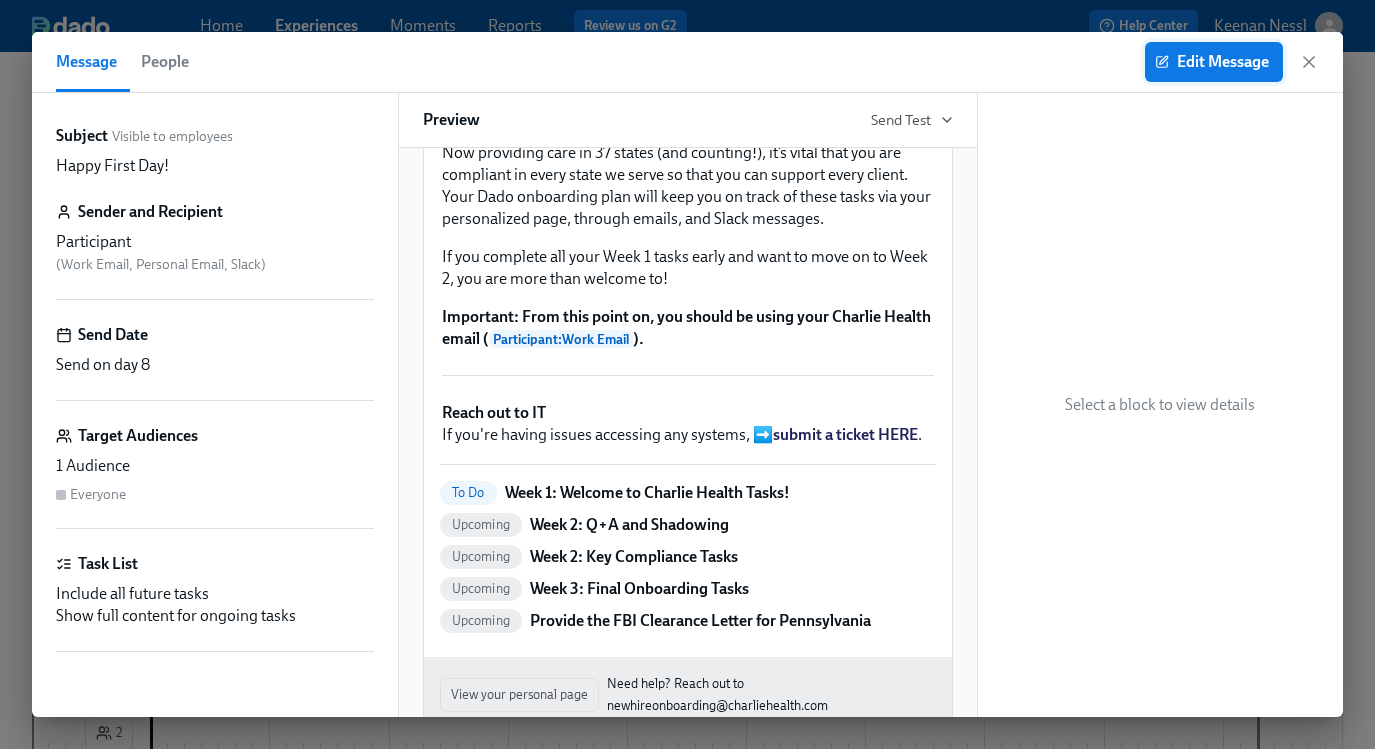 click on "Edit Message" at bounding box center (1214, 62) 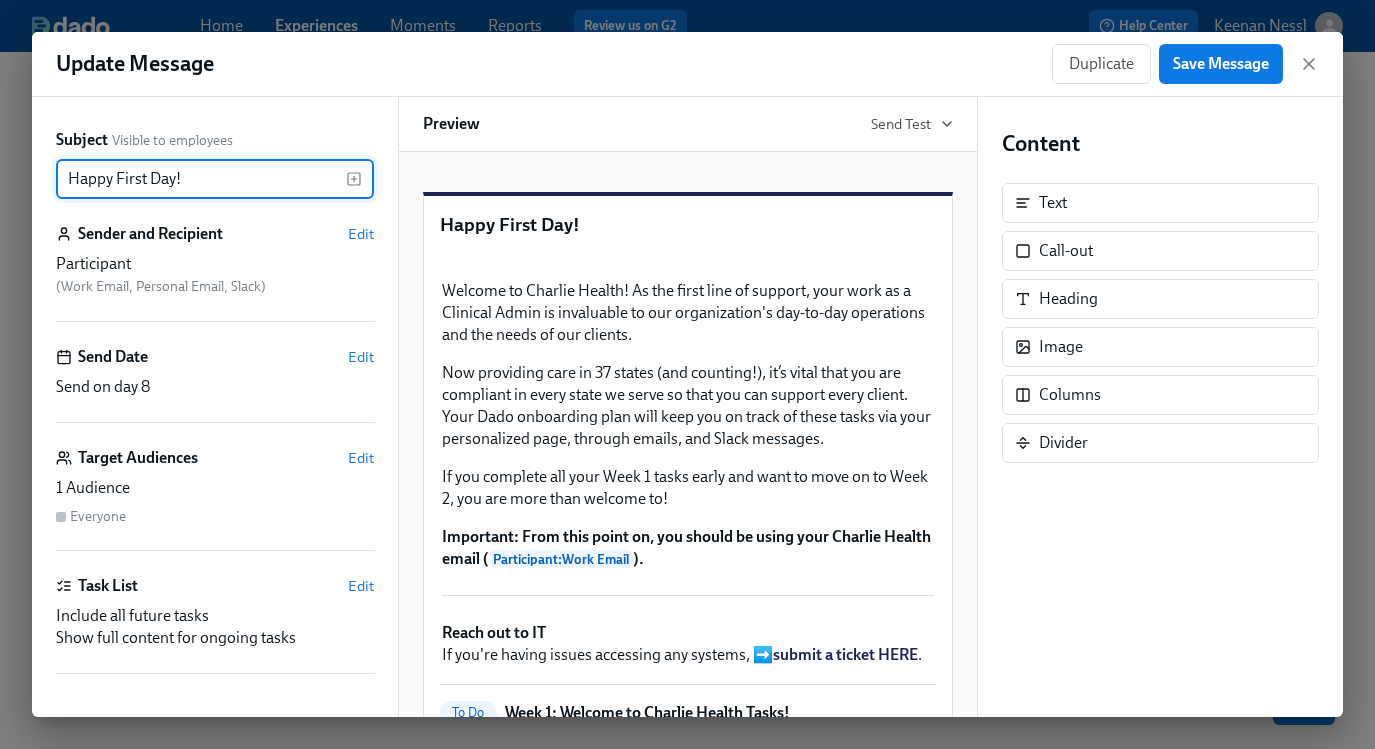 scroll, scrollTop: 0, scrollLeft: 0, axis: both 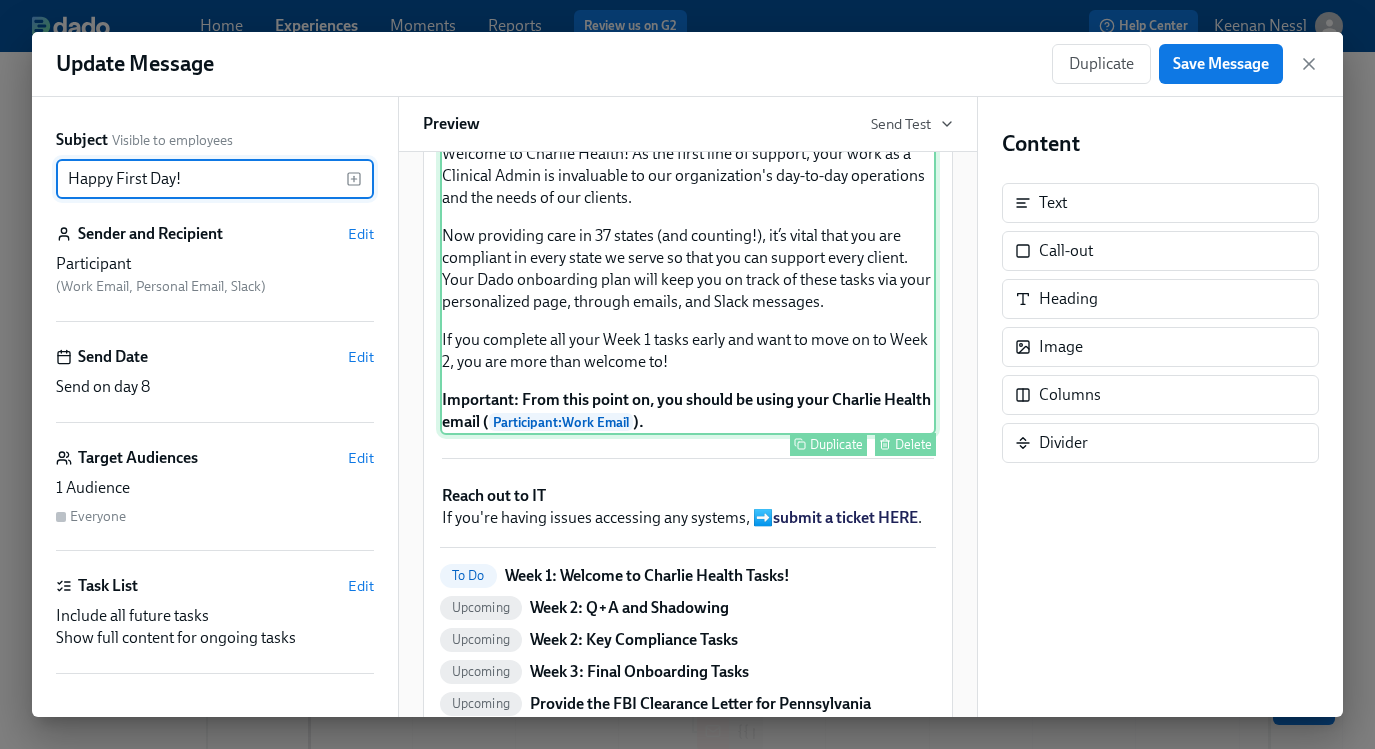 click on "Welcome to Charlie Health! As the first line of support, your work as a Clinical Admin is invaluable to our organization's day-to-day operations and the needs of our clients.
Now providing care in 37 states (and counting!), it’s vital that you are compliant in every state we serve so that you can support every client. Your Dado onboarding plan will keep you on track of these tasks via your personalized page, through emails, and Slack messages.
If you complete all your Week 1 tasks early and want to move on to Week 2, you are more than welcome to!
Important:   From this point on, you should be using your Charlie Health email ( Participant :  Work Email ).   Duplicate   Delete" at bounding box center (688, 288) 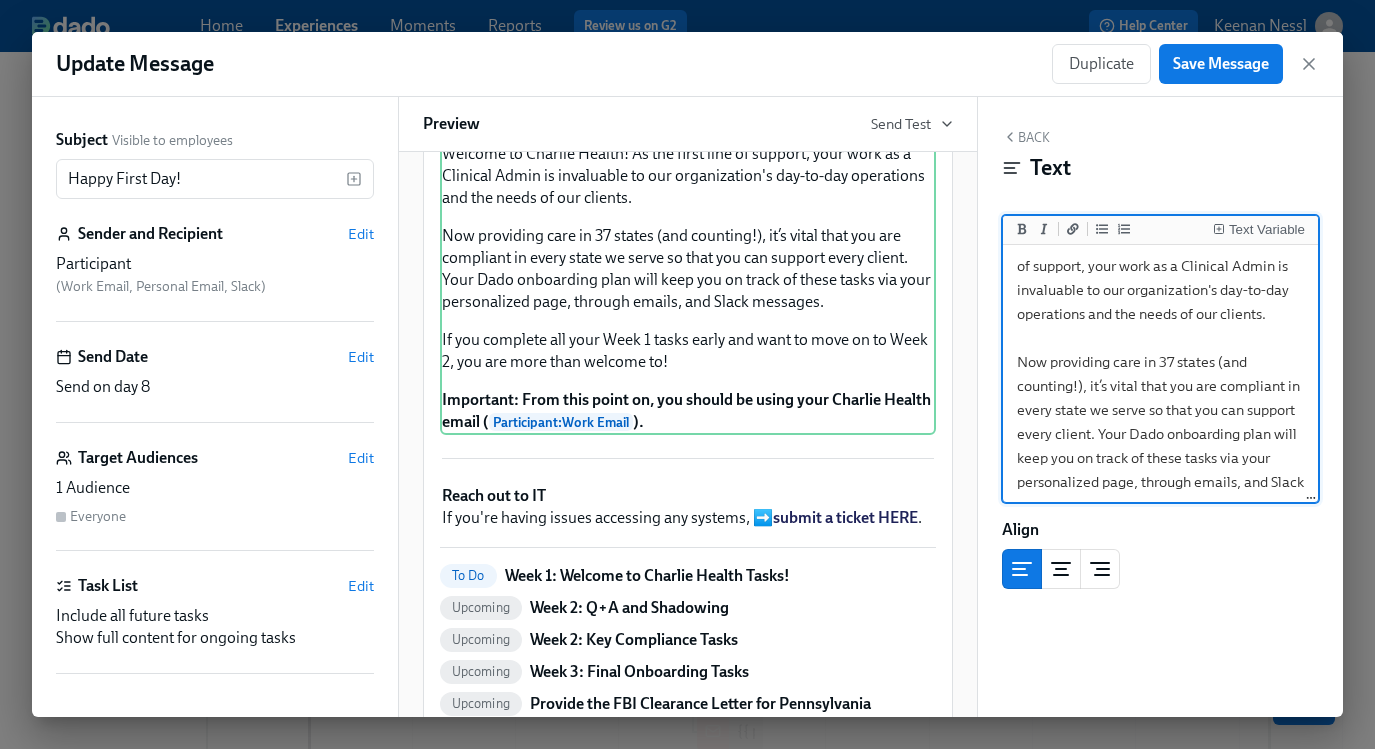 scroll, scrollTop: 37, scrollLeft: 0, axis: vertical 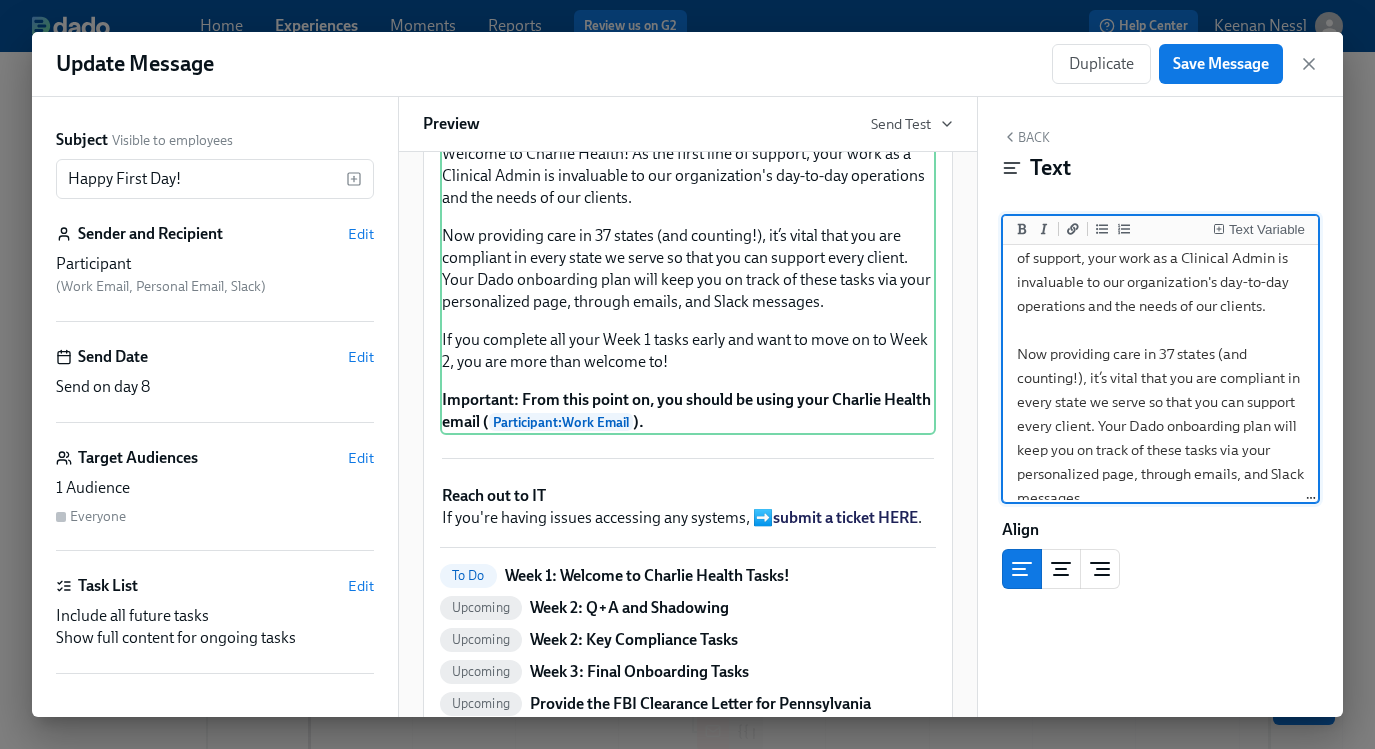 click on "Welcome to Charlie Health! As the first line of support, your work as a Clinical Admin is invaluable to our organization's day-to-day operations and the needs of our clients.
Now providing care in 37 states (and counting!), it’s vital that you are compliant in every state we serve so that you can support every client. Your Dado onboarding plan will keep you on track of these tasks via your personalized page, through emails, and Slack messages.
If you complete all your Week 1 tasks early and want to move on to Week 2, you are more than welcome to!
**Important:** **From this point on, you should be using your Charlie Health email ([EMAIL]).**" at bounding box center [1161, 462] 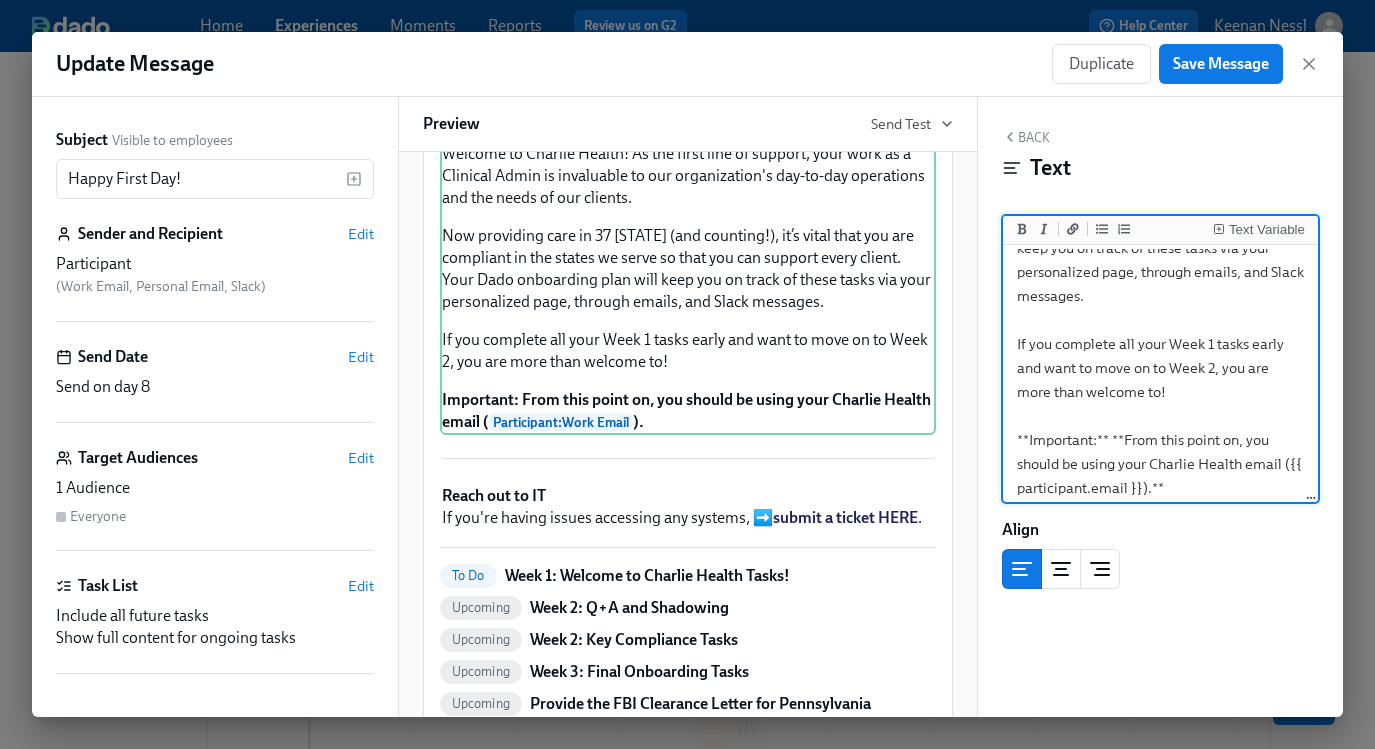 scroll, scrollTop: 249, scrollLeft: 0, axis: vertical 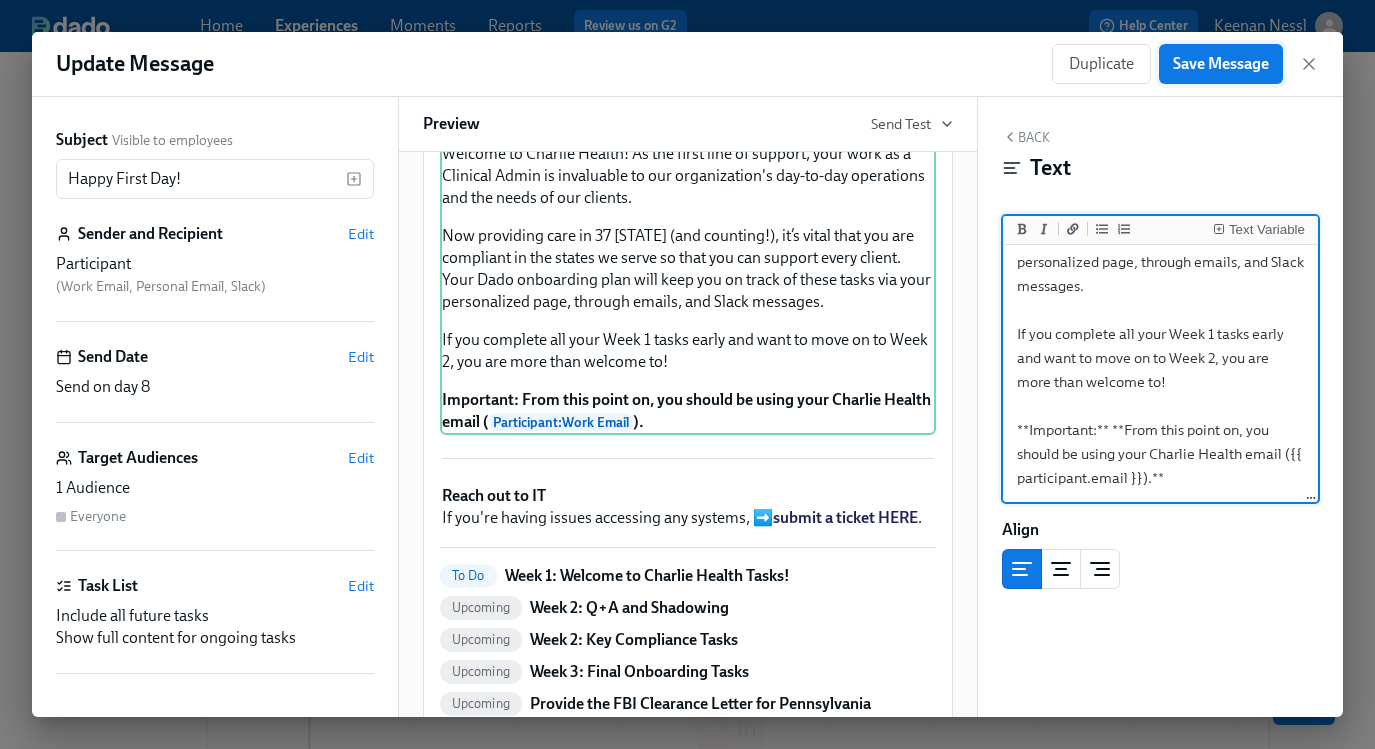 type on "Welcome to Charlie Health! As the first line of support, your work as a Clinical Admin is invaluable to our organization's day-to-day operations and the needs of our clients.
Now providing care in 37 states (and counting!), it’s vital that you are compliant in the states we serve so that you can support every client. Your Dado onboarding plan will keep you on track of these tasks via your personalized page, through emails, and Slack messages.
If you complete all your Week 1 tasks early and want to move on to Week 2, you are more than welcome to!
**Important:** **From this point on, you should be using your Charlie Health email ({{ participant.email }}).**" 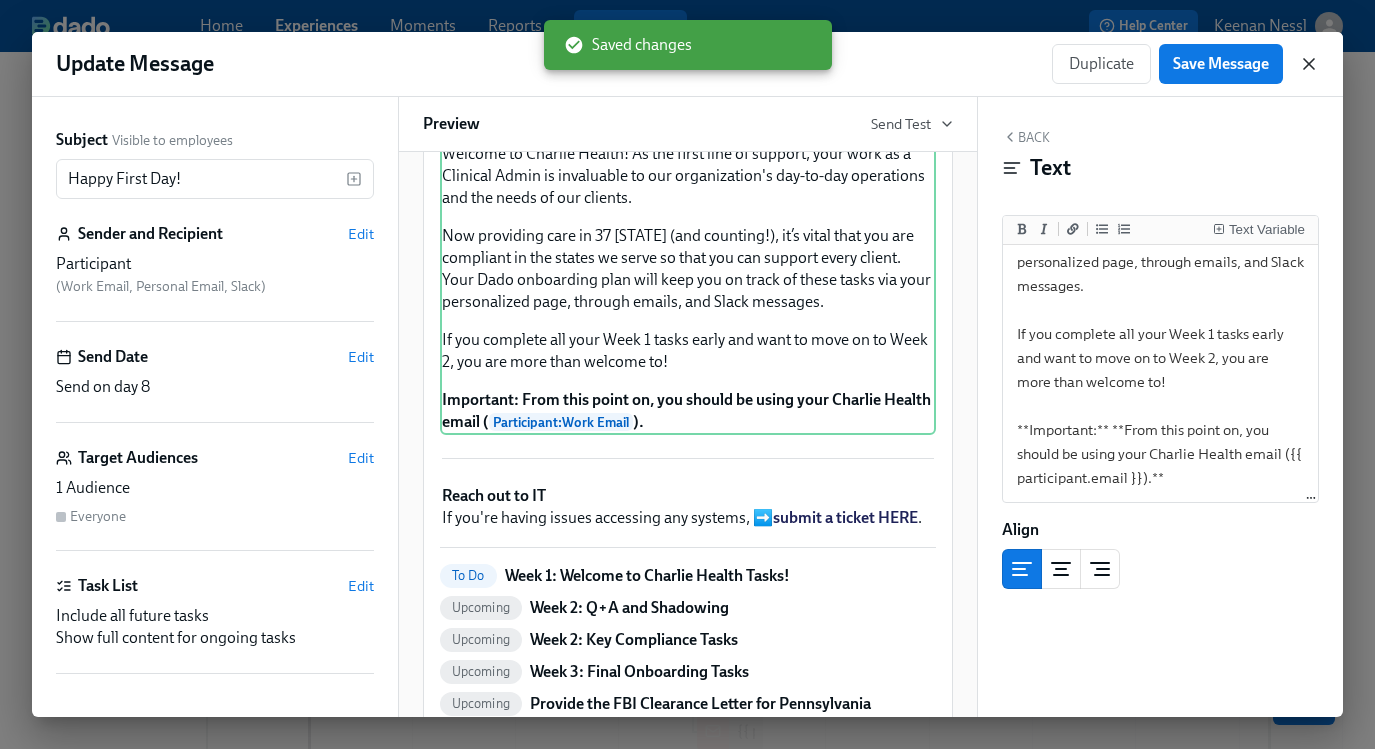 click 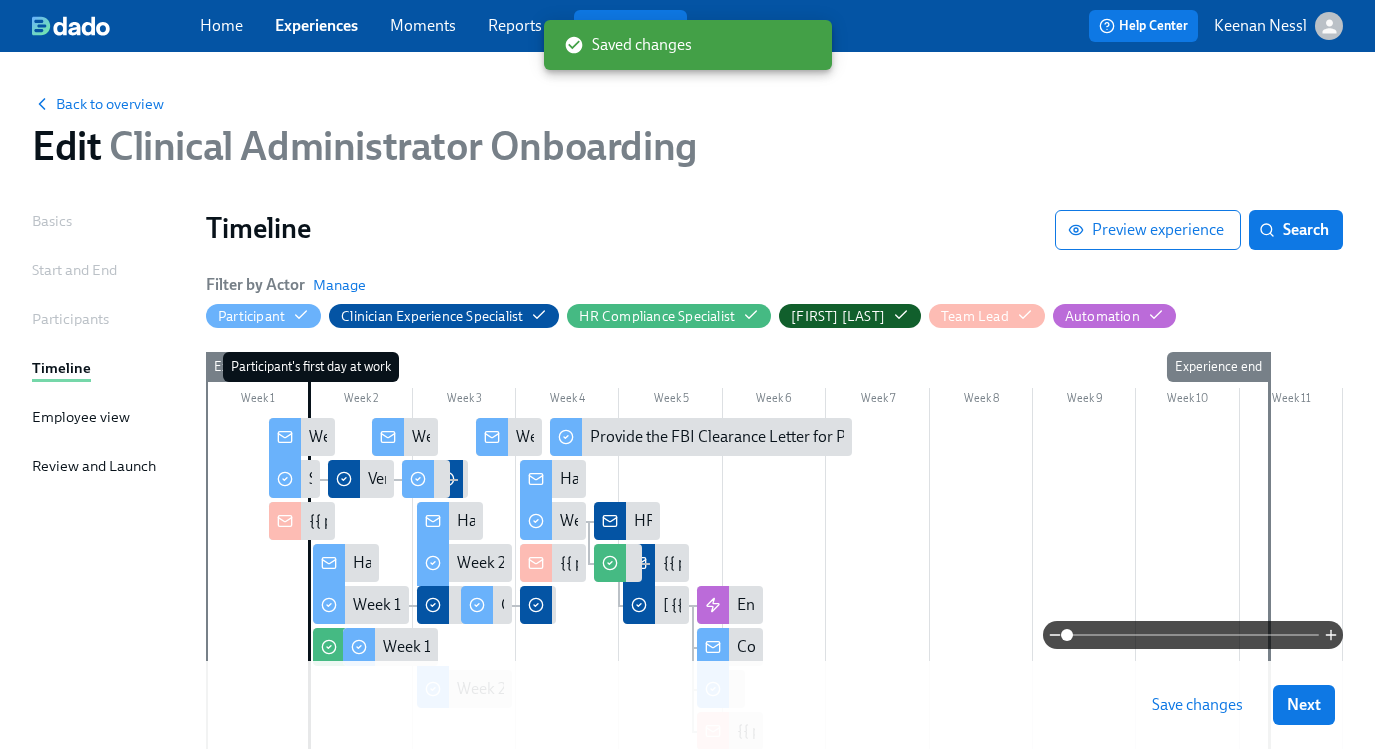 click on "Save changes" at bounding box center (1197, 705) 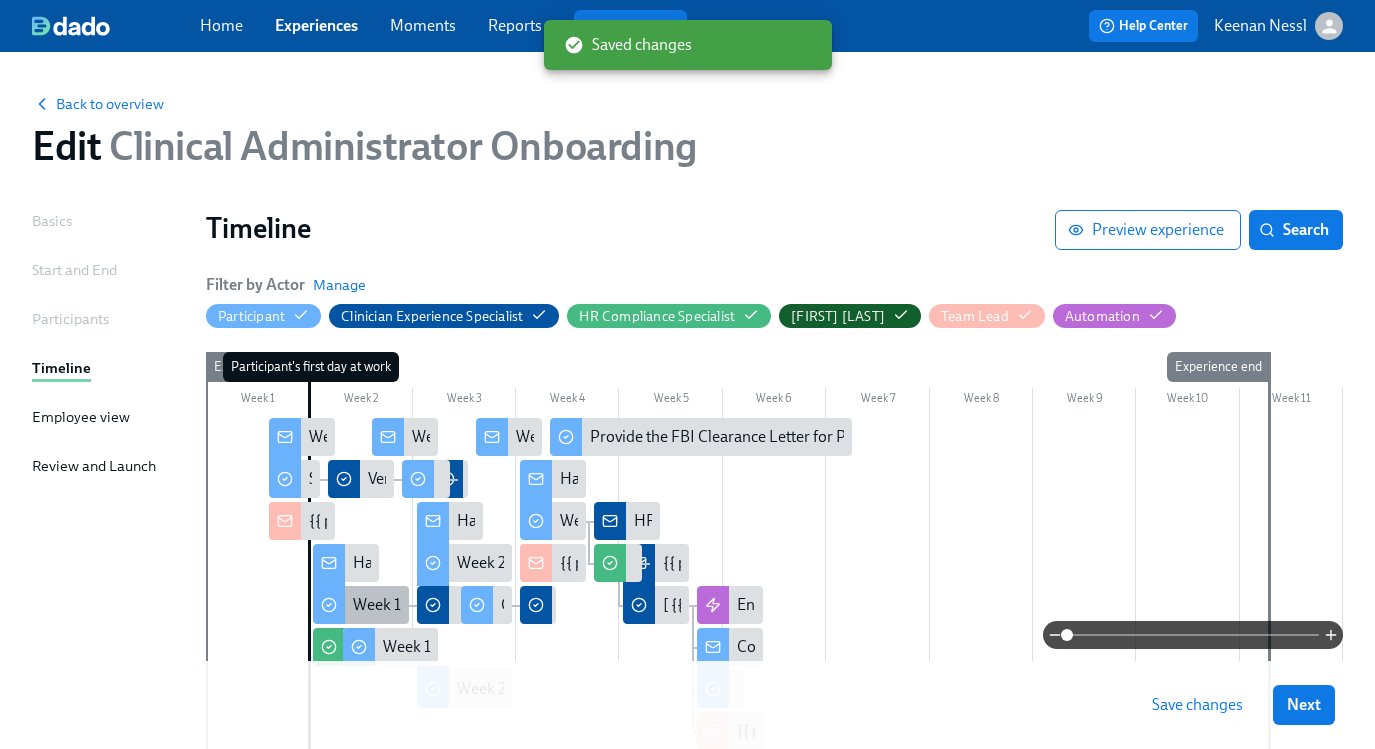 click on "Week 1: Welcome to Charlie Health Tasks!" at bounding box center (494, 605) 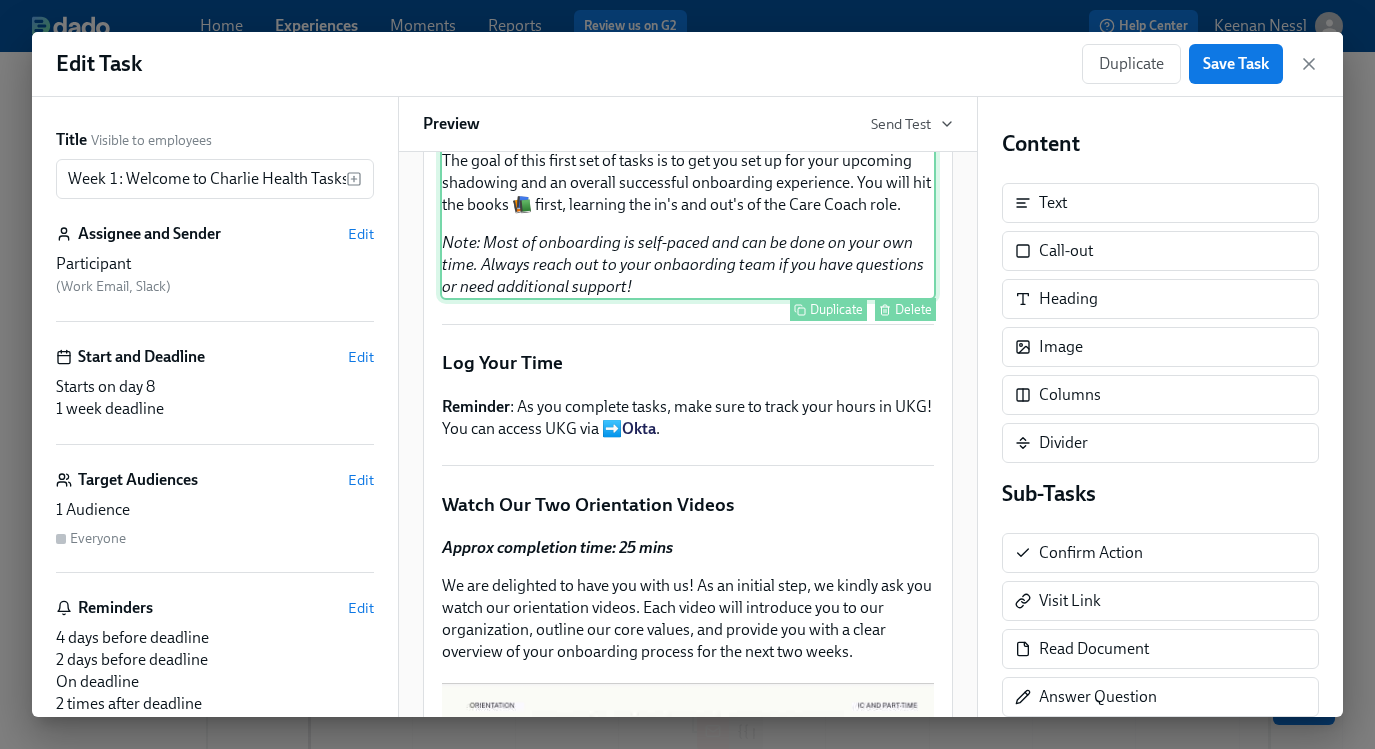 scroll, scrollTop: 304, scrollLeft: 0, axis: vertical 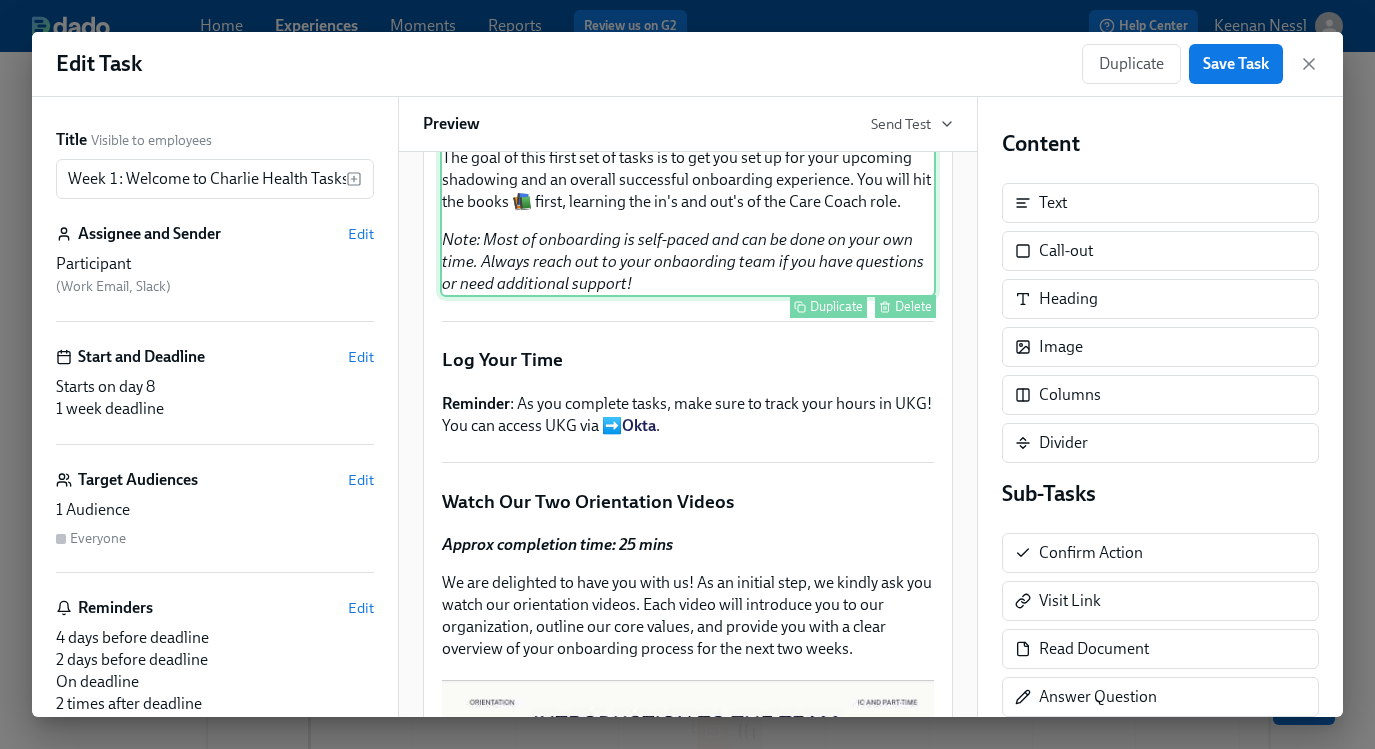 click on "Welcome to Week 1!
The goal of this first set of tasks is to get you set up for your upcoming shadowing and an overall successful onboarding experience. You will hit the books 📚 first, learning the in's and out's of the Care Coach role.
Note: Most of onboarding is self-paced and can be done on your own time. Always reach out to your onbaording team if you have questions or need additional support!   Duplicate   Delete" at bounding box center (688, 202) 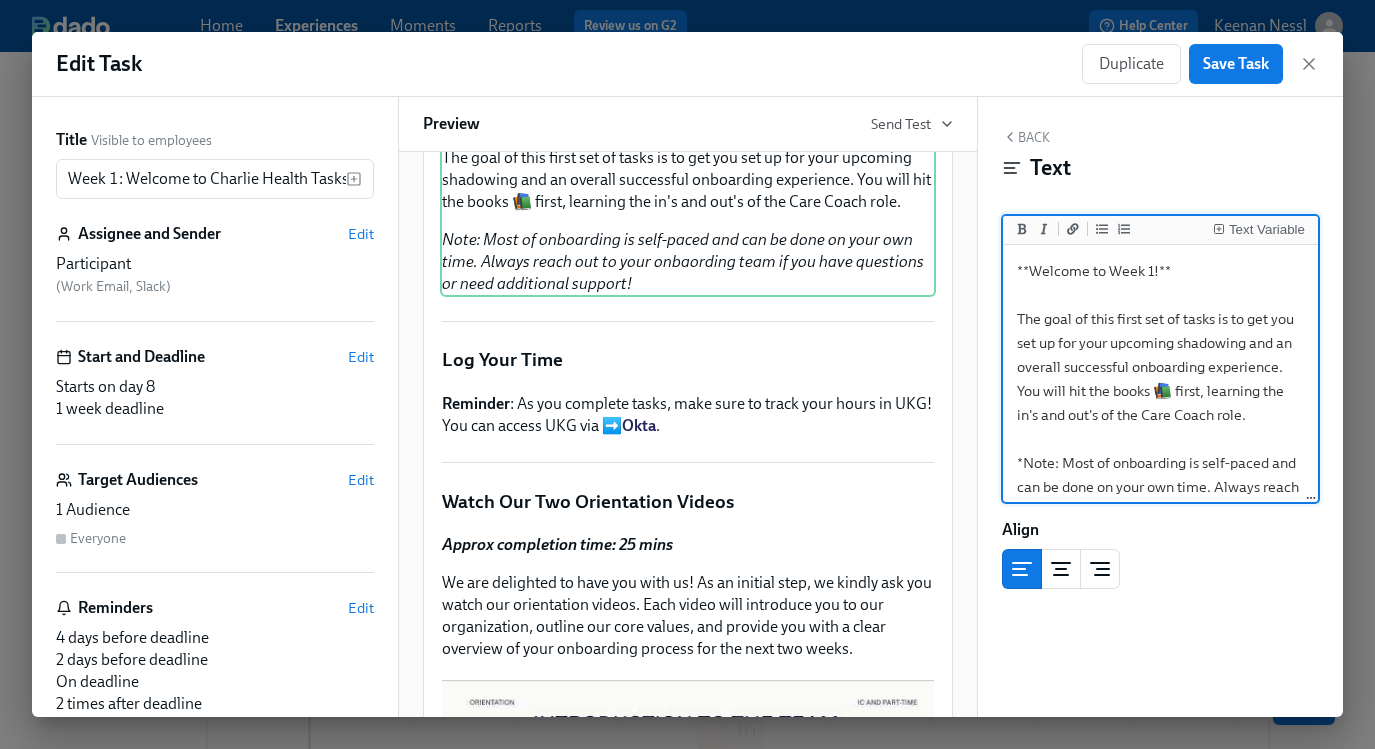 drag, startPoint x: 1151, startPoint y: 421, endPoint x: 1214, endPoint y: 423, distance: 63.03174 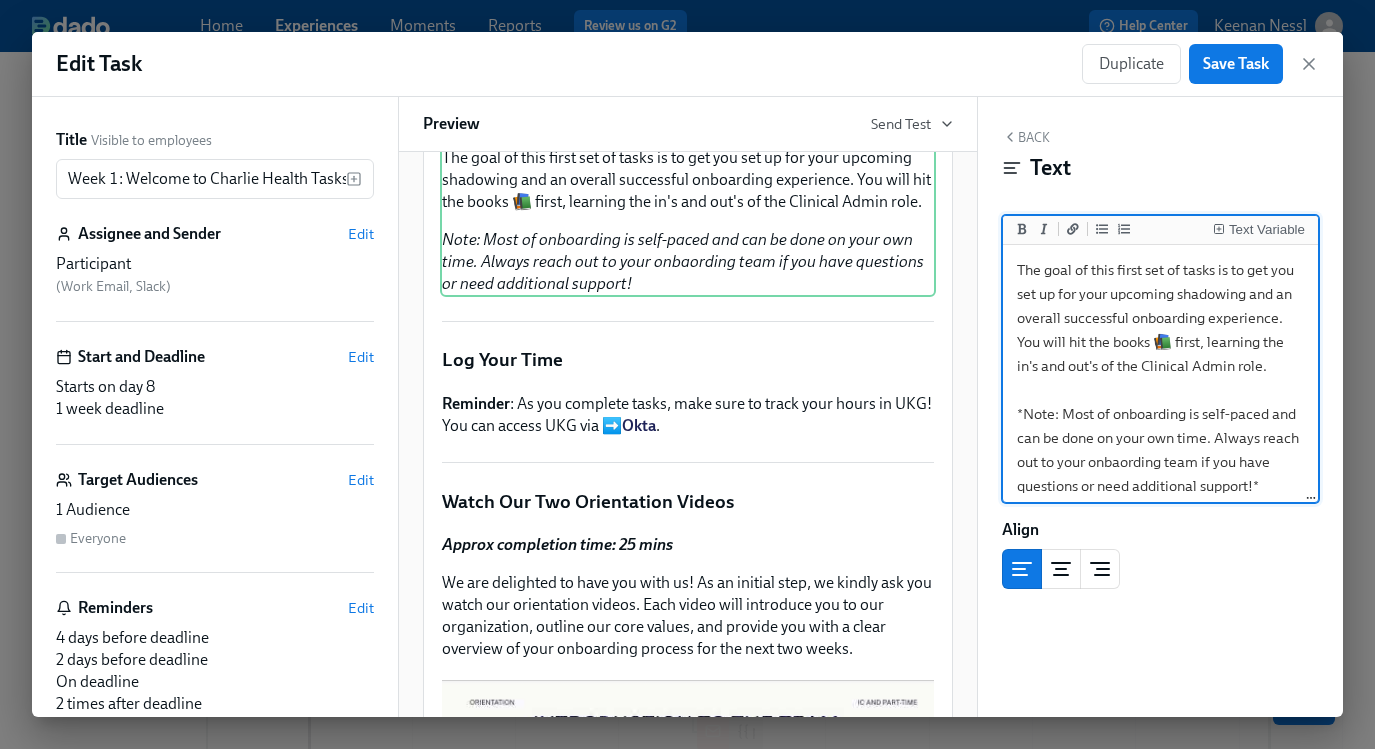 scroll, scrollTop: 57, scrollLeft: 0, axis: vertical 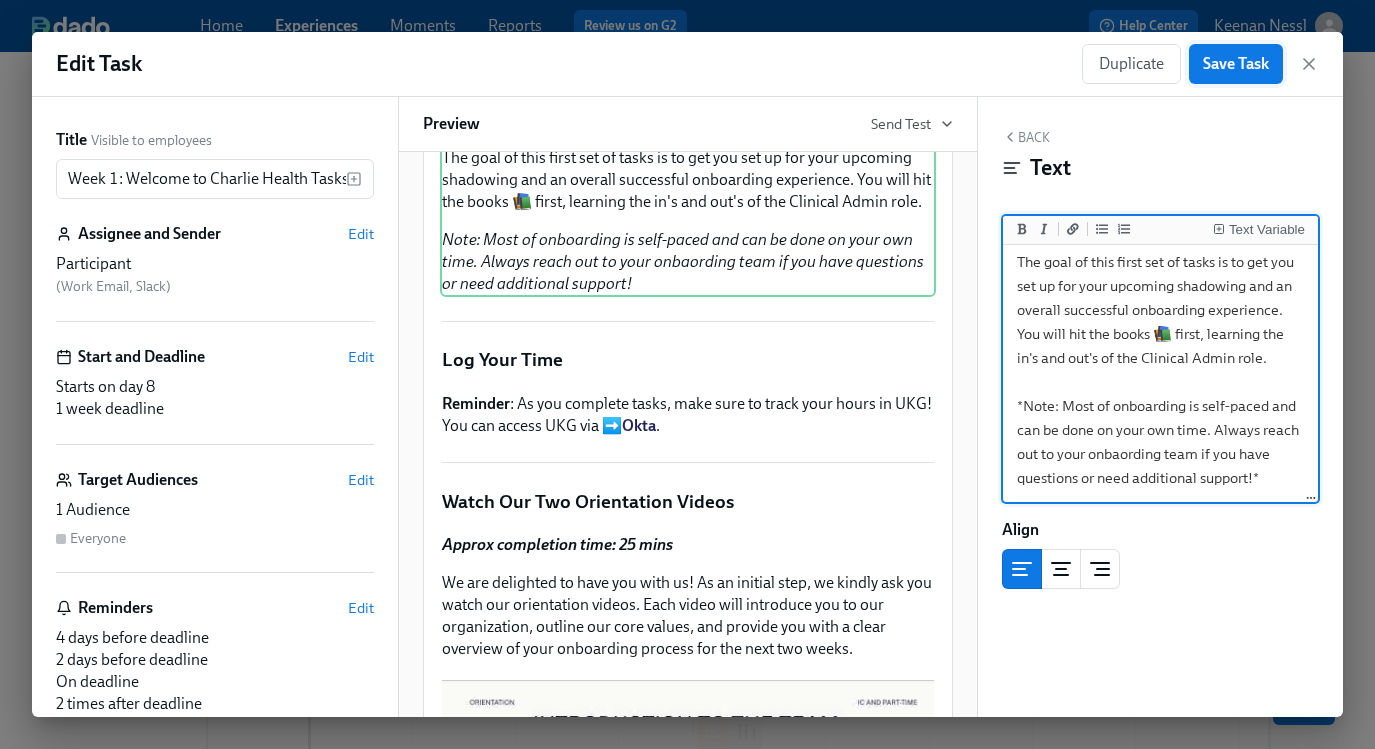 type on "**Welcome to Week 1!**
The goal of this first set of tasks is to get you set up for your upcoming shadowing and an overall successful onboarding experience. You will hit the books 📚 first, learning the in's and out's of the Clinical Admin role.
*Note: Most of onboarding is self-paced and can be done on your own time. Always reach out to your onbaording team if you have questions or need additional support!*" 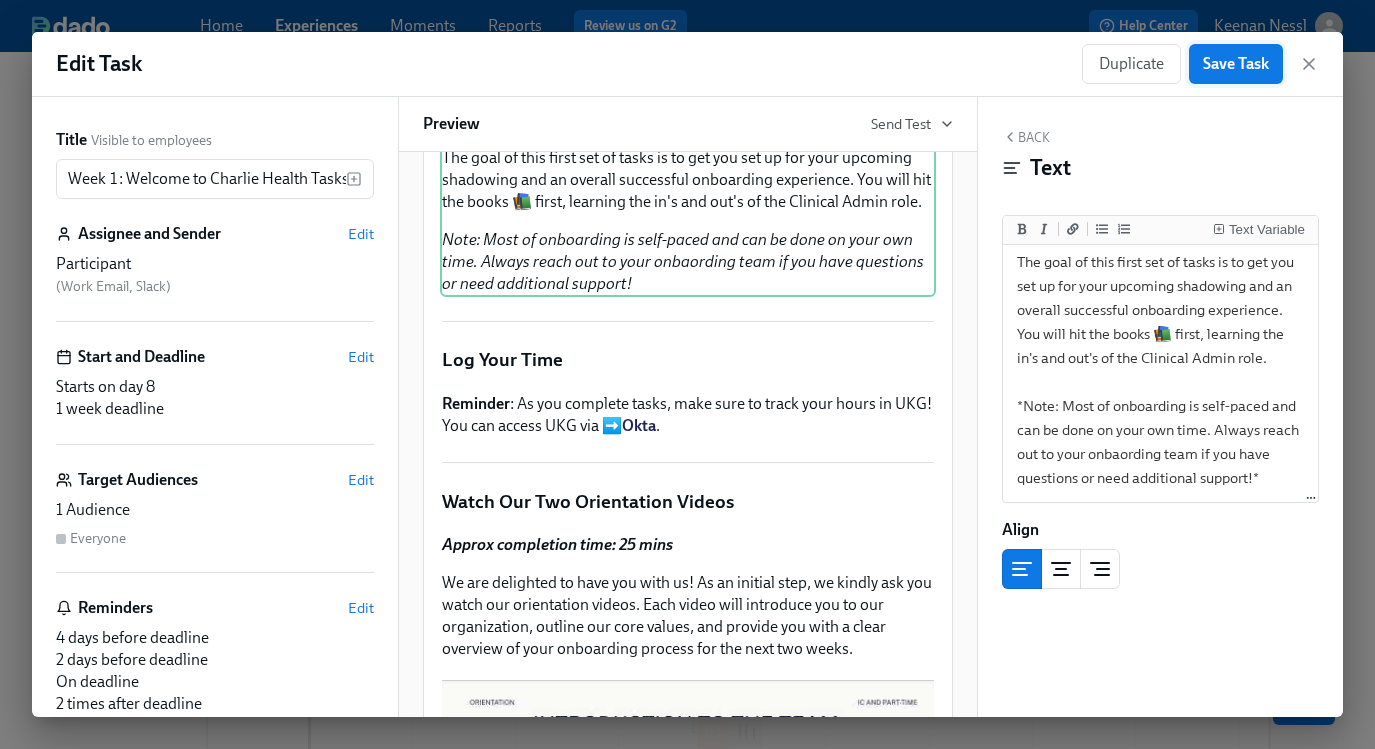 click on "Save Task" at bounding box center [1236, 64] 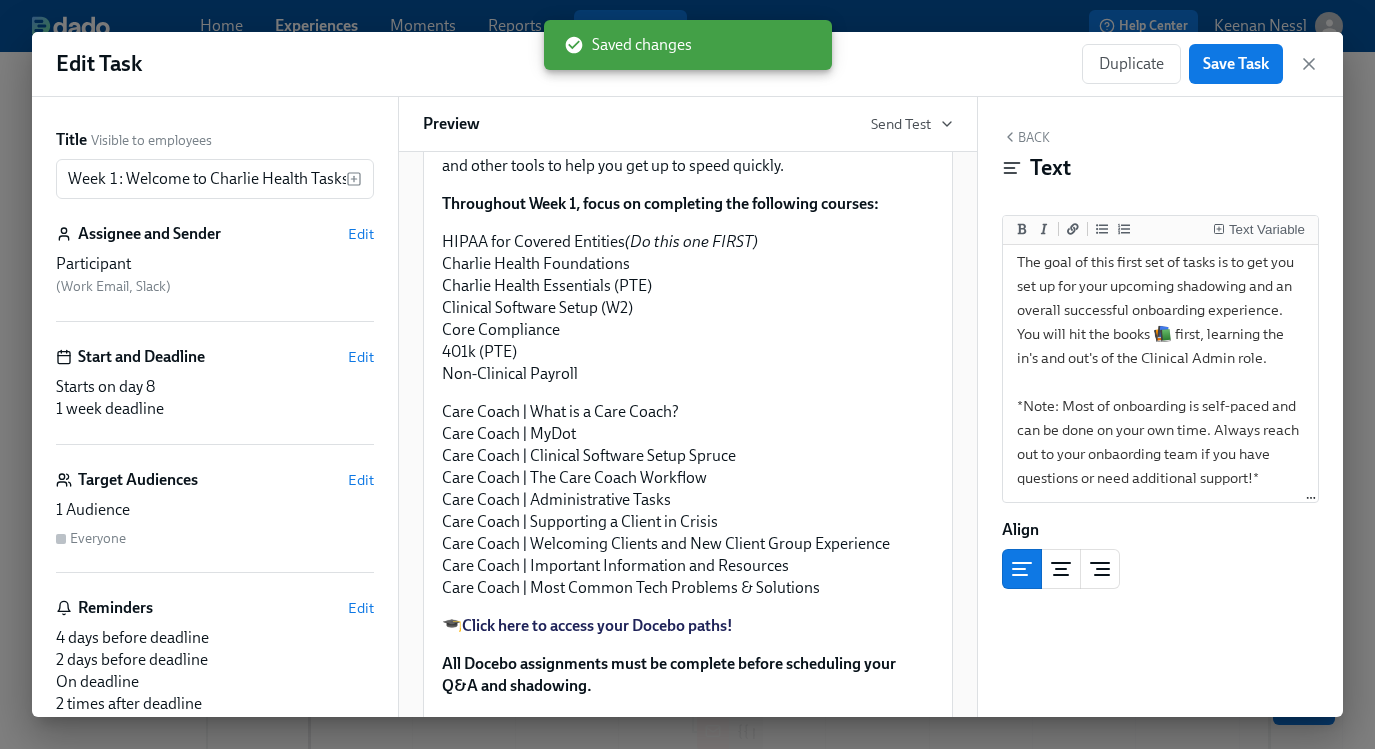 scroll, scrollTop: 1735, scrollLeft: 0, axis: vertical 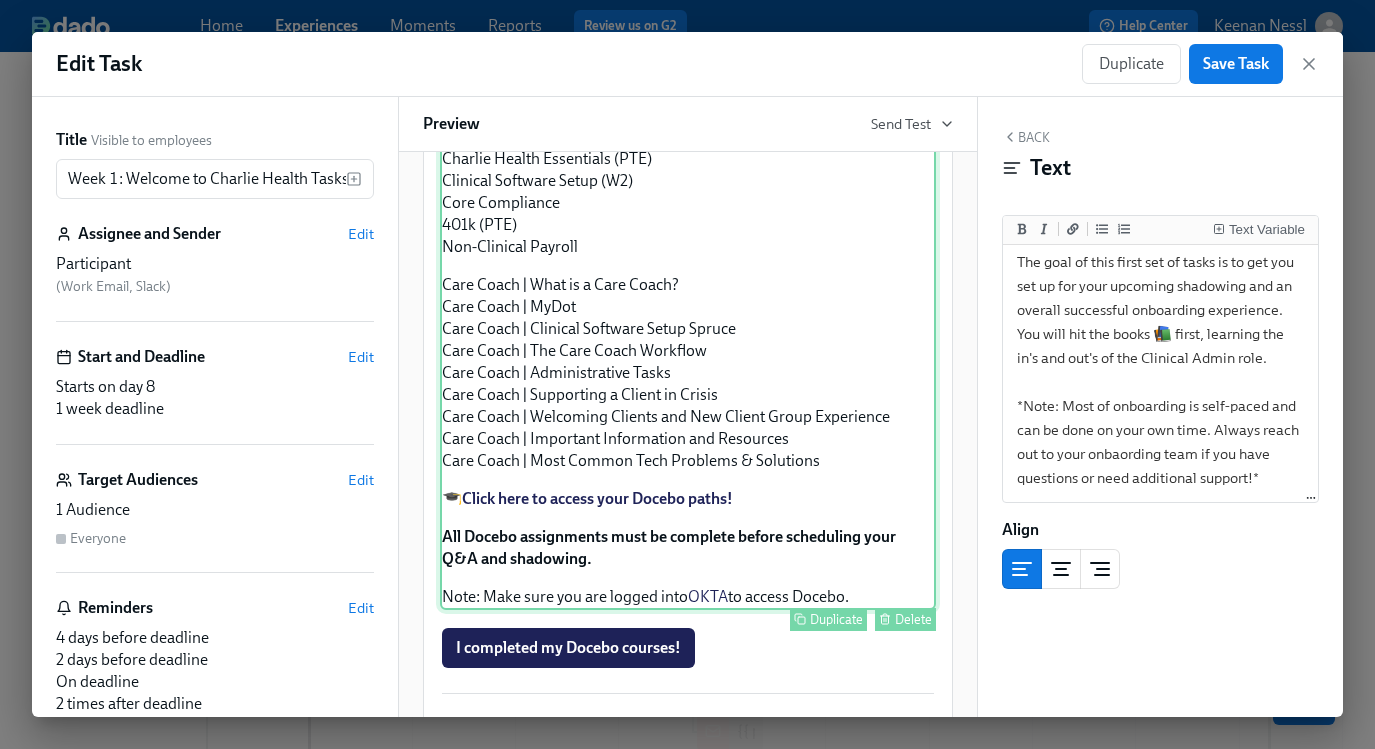 click on "Approx completion time: 15-20 hrs
As you prepare to start your new role, we want to ensure you have all the resources you need to succeed! A key part of your onboarding process will take place on our learning management system,  Docebo . On Docebo, you'll find important training modules, company information, and other tools to help you get up to speed quickly.
Throughout Week 1, focus on completing the following courses:
HIPAA for Covered Entities  (Do this one FIRST)
Charlie Health Foundations
Charlie Health Essentials (PTE)
Clinical Software Setup (W2)
Core Compliance
401k (PTE)
Non-Clinical Payroll
Care Coach | What is a Care Coach?
Care Coach | MyDot
Care Coach | Clinical Software Setup Spruce
Care Coach | The Care Coach Workflow
Care Coach | Administrative Tasks
Care Coach | Supporting a Client in Crisis
Care Coach | Welcoming Clients and New Client Group Experience
Care Coach | Important Information and Resources
Care Coach | Most Common Tech Problems & Solutions" at bounding box center [688, 255] 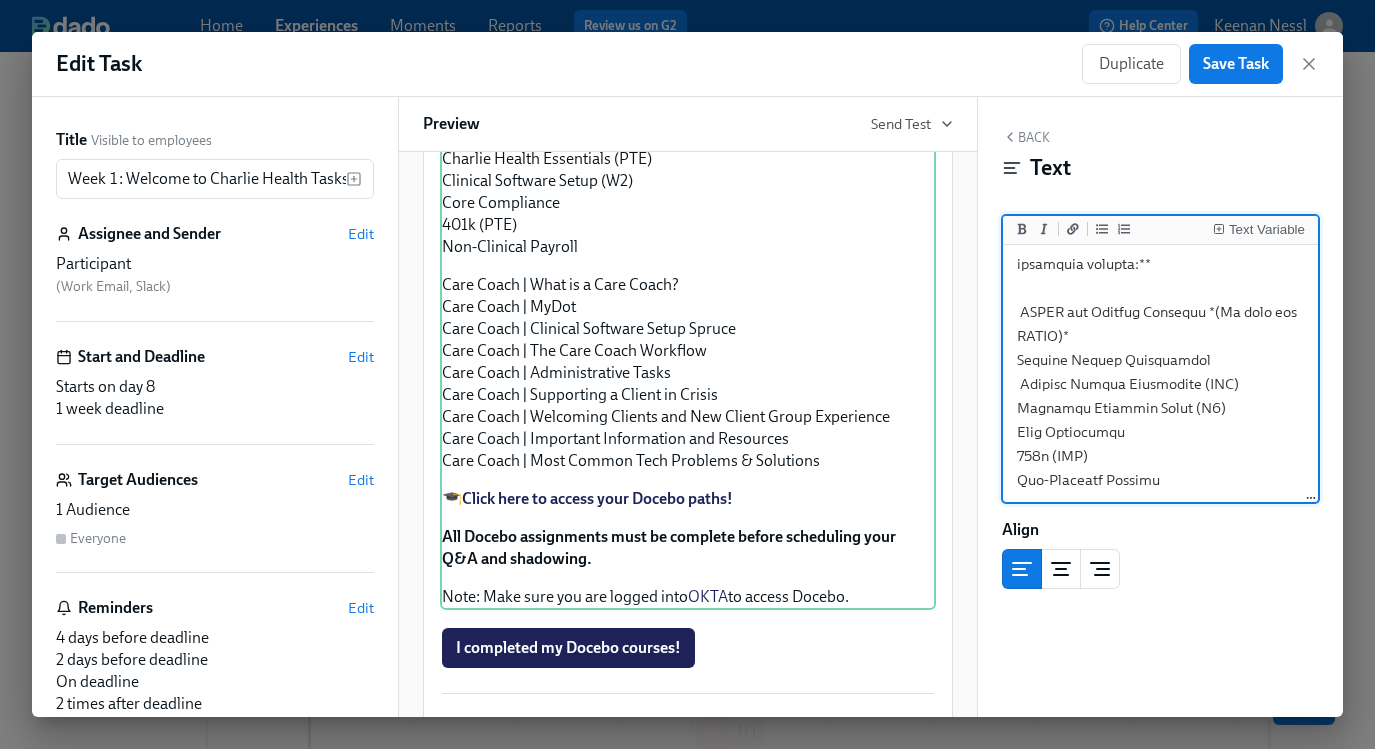 scroll, scrollTop: 313, scrollLeft: 0, axis: vertical 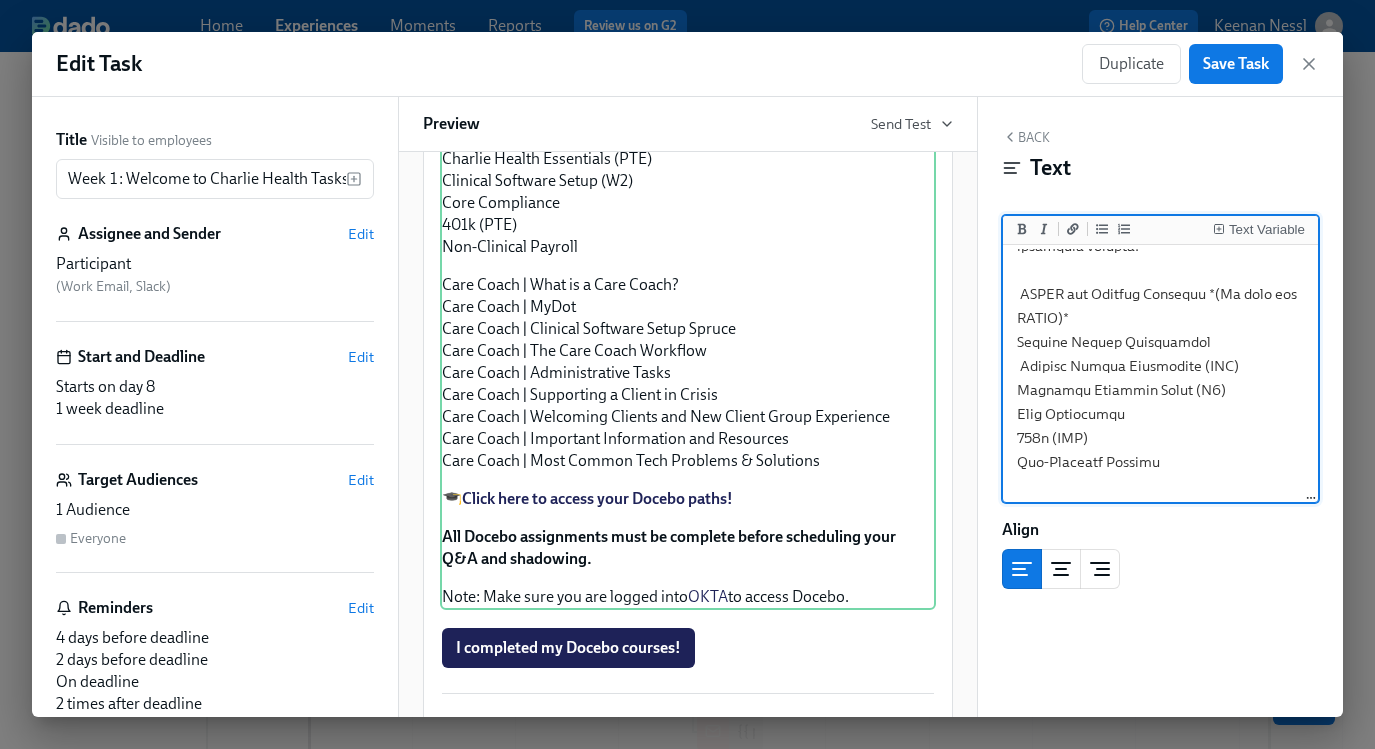 drag, startPoint x: 1221, startPoint y: 368, endPoint x: 1011, endPoint y: 374, distance: 210.0857 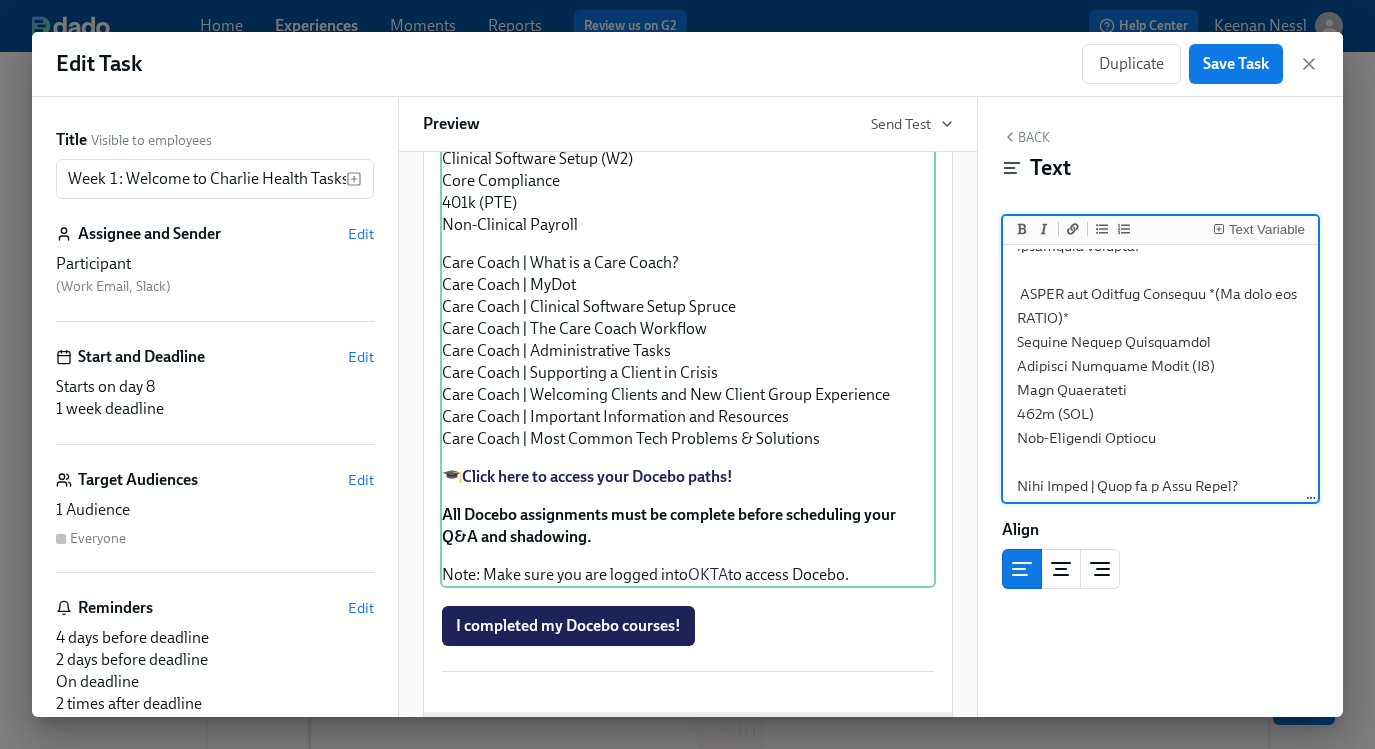 drag, startPoint x: 1094, startPoint y: 413, endPoint x: 994, endPoint y: 421, distance: 100.31949 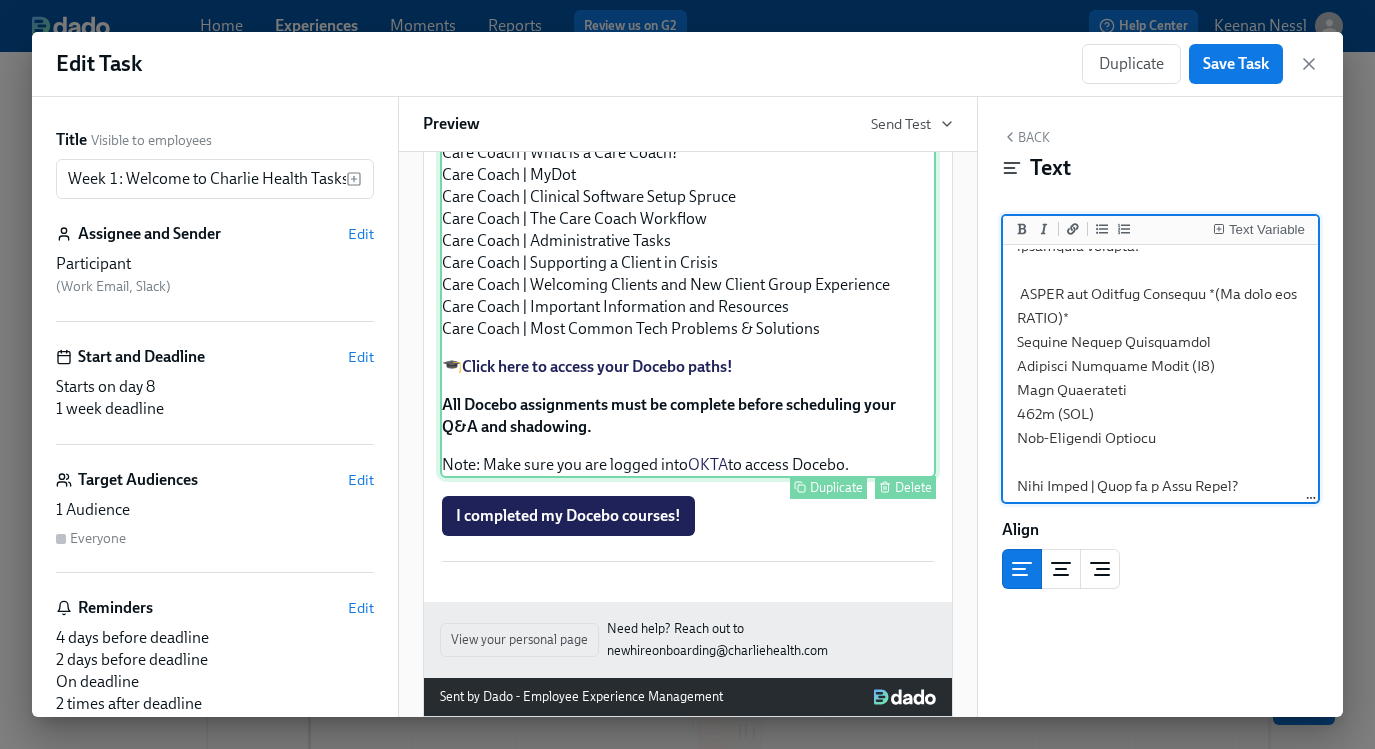 scroll, scrollTop: 1934, scrollLeft: 0, axis: vertical 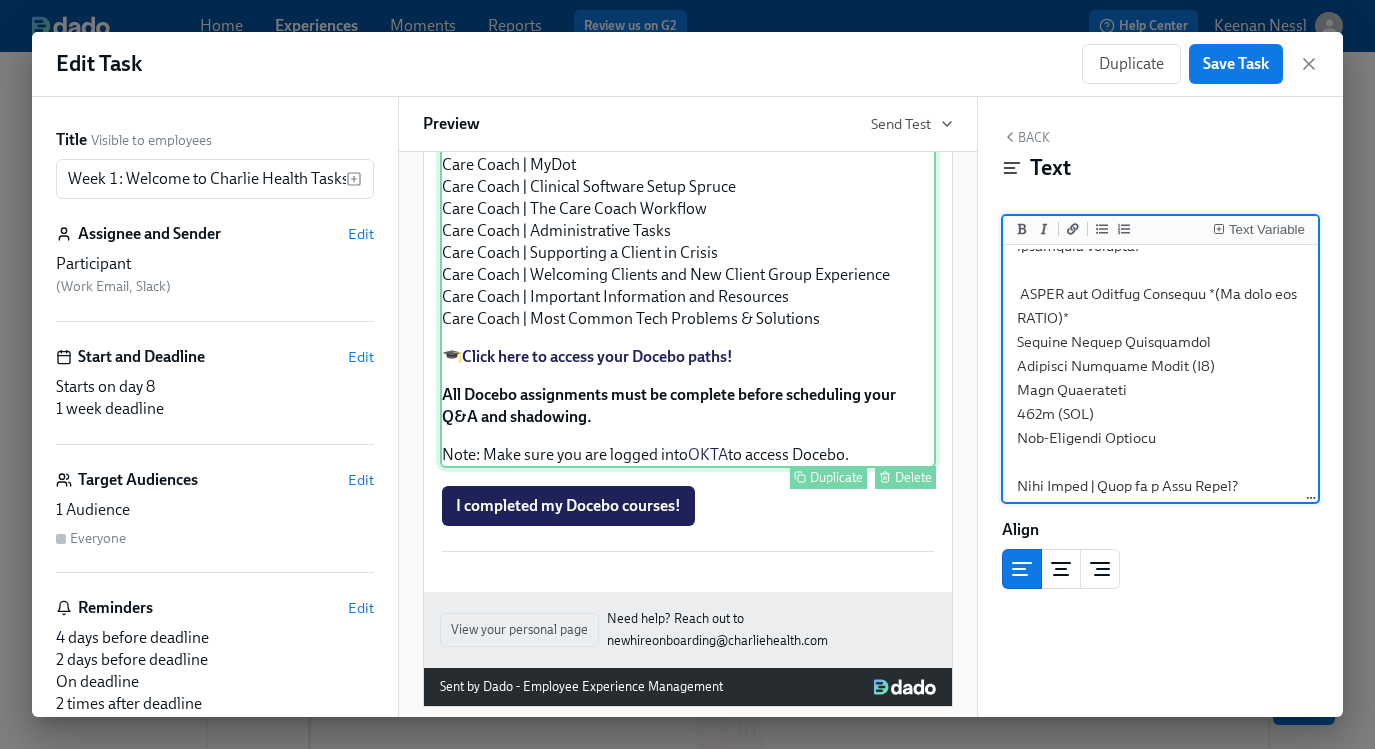 click on "Approx completion time: 15-20 hrs
As you prepare to start your new role, we want to ensure you have all the resources you need to succeed! A key part of your onboarding process will take place on our learning management system,  Docebo . On Docebo, you'll find important training modules, company information, and other tools to help you get up to speed quickly.
Throughout Week 1, focus on completing the following courses:
HIPAA for Covered Entities  (Do this one FIRST)
Charlie Health Foundations
Clinical Software Setup (W2)
Core Compliance
401k (PTE)
Non-Clinical Payroll
Care Coach | What is a Care Coach?
Care Coach | MyDot
Care Coach | Clinical Software Setup Spruce
Care Coach | The Care Coach Workflow
Care Coach | Administrative Tasks
Care Coach | Supporting a Client in Crisis
Care Coach | Welcoming Clients and New Client Group Experience
Care Coach | Important Information and Resources
Care Coach | Most Common Tech Problems & Solutions
🎓
OKTA  to access Docebo." at bounding box center (688, 124) 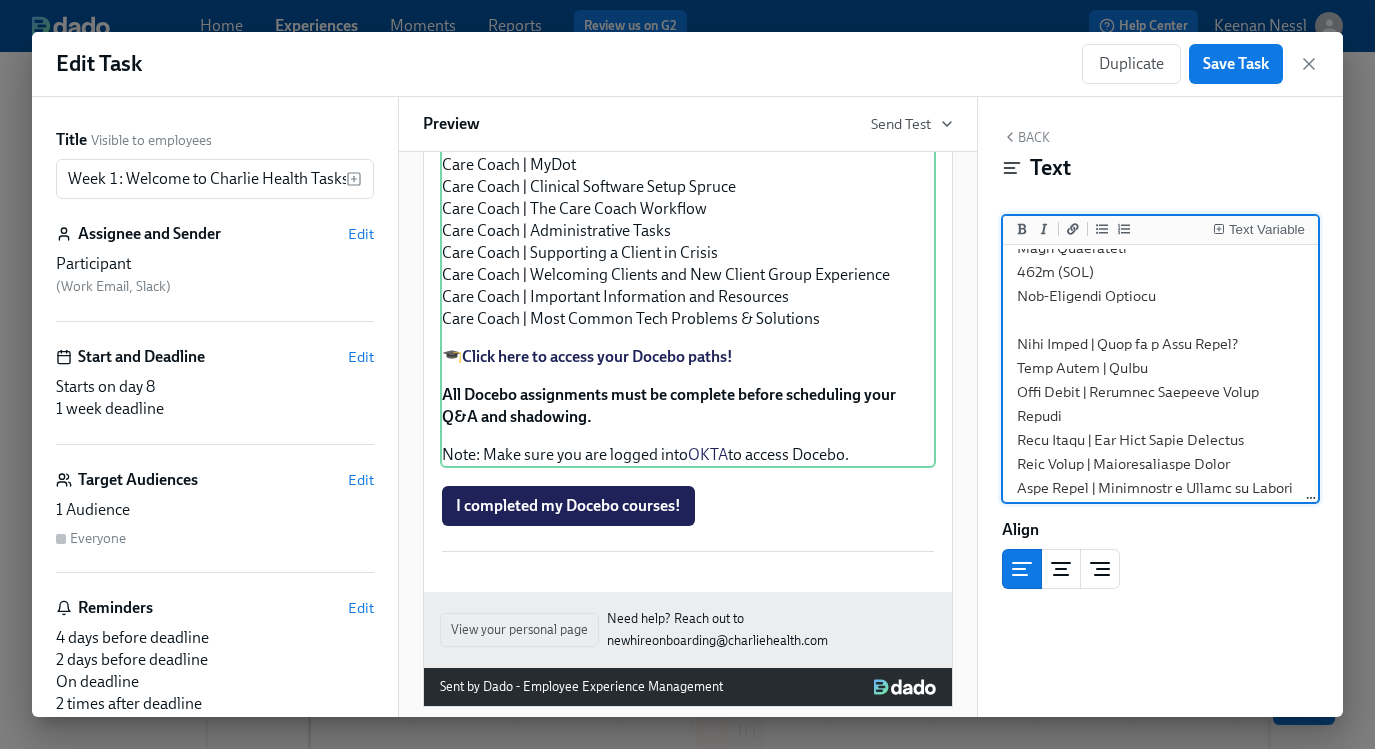 scroll, scrollTop: 464, scrollLeft: 0, axis: vertical 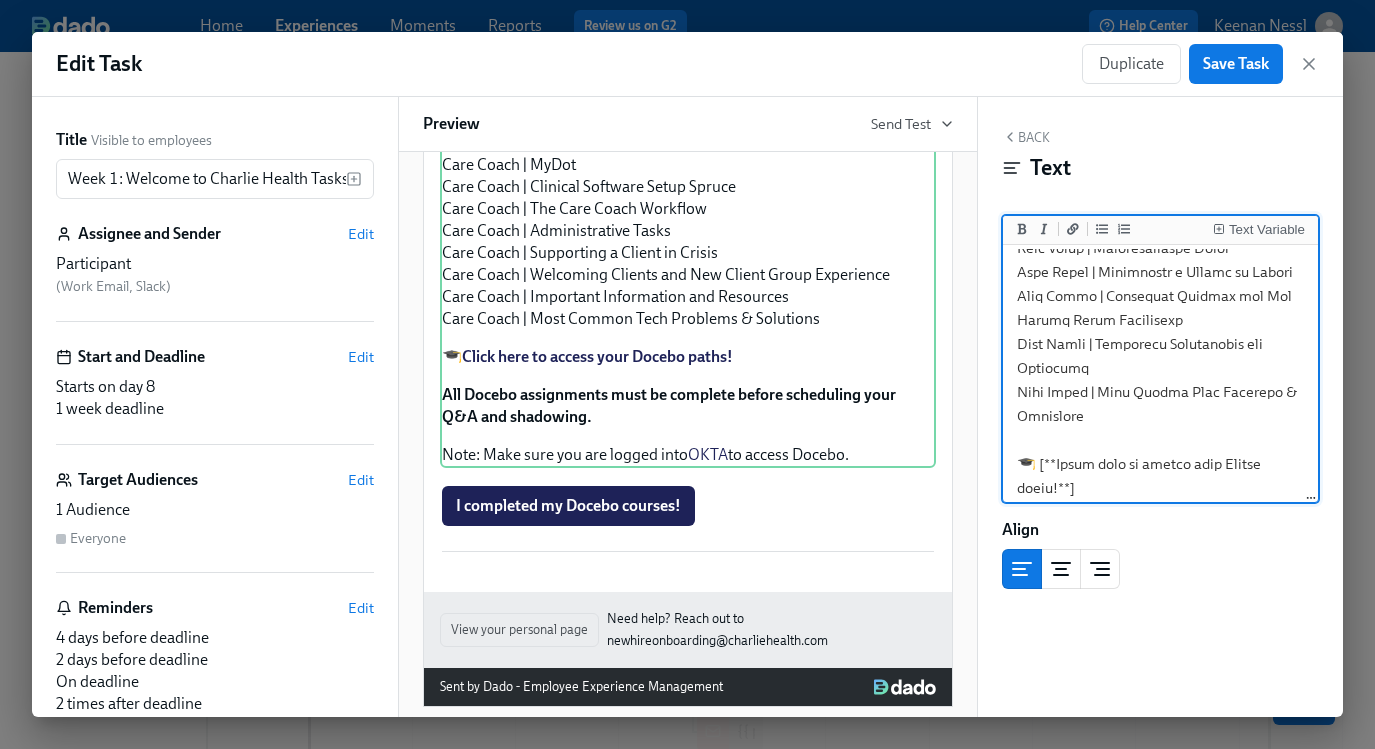 drag, startPoint x: 1019, startPoint y: 335, endPoint x: 1127, endPoint y: 396, distance: 124.036285 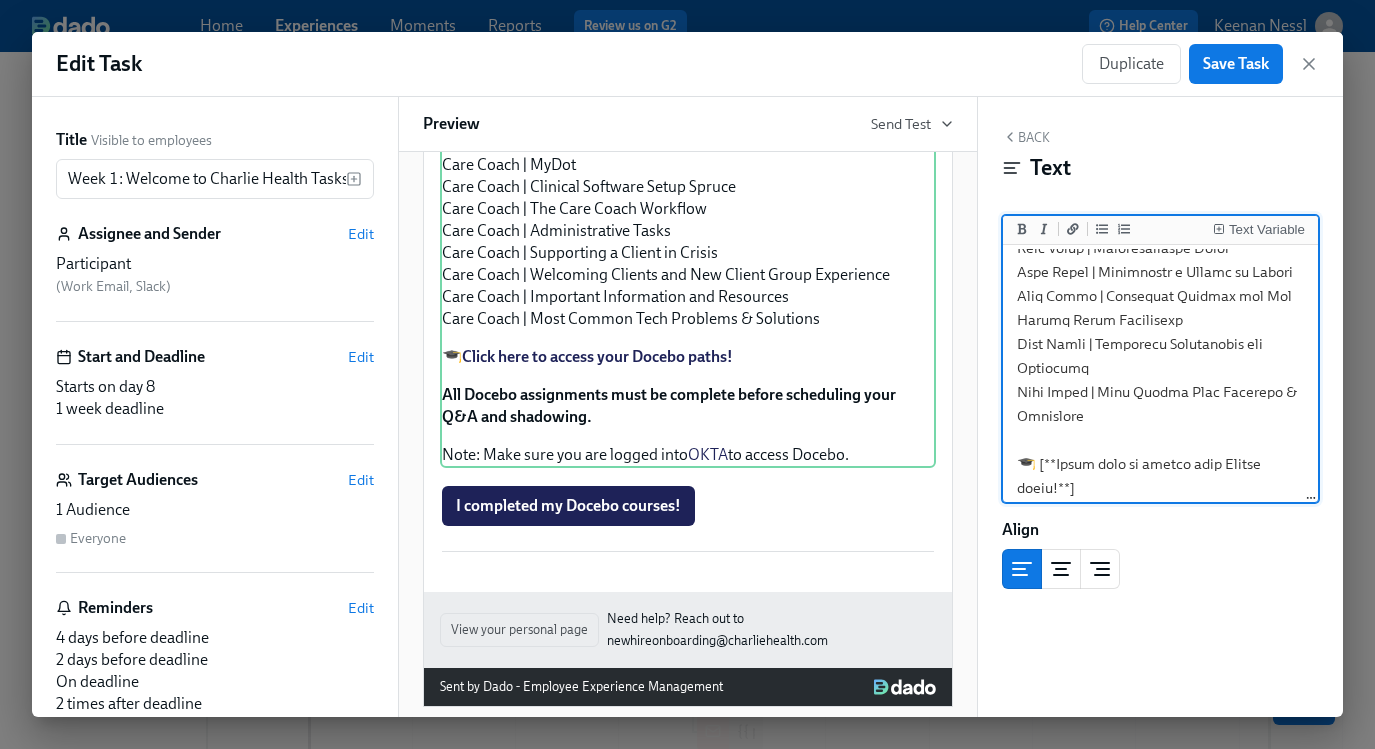 scroll, scrollTop: 541, scrollLeft: 0, axis: vertical 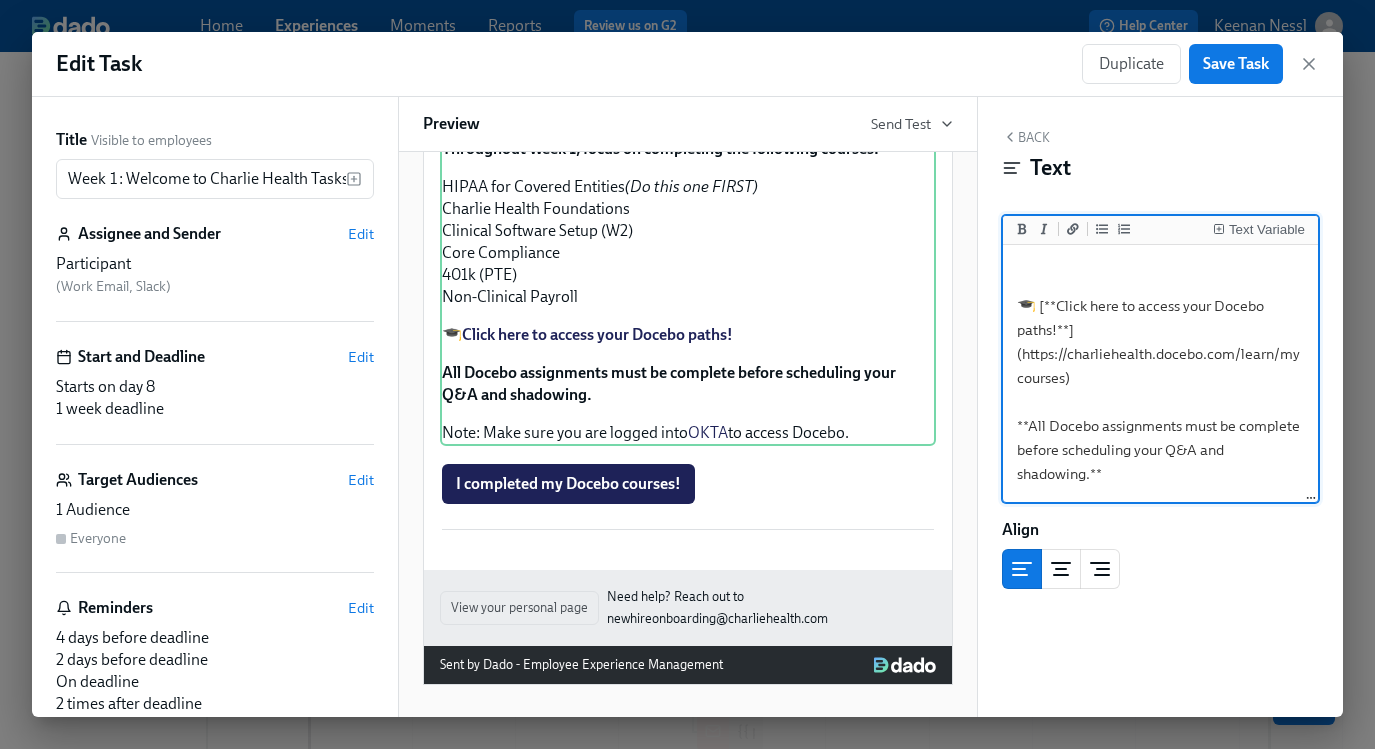 paste on "Spruce for Clinical Administrators" 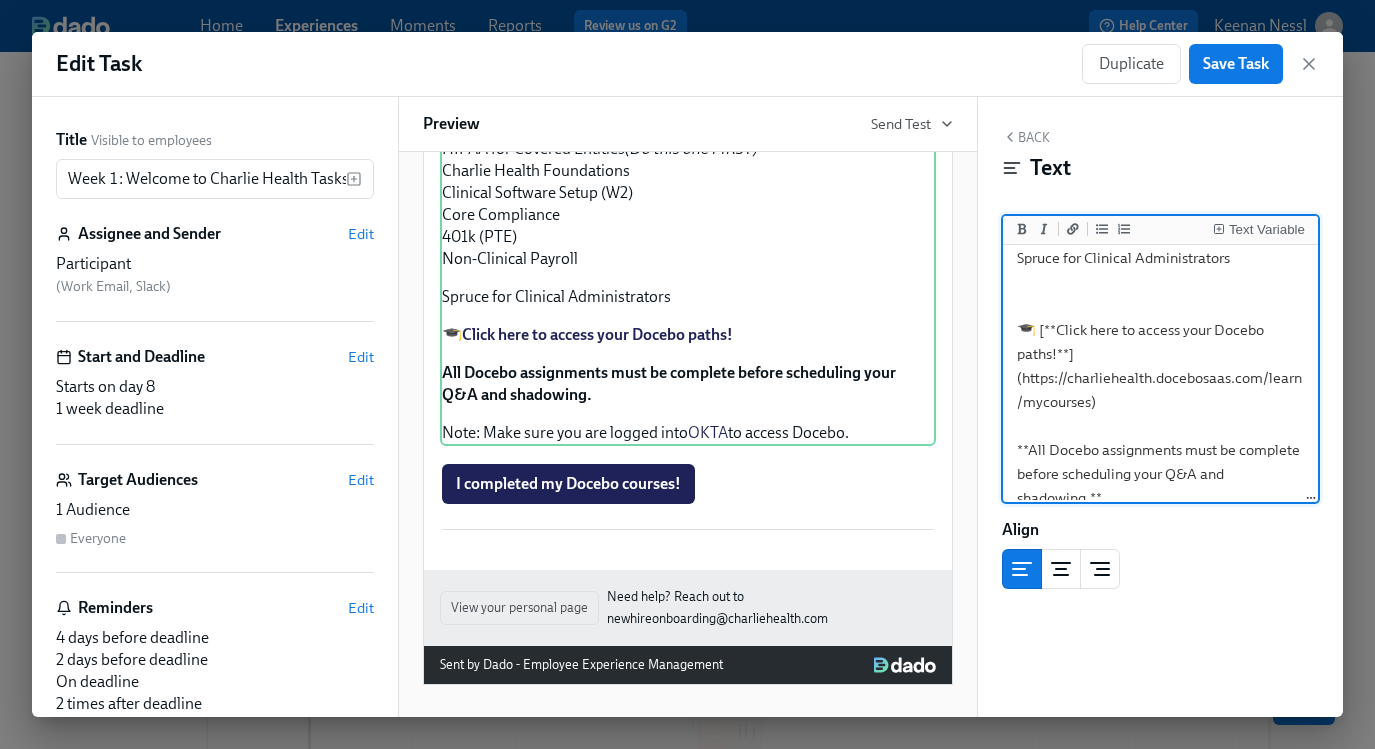 paste on "Clinical Administrator | Elation Account Authentication - Staff Account" 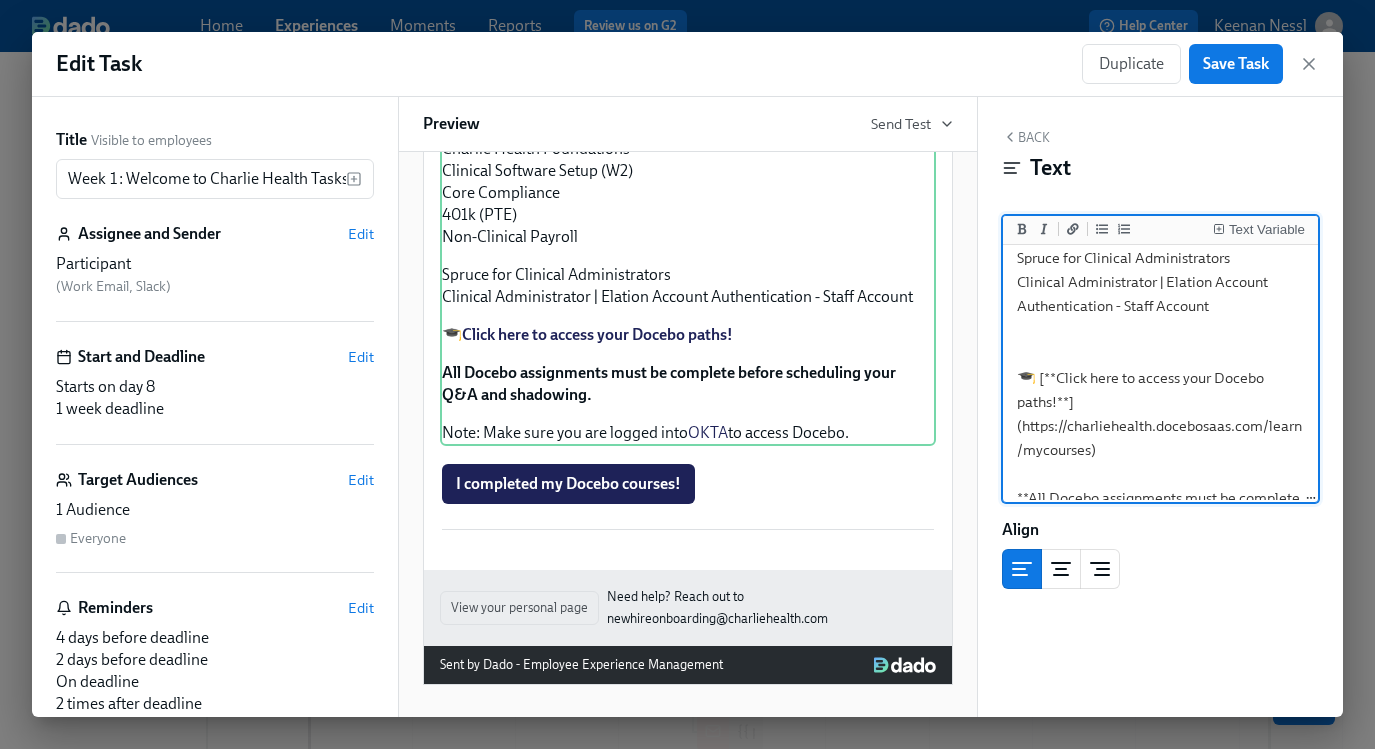 paste on "Clinical Administrator | AwardCo and Unicorn Attendance" 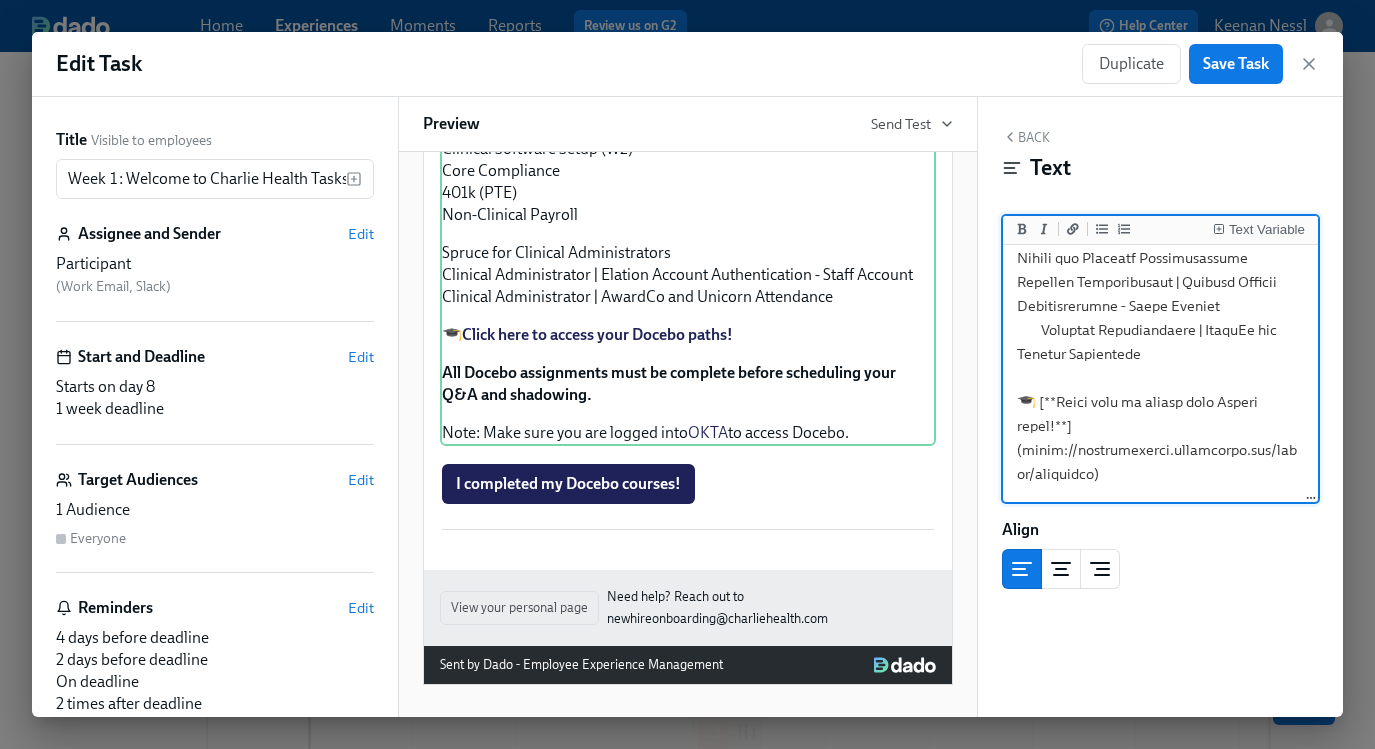 click at bounding box center [1161, 186] 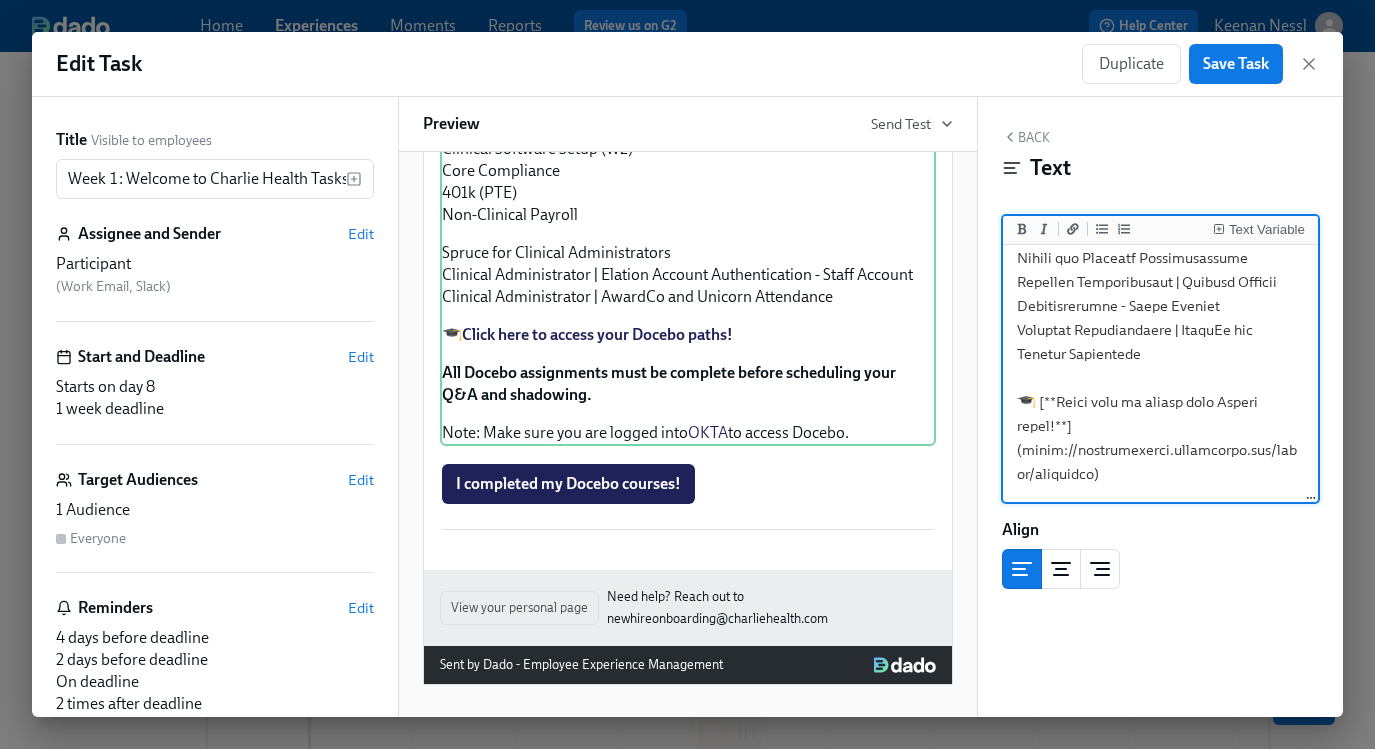 click at bounding box center [1161, 186] 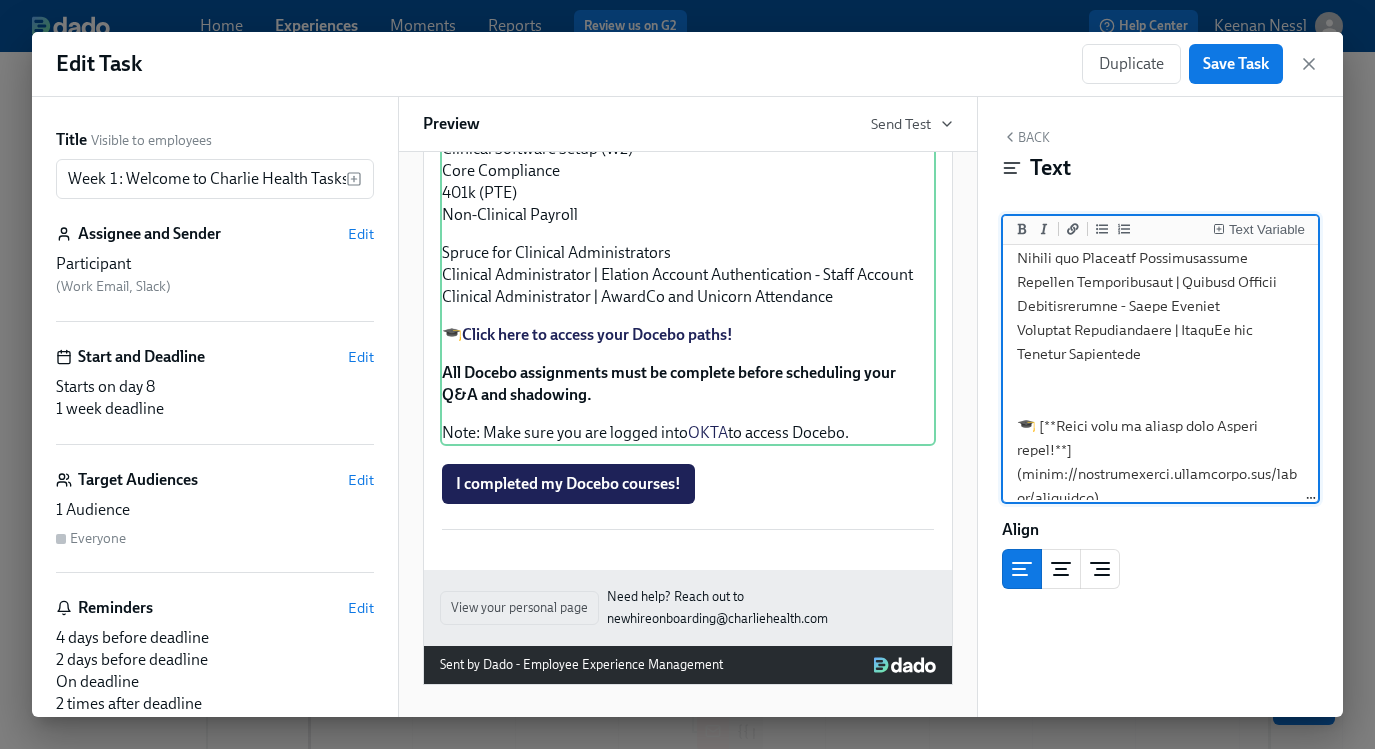 paste on "Clinical Administrator | Most Common Tech Problems for Clinical Admins" 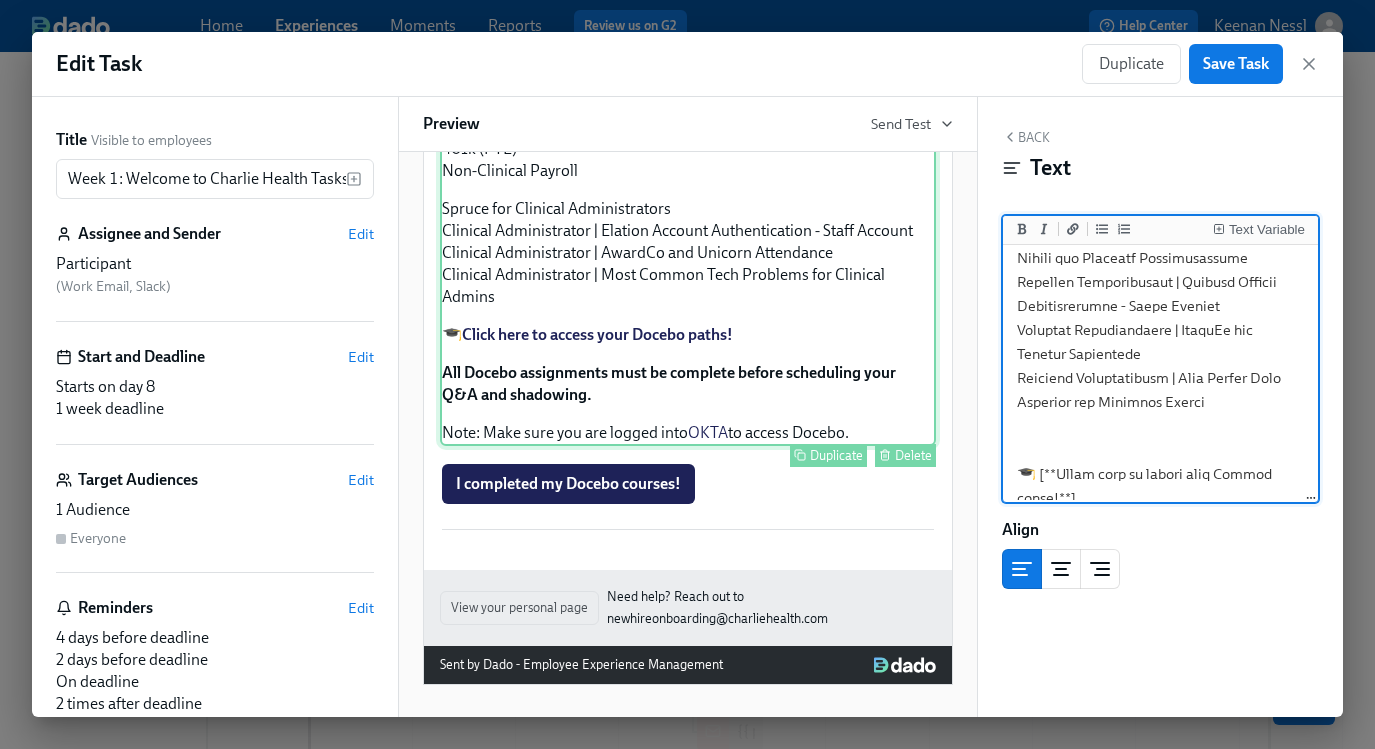 click on "Approx completion time: 15-20 hrs
As you prepare to start your new role, we want to ensure you have all the resources you need to succeed! A key part of your onboarding process will take place on our learning management system,  Docebo . On Docebo, you'll find important training modules, company information, and other tools to help you get up to speed quickly.
Throughout Week 1, focus on completing the following courses:
HIPAA for Covered Entities  (Do this one FIRST)
Charlie Health Foundations
Clinical Software Setup (W2)
Core Compliance
401k (PTE)
Non-Clinical Payroll
Spruce for Clinical Administrators
Clinical Administrator | Elation Account Authentication - Staff Account
Clinical Administrator | AwardCo and Unicorn Attendance
Clinical Administrator | Most Common Tech Problems for Clinical Admins
🎓  Click here to access your Docebo paths!
All Docebo assignments must be complete before scheduling your Q&A and shadowing.
Note: Make sure you are logged into  OKTA   Duplicate" at bounding box center [688, 146] 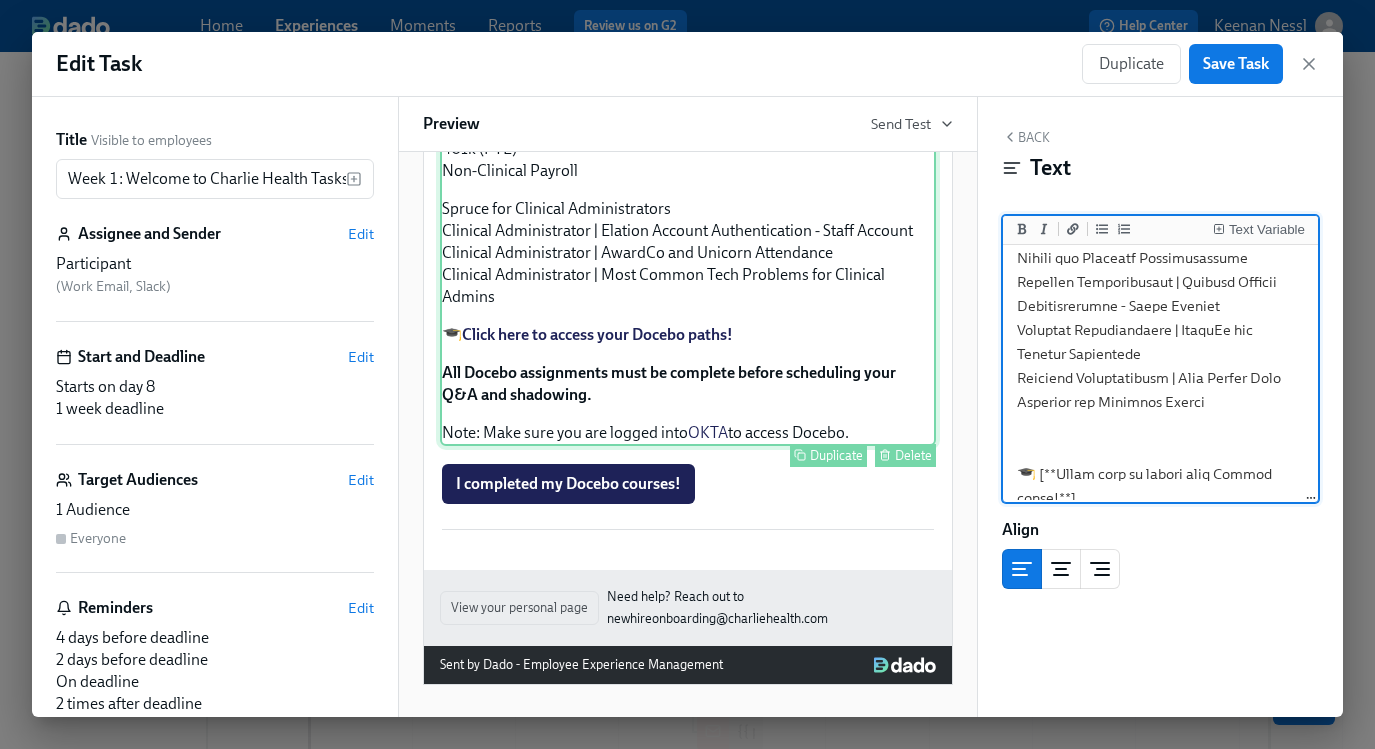 click on "Approx completion time: 15-20 hrs
As you prepare to start your new role, we want to ensure you have all the resources you need to succeed! A key part of your onboarding process will take place on our learning management system,  Docebo . On Docebo, you'll find important training modules, company information, and other tools to help you get up to speed quickly.
Throughout Week 1, focus on completing the following courses:
HIPAA for Covered Entities  (Do this one FIRST)
Charlie Health Foundations
Clinical Software Setup (W2)
Core Compliance
401k (PTE)
Non-Clinical Payroll
Spruce for Clinical Administrators
Clinical Administrator | Elation Account Authentication - Staff Account
Clinical Administrator | AwardCo and Unicorn Attendance
Clinical Administrator | Most Common Tech Problems for Clinical Admins
🎓  Click here to access your Docebo paths!
All Docebo assignments must be complete before scheduling your Q&A and shadowing.
Note: Make sure you are logged into  OKTA   Duplicate" at bounding box center [688, 146] 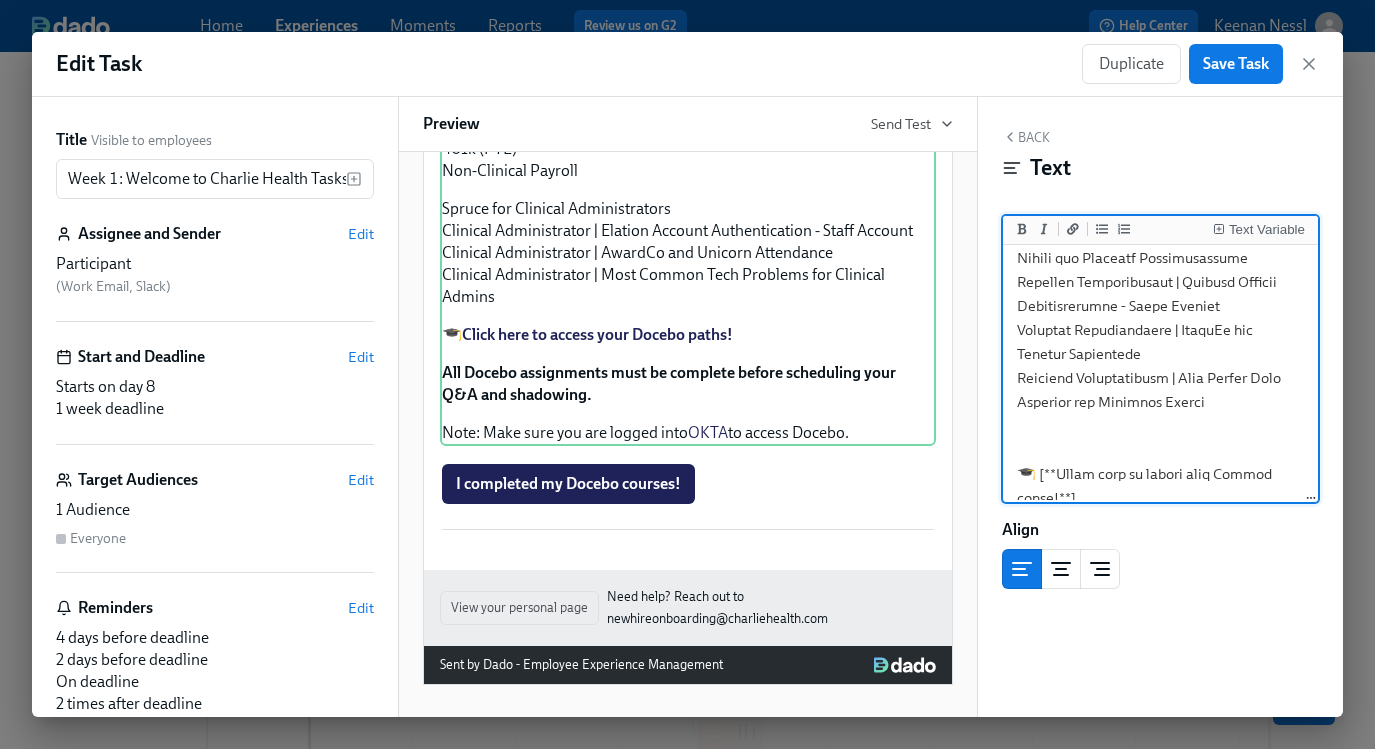 scroll, scrollTop: 457, scrollLeft: 0, axis: vertical 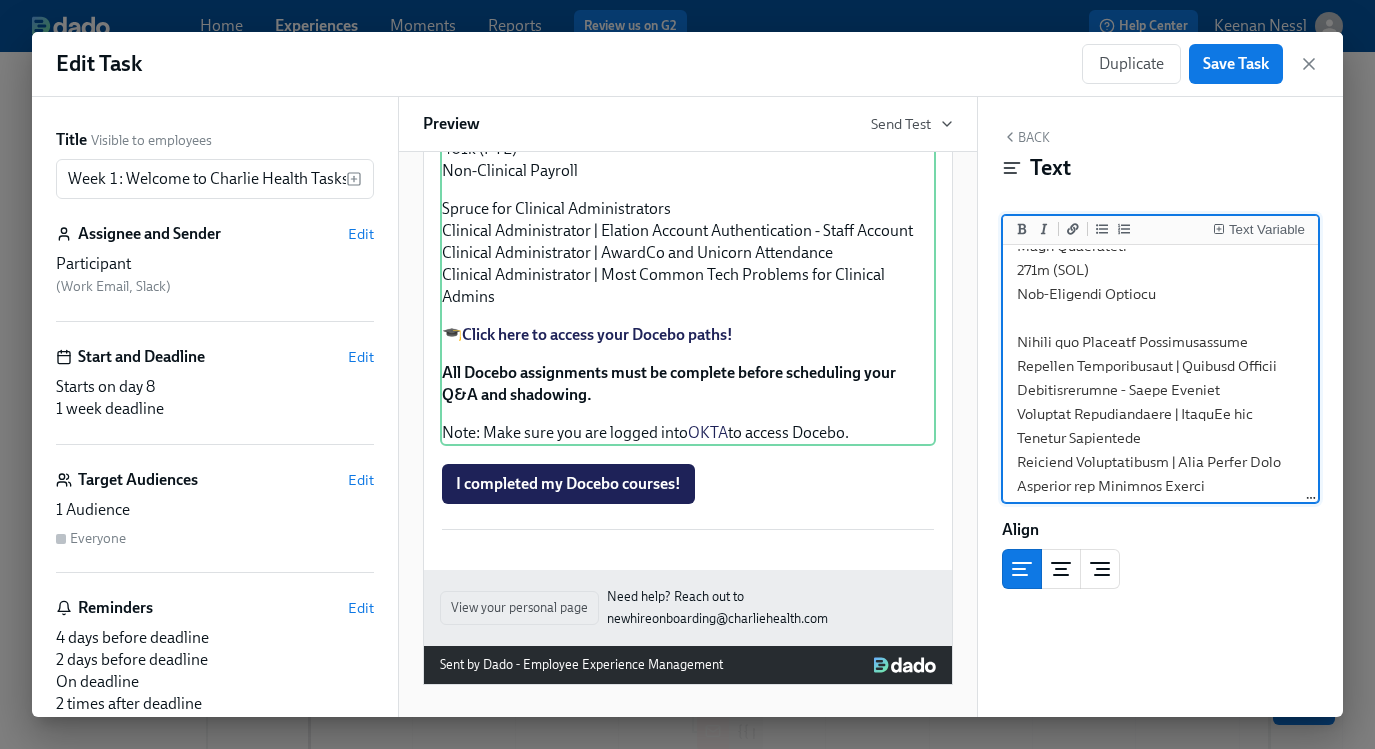 click at bounding box center (1161, 318) 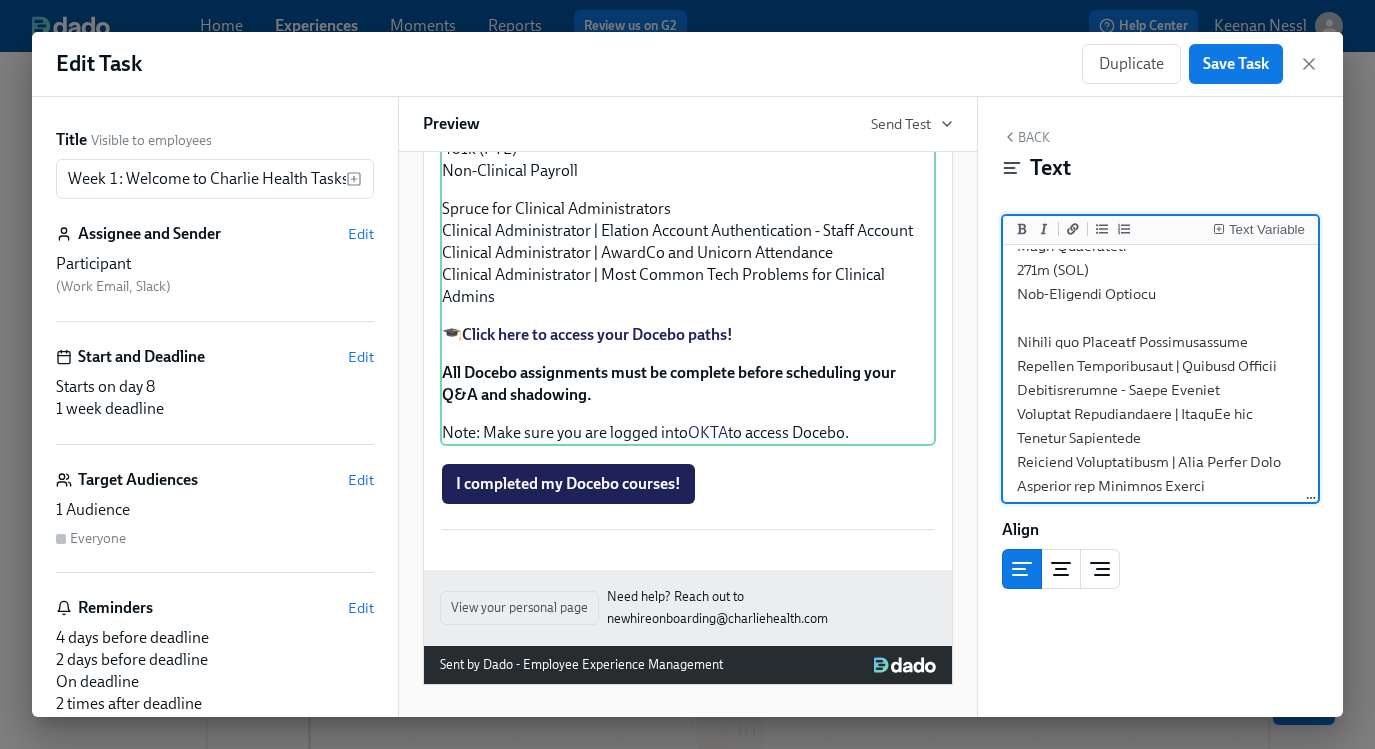 click at bounding box center [1161, 318] 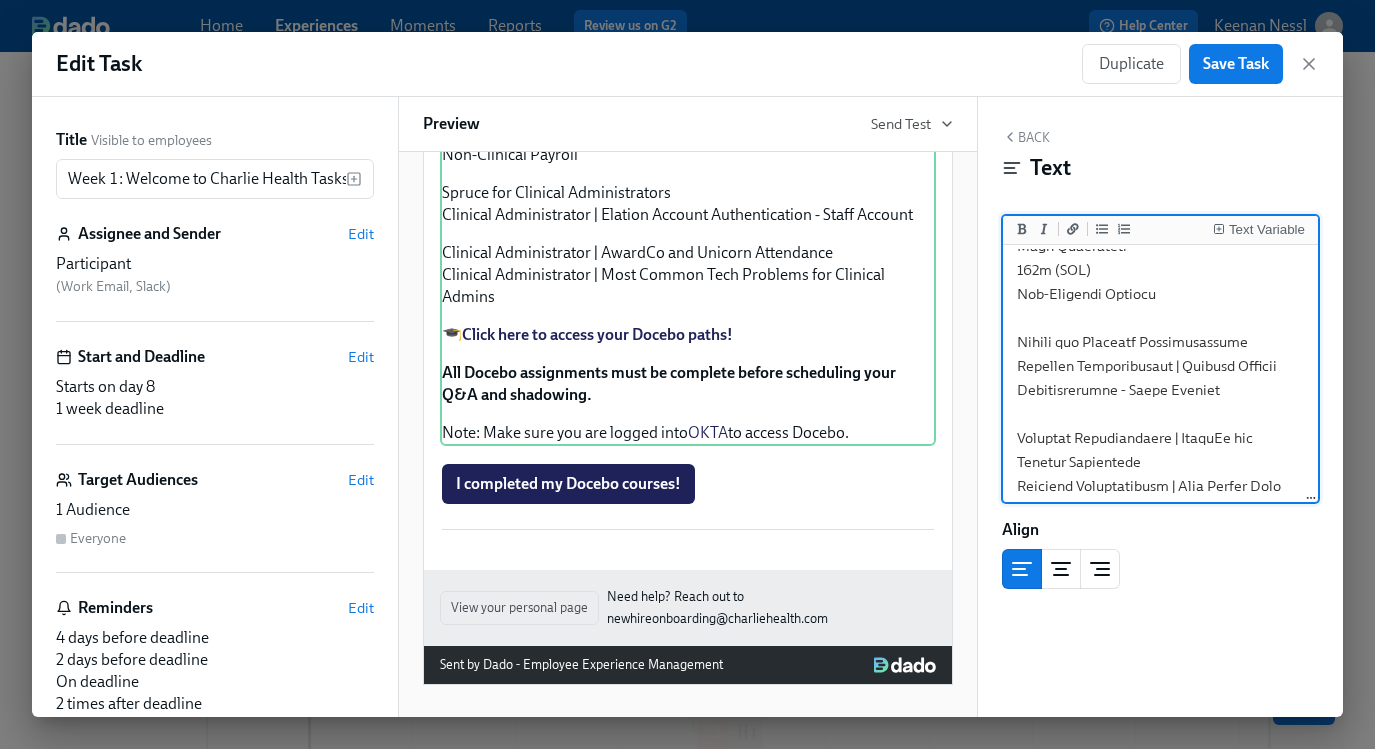 paste on "Clinical Administrator | MyDot for Clinical Administrators" 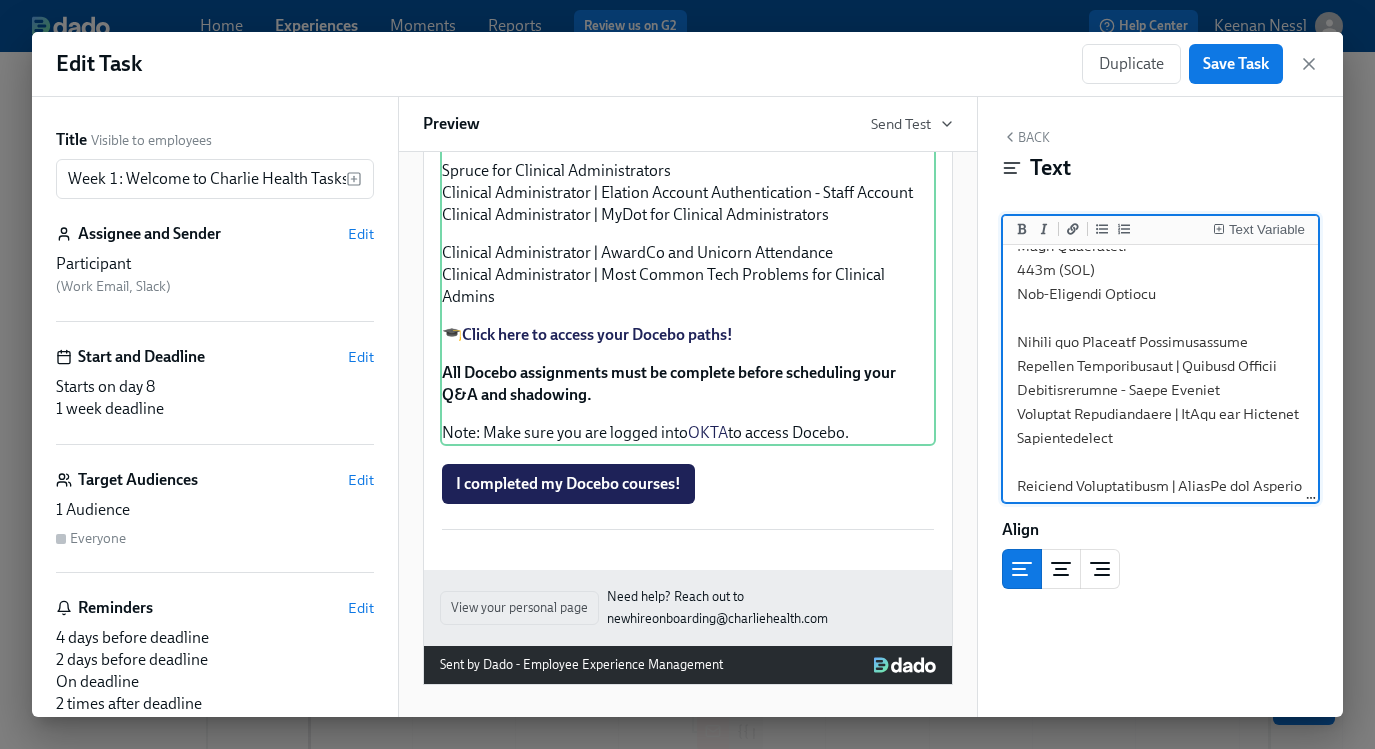 paste on "Clinical Administrator | Preparing for Group" 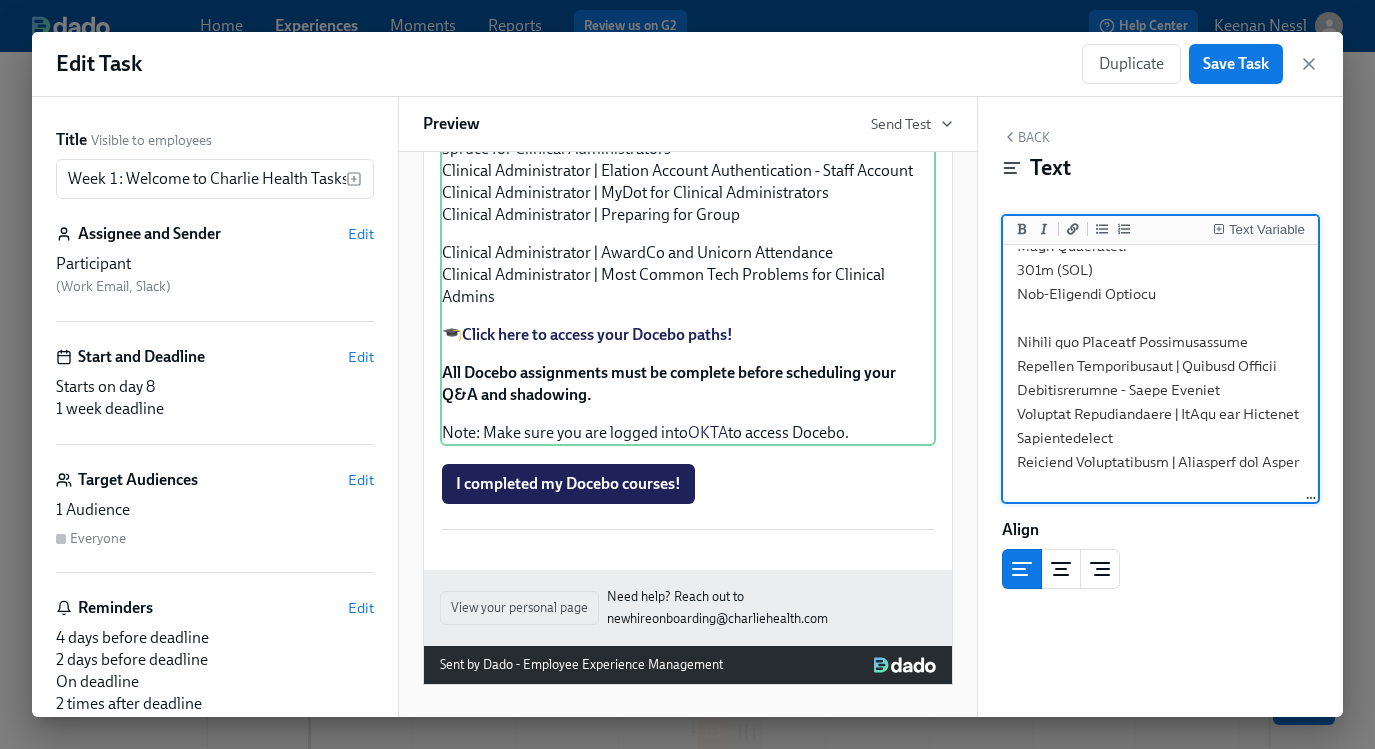 paste on "Clinical Administrator | Setting up the Zoom Session/Understanding Breakout Rooms/Sending Clients to their Breakout Rooms" 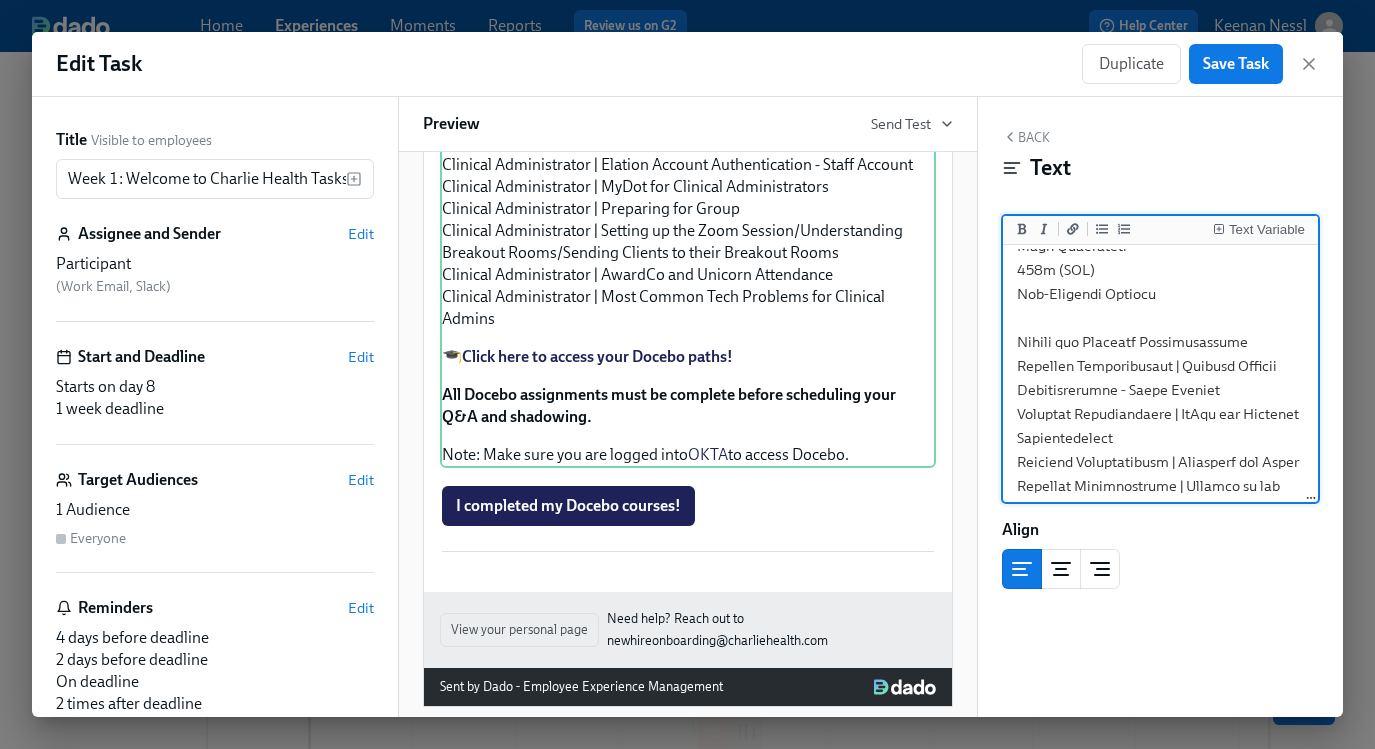 scroll, scrollTop: 524, scrollLeft: 0, axis: vertical 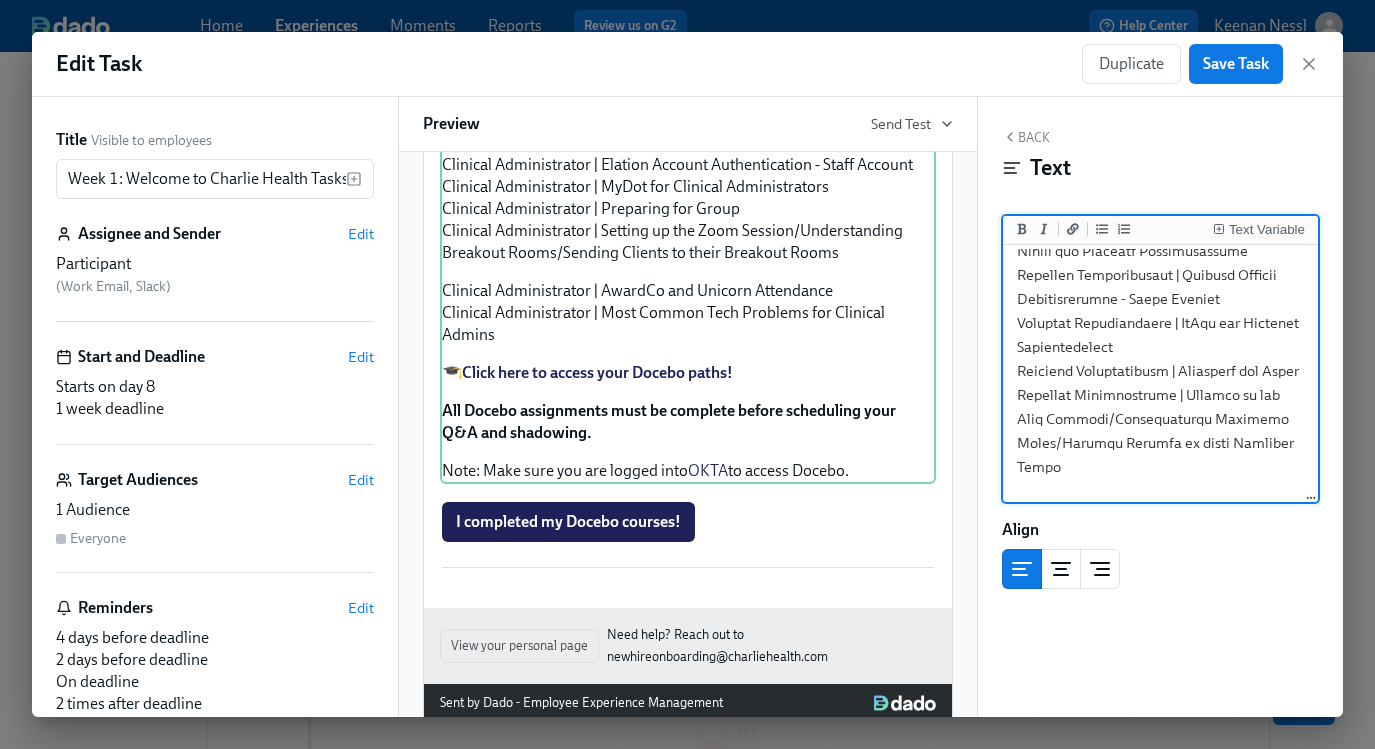 paste on "Clinical Administrator | Basics of Hosting Groups for Clinical Administrators" 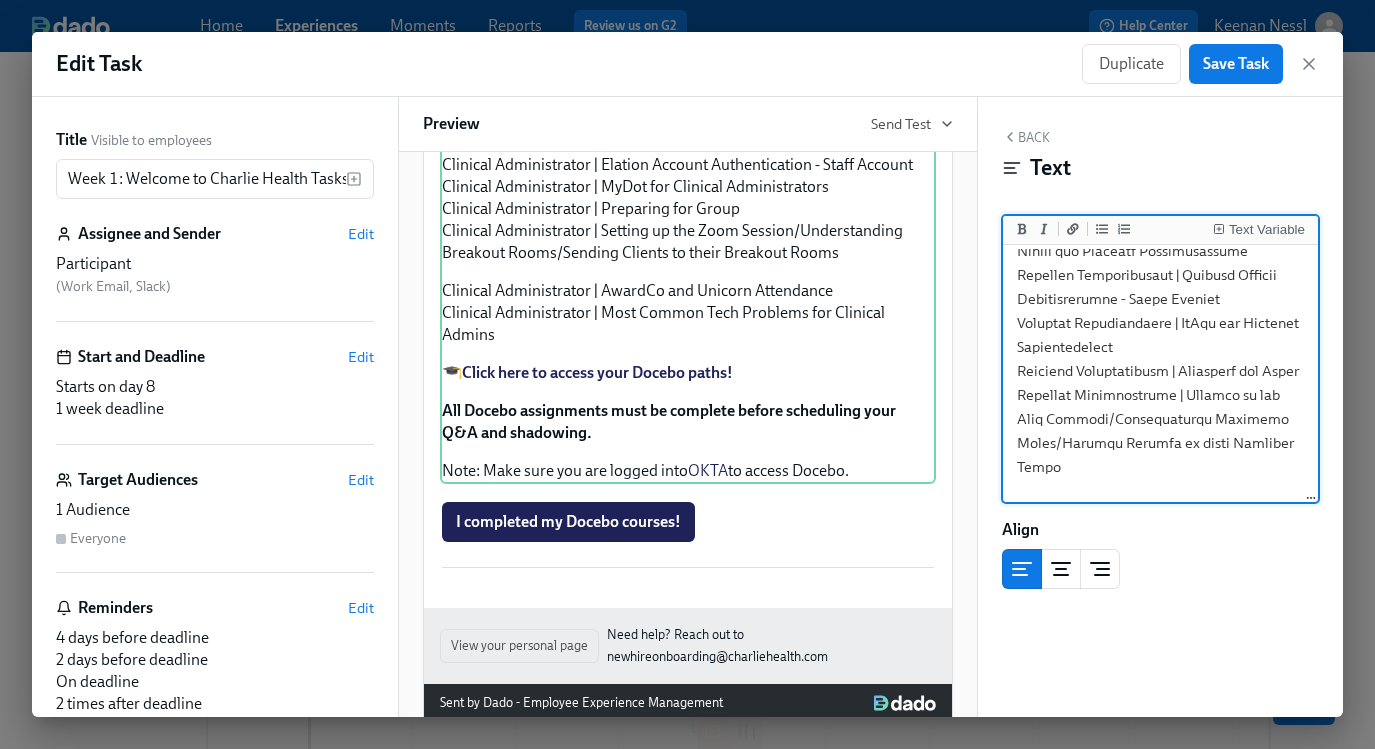scroll, scrollTop: 572, scrollLeft: 0, axis: vertical 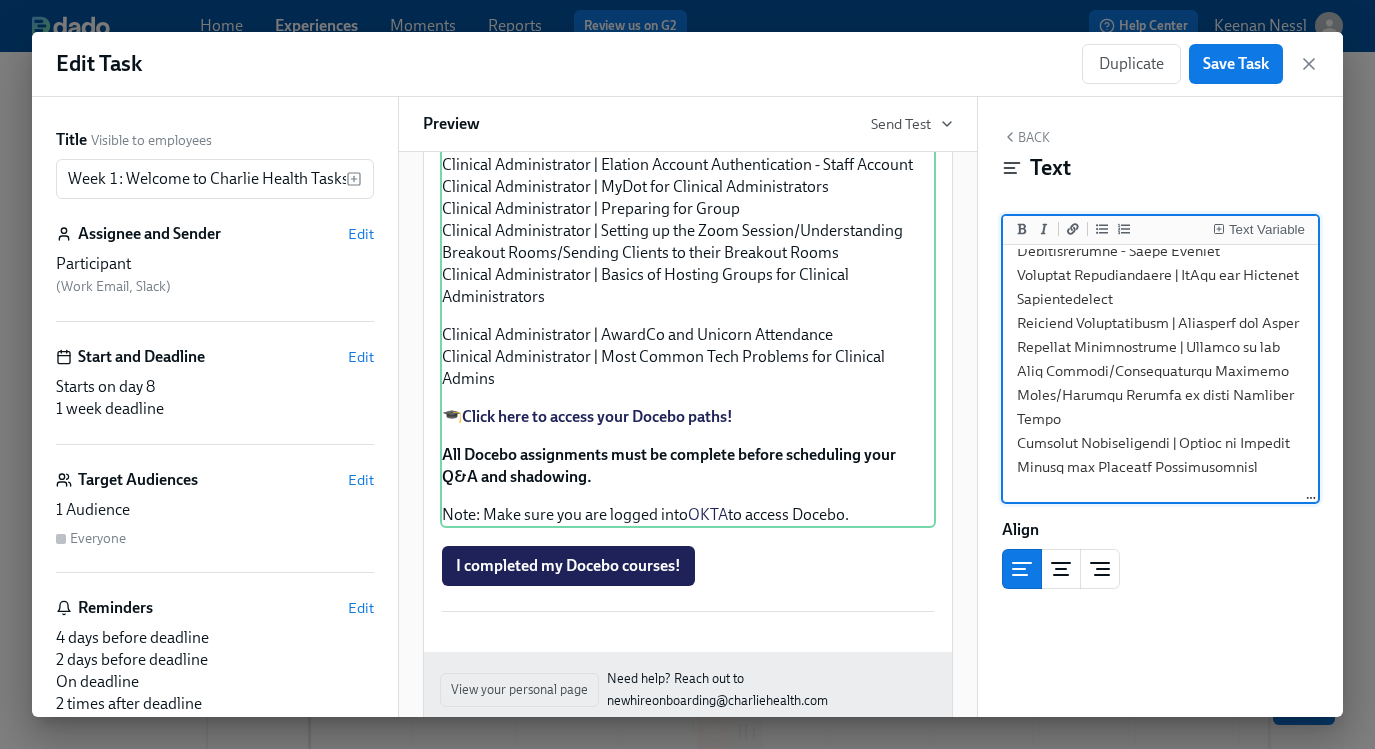 paste on "Clinical Administrator | Renaming Clients" 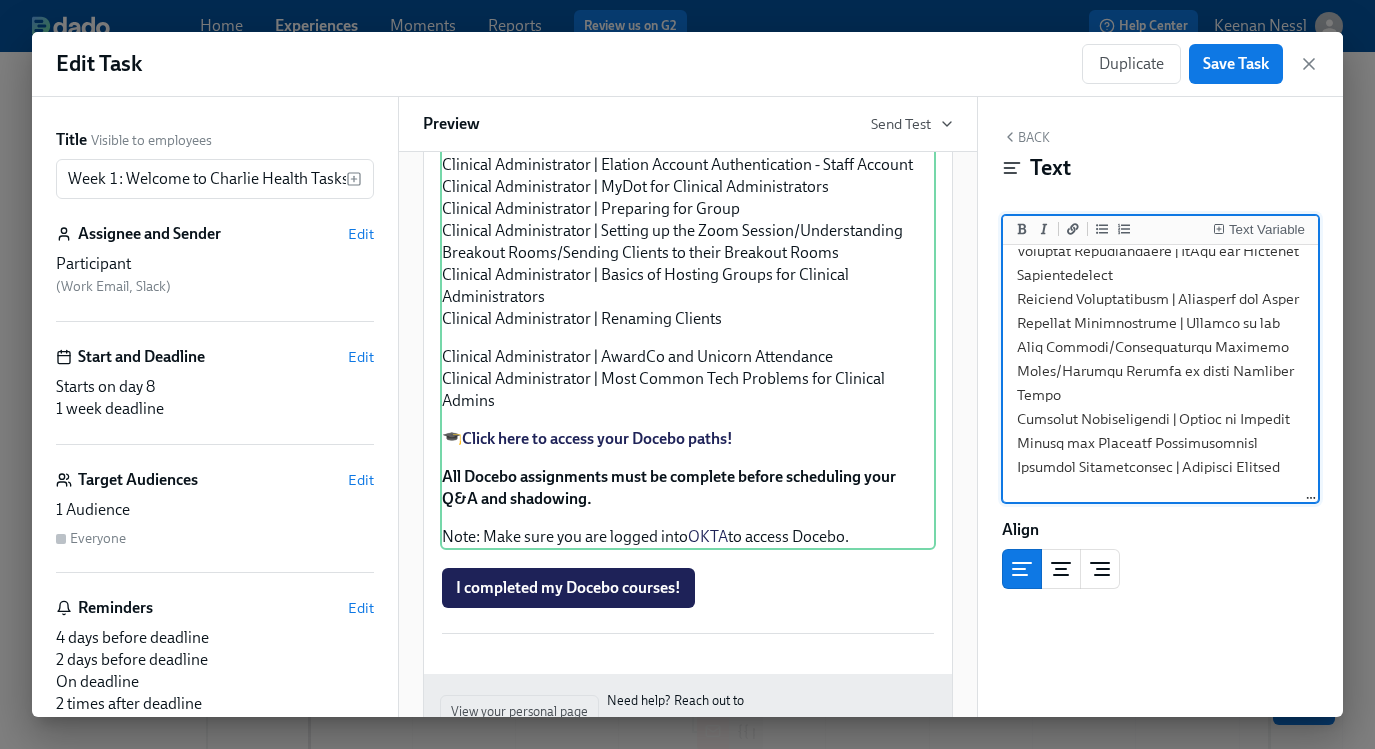 paste on "Clinical Administrator | Attendance Report Role" 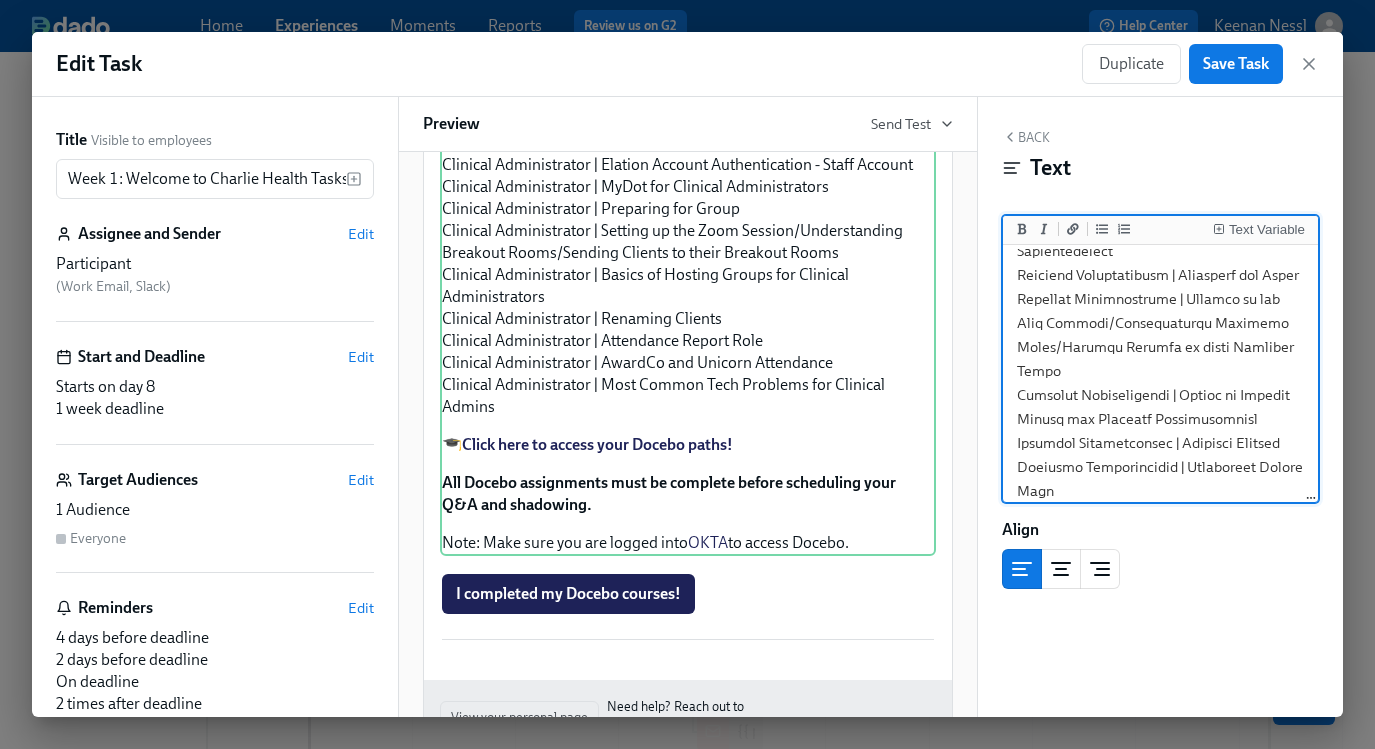scroll, scrollTop: 668, scrollLeft: 0, axis: vertical 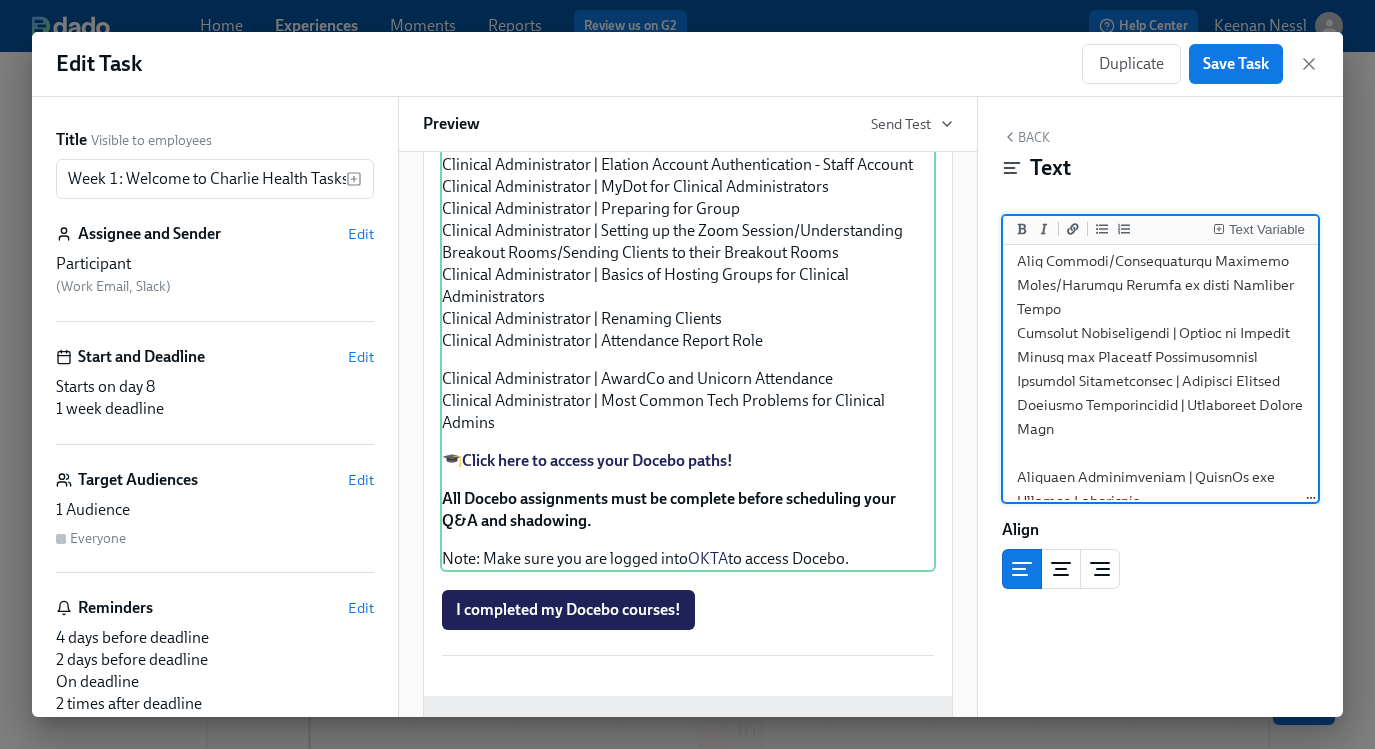 paste on "Clinical Administrator | New Client Orientation and Intake Surveys" 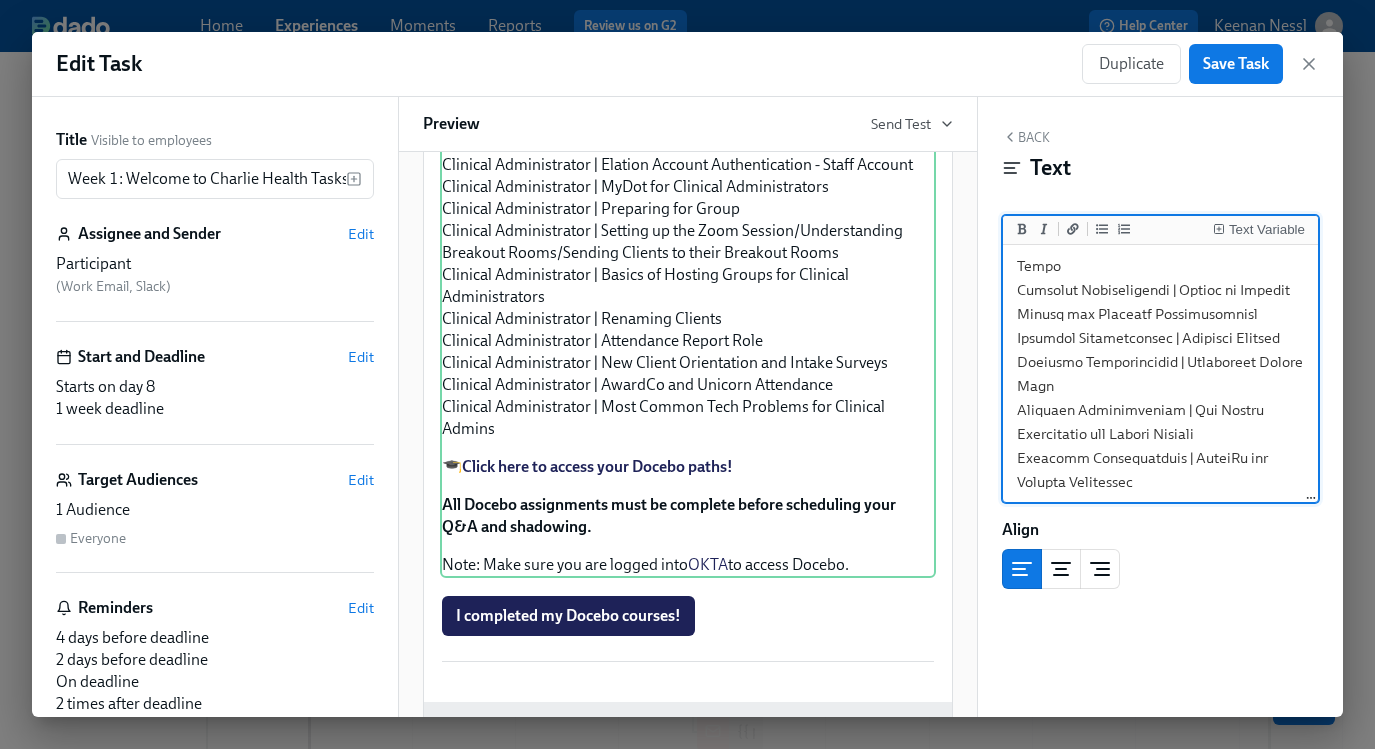 scroll, scrollTop: 756, scrollLeft: 0, axis: vertical 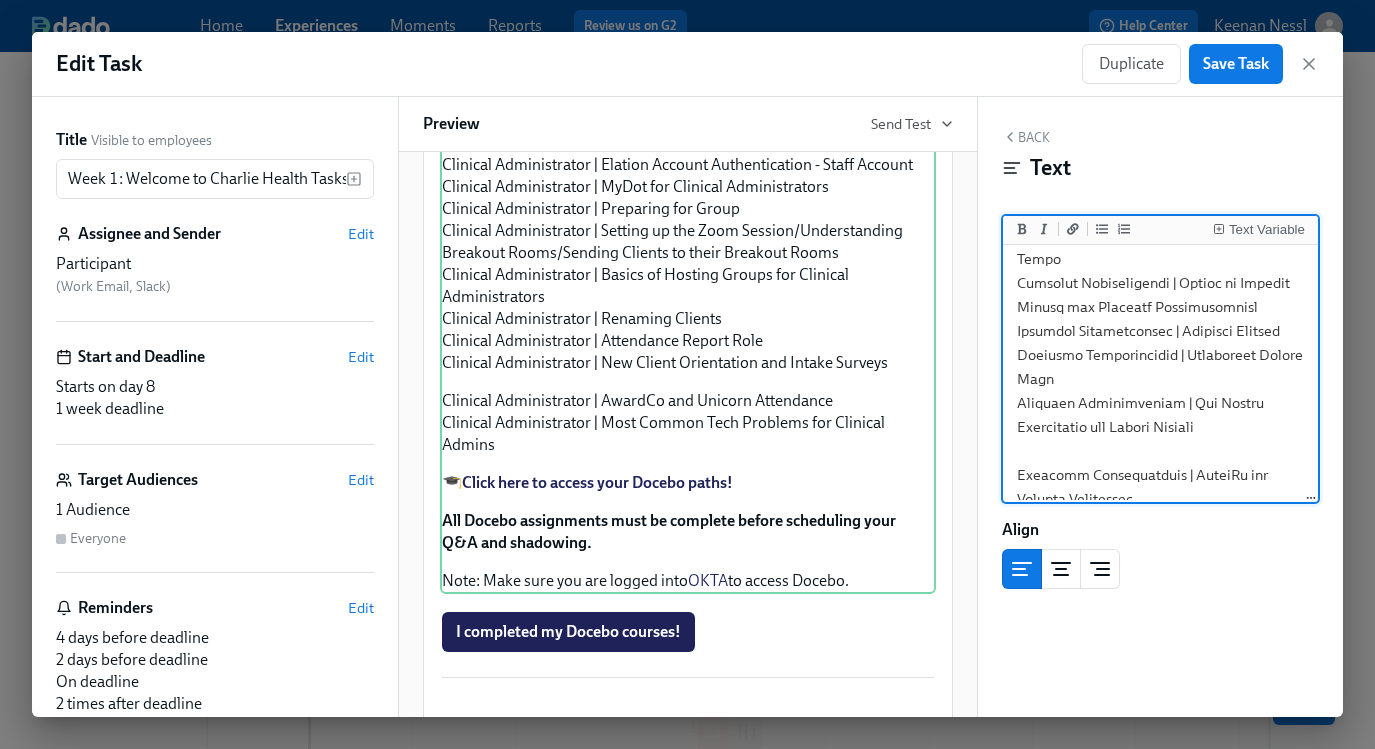 paste on "Clinical Administrator | Closing Circles and Discharge Surveys" 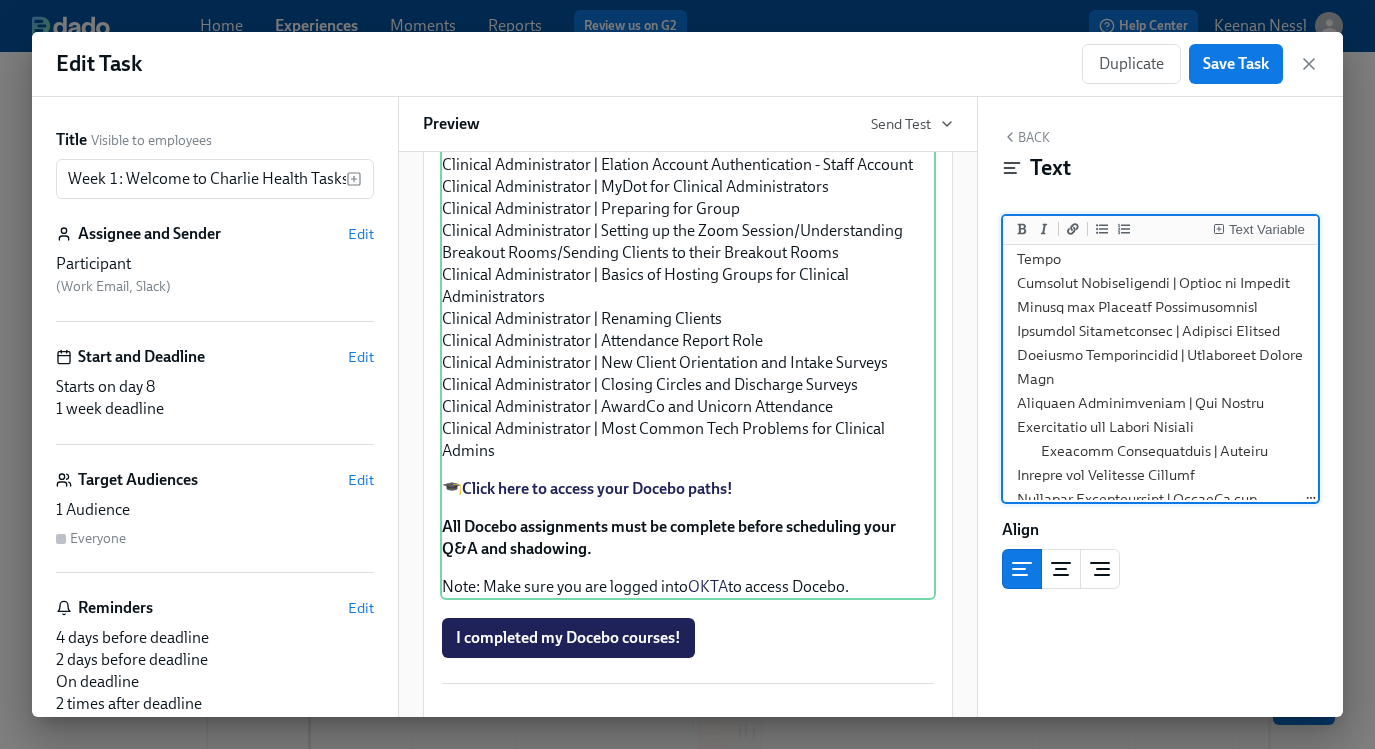 click at bounding box center (1161, 211) 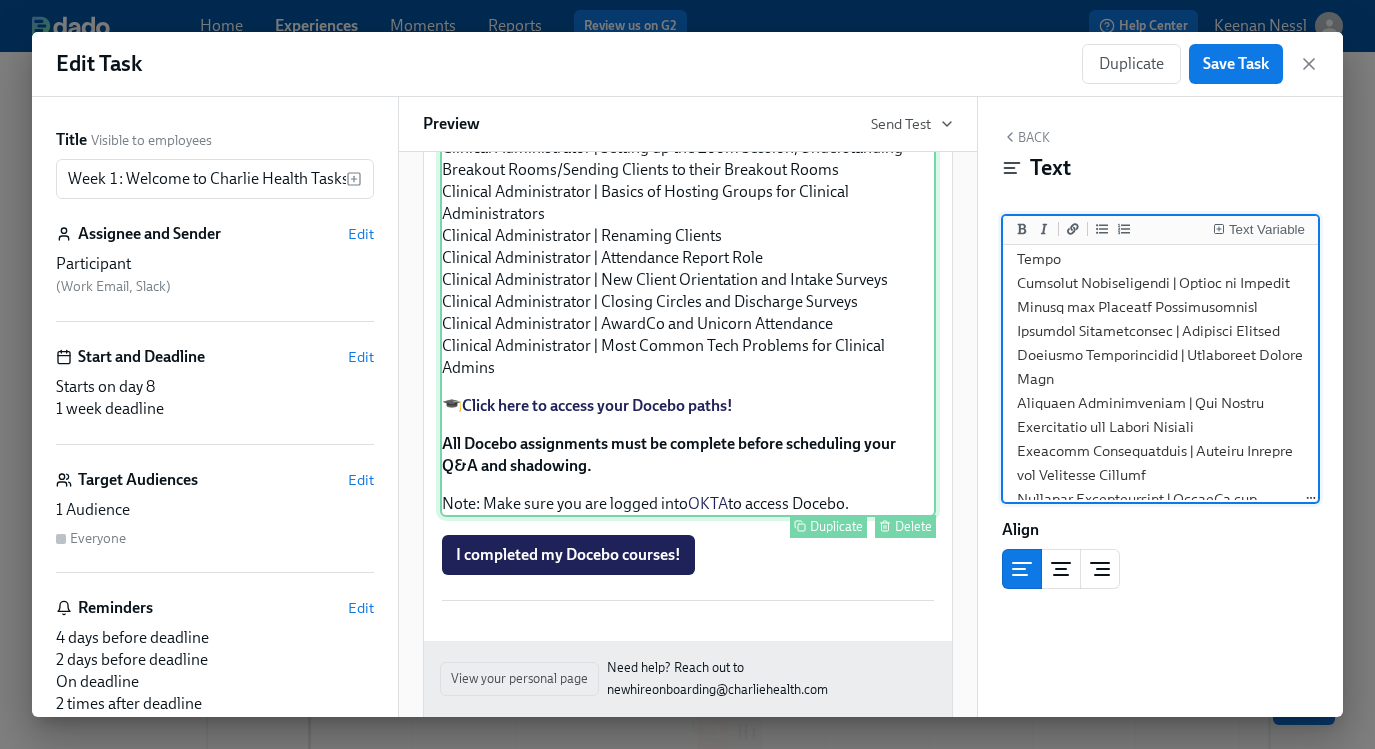 scroll, scrollTop: 2071, scrollLeft: 0, axis: vertical 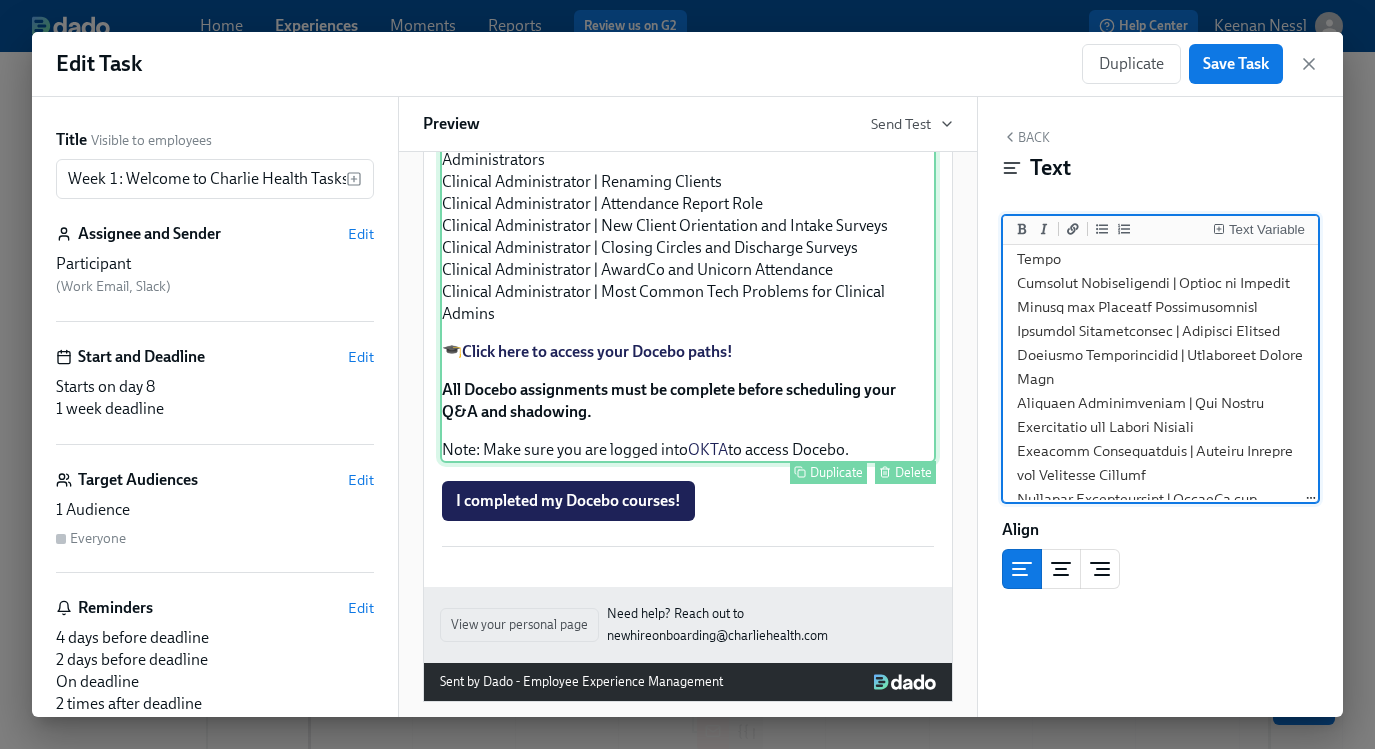 click on "Approx completion time: 15-20 hrs
As you prepare to start your new role, we want to ensure you have all the resources you need to succeed! A key part of your onboarding process will take place on our learning management system,  Docebo . On Docebo, you'll find important training modules, company information, and other tools to help you get up to speed quickly.
Throughout Week 1, focus on completing the following courses:
HIPAA for Covered Entities  (Do this one FIRST)
Charlie Health Foundations
Clinical Software Setup (W2)
Core Compliance
401k (PTE)
Non-Clinical Payroll
Spruce for Clinical Administrators
Clinical Administrator | Elation Account Authentication - Staff Account
Clinical Administrator | MyDot for Clinical Administrators
Clinical Administrator | Preparing for Group
Clinical Administrator | Setting up the Zoom Session/Understanding Breakout Rooms/Sending Clients to their Breakout Rooms
Clinical Administrator | Basics of Hosting Groups for Clinical Administrators" at bounding box center (688, 53) 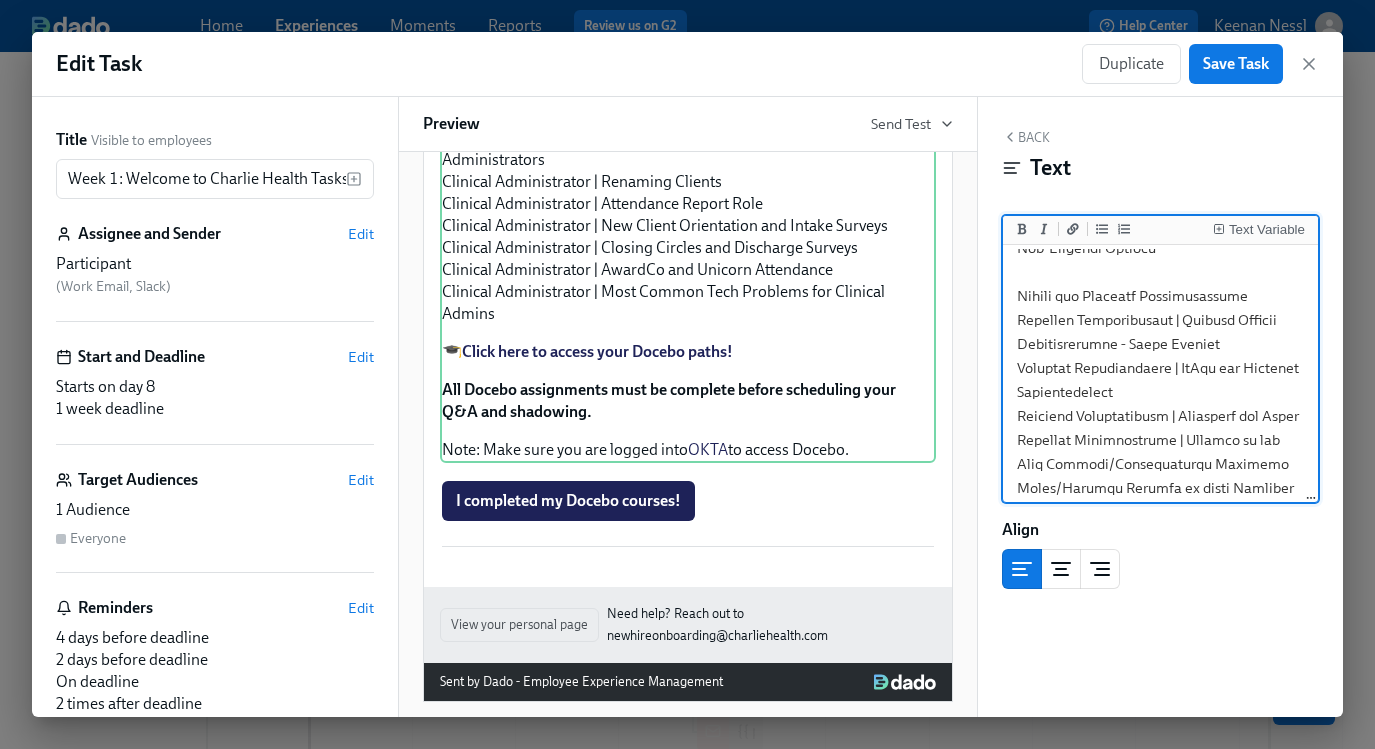 scroll, scrollTop: 446, scrollLeft: 0, axis: vertical 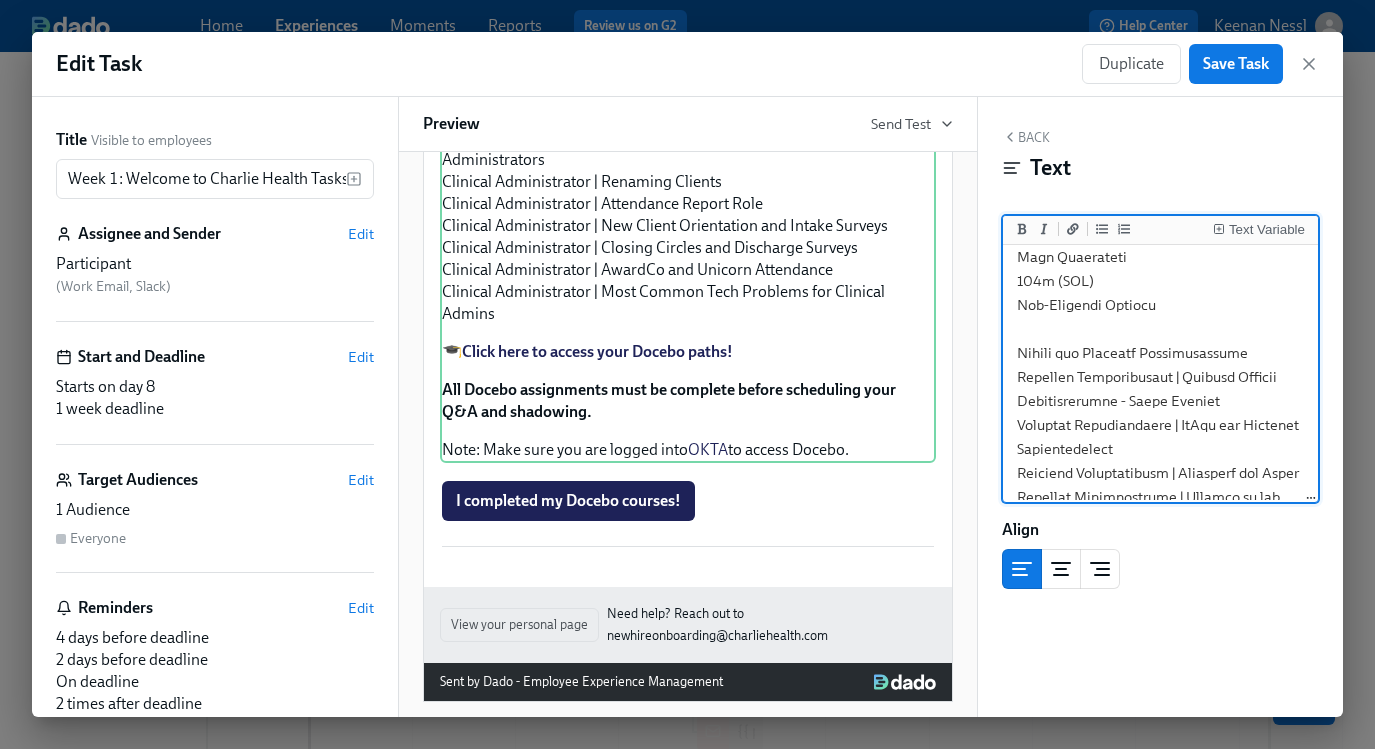 click at bounding box center (1161, 521) 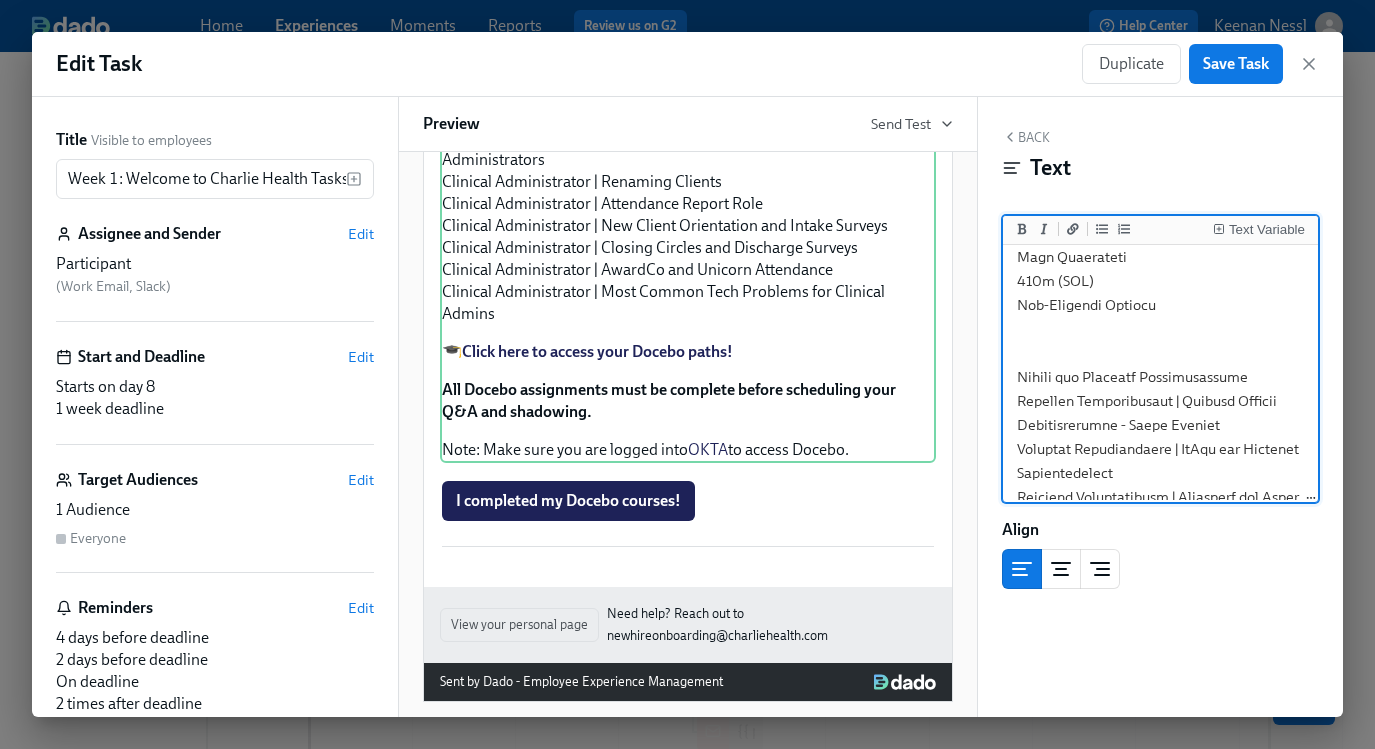 paste on "Clinical Model and Curriculum Overview" 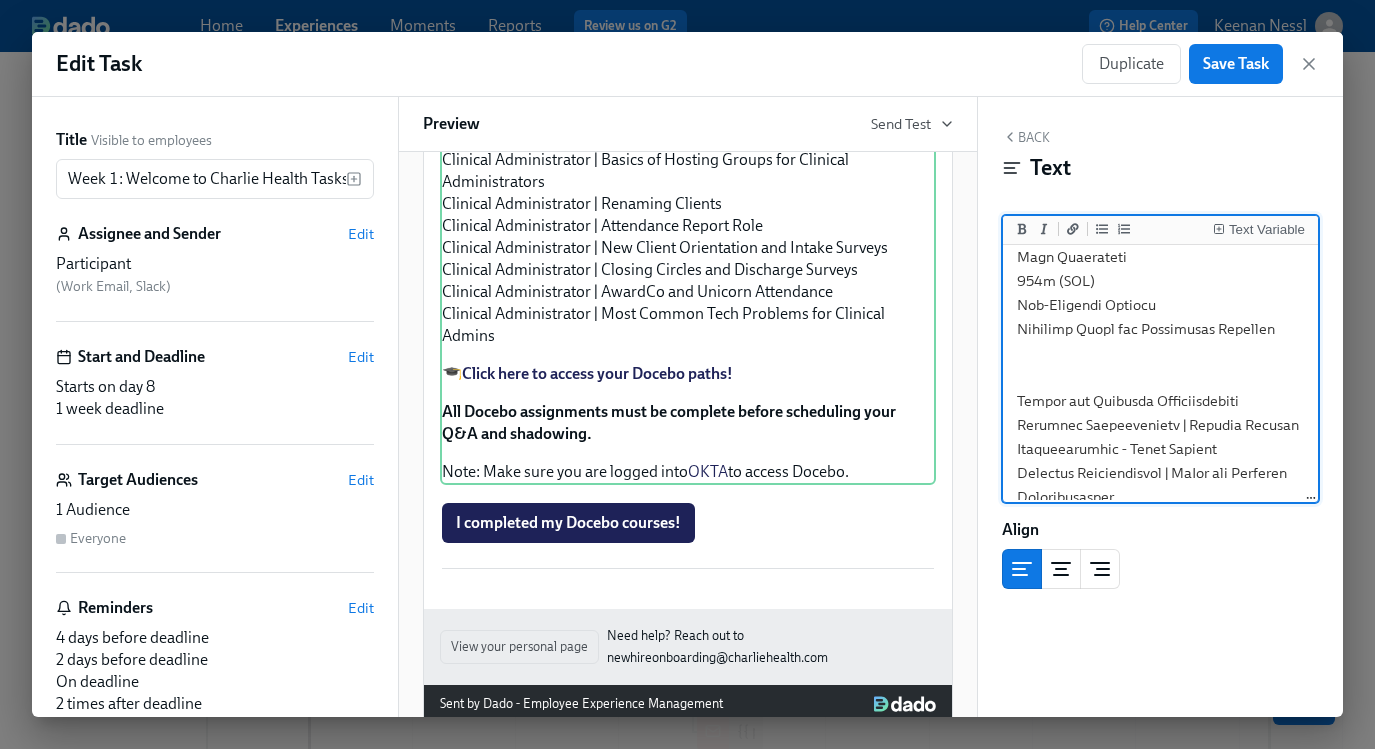 paste on "Supporting our LGBTQIA+ Community" 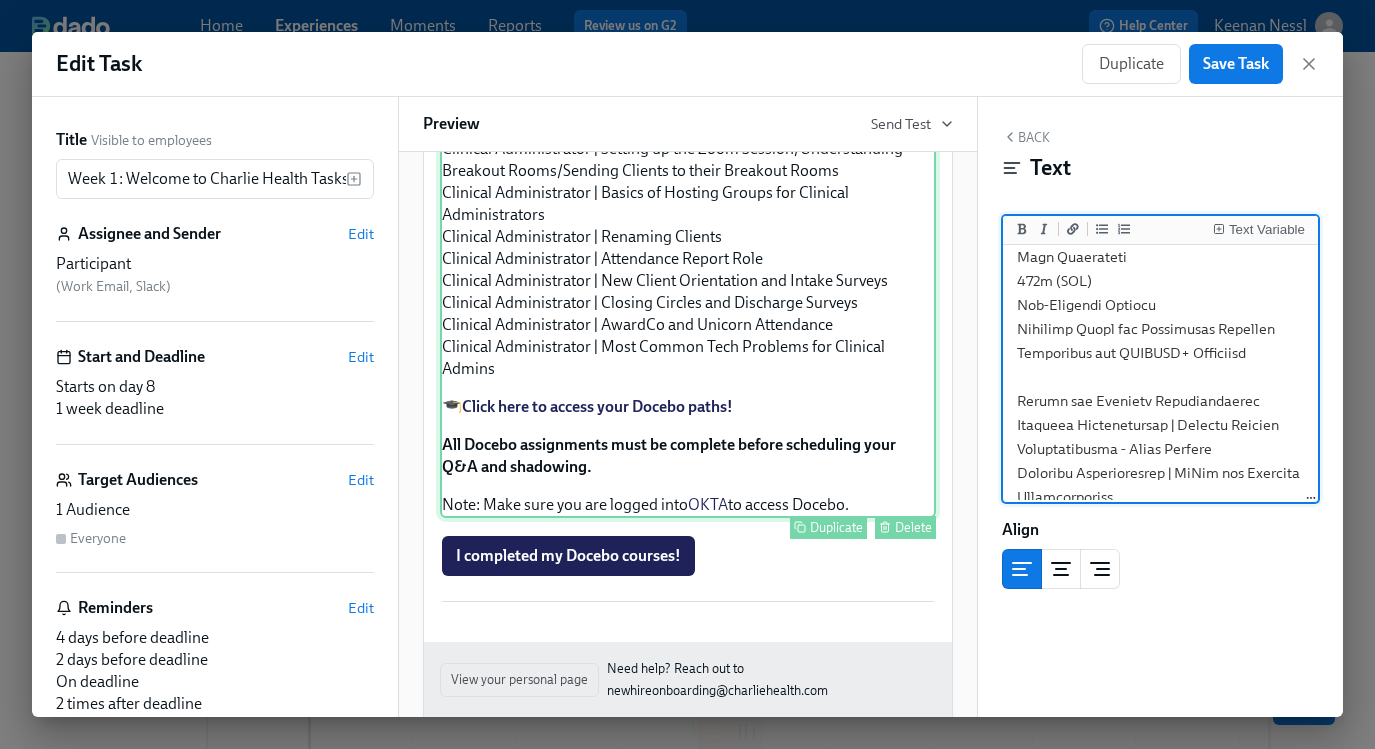 scroll, scrollTop: 1938, scrollLeft: 0, axis: vertical 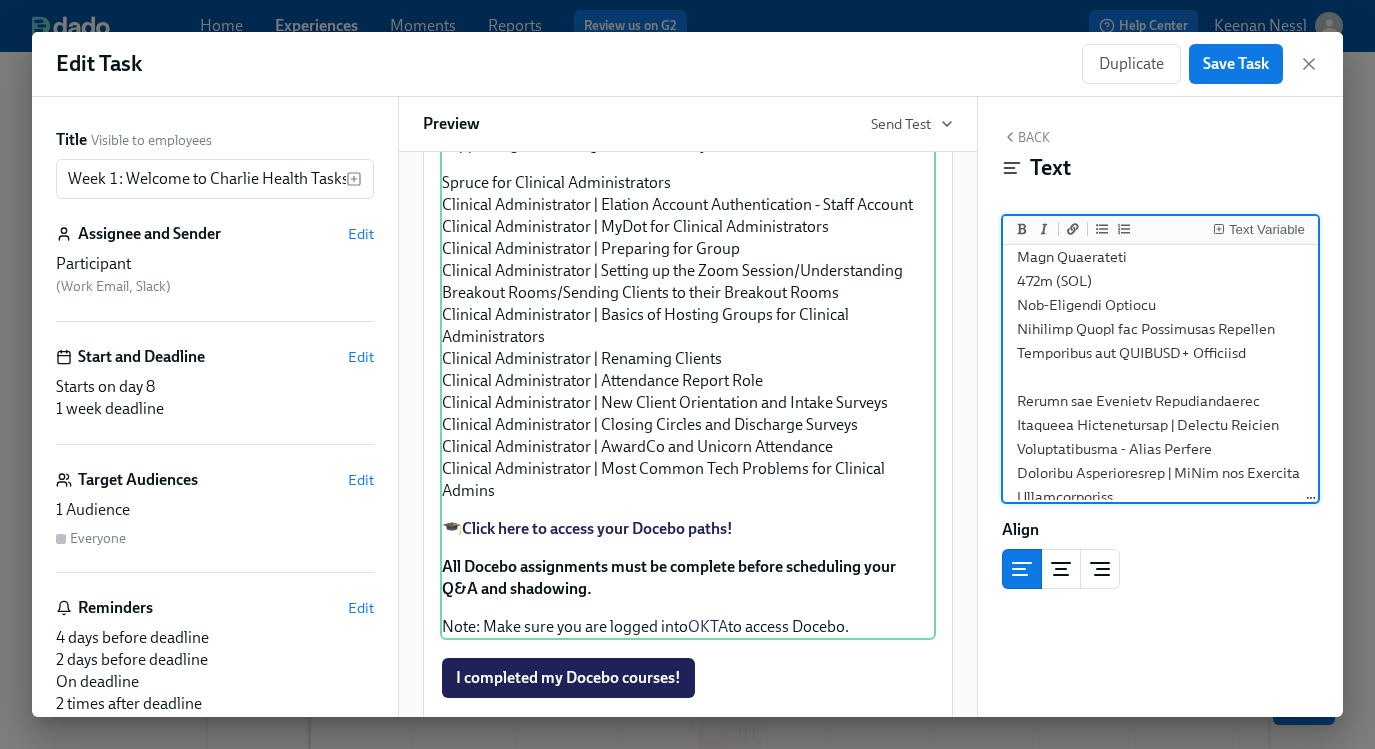 type on "***Approx completion time: 15-20 hrs***
As you prepare to start your new role, we want to ensure you have all the resources you need to succeed! A key part of your onboarding process will take place on our learning management system, **Docebo**. On Docebo, you'll find important training modules, company information, and other tools to help you get up to speed quickly.
**Throughout Week 1, focus on completing the following courses:**
HIPAA for Covered Entities *(Do this one FIRST)*
Charlie Health Foundations
Clinical Software Setup (W2)
Core Compliance
401k (PTE)
Non-Clinical Payroll
Clinical Model and Curriculum Overview
Supporting our LGBTQIA+ Community
Spruce for Clinical Administrators
Clinical Administrator | Elation Account Authentication - Staff Account
Clinical Administrator | MyDot for Clinical Administrators
Clinical Administrator | Preparing for Group
Clinical Administrator | Setting up the Zoom Session/Understanding Breakout Rooms/Sending Clients to their Breakout Rooms
Clinical Administrat..." 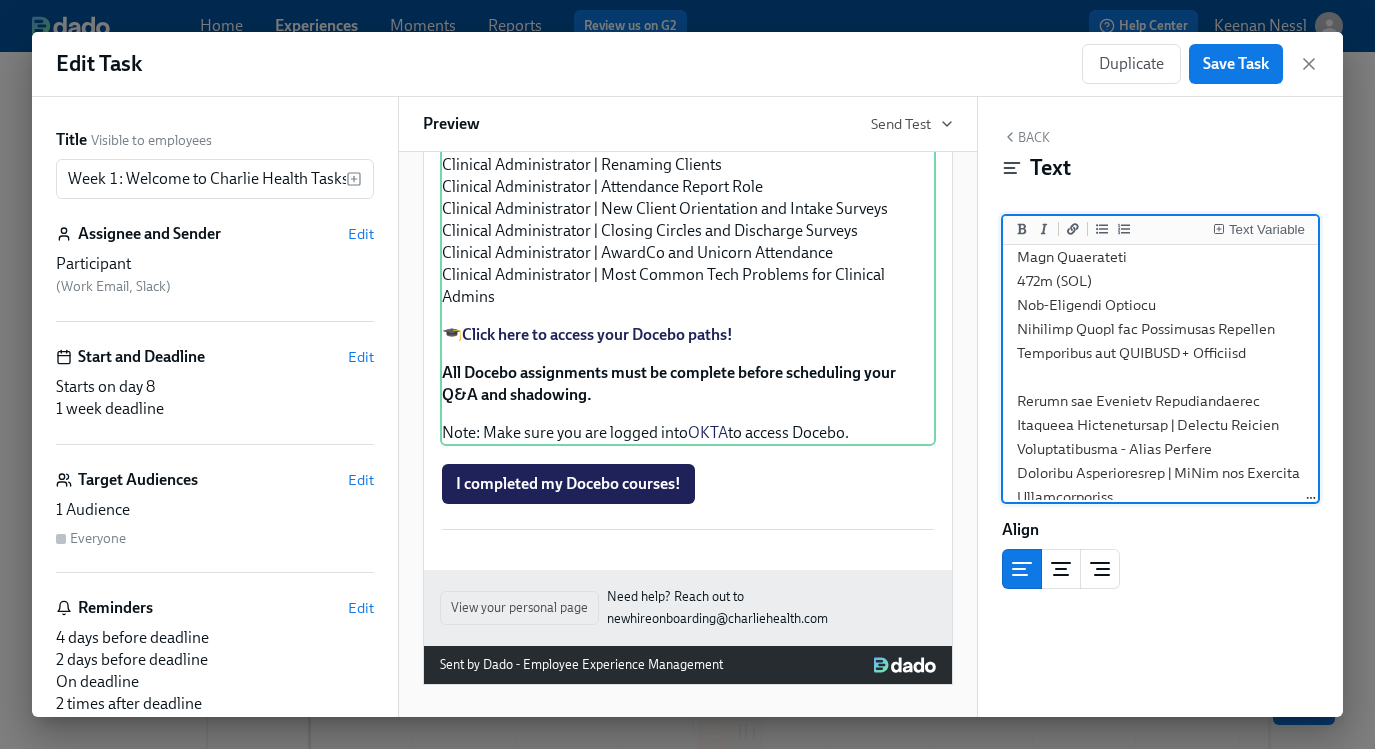 scroll, scrollTop: 2314, scrollLeft: 0, axis: vertical 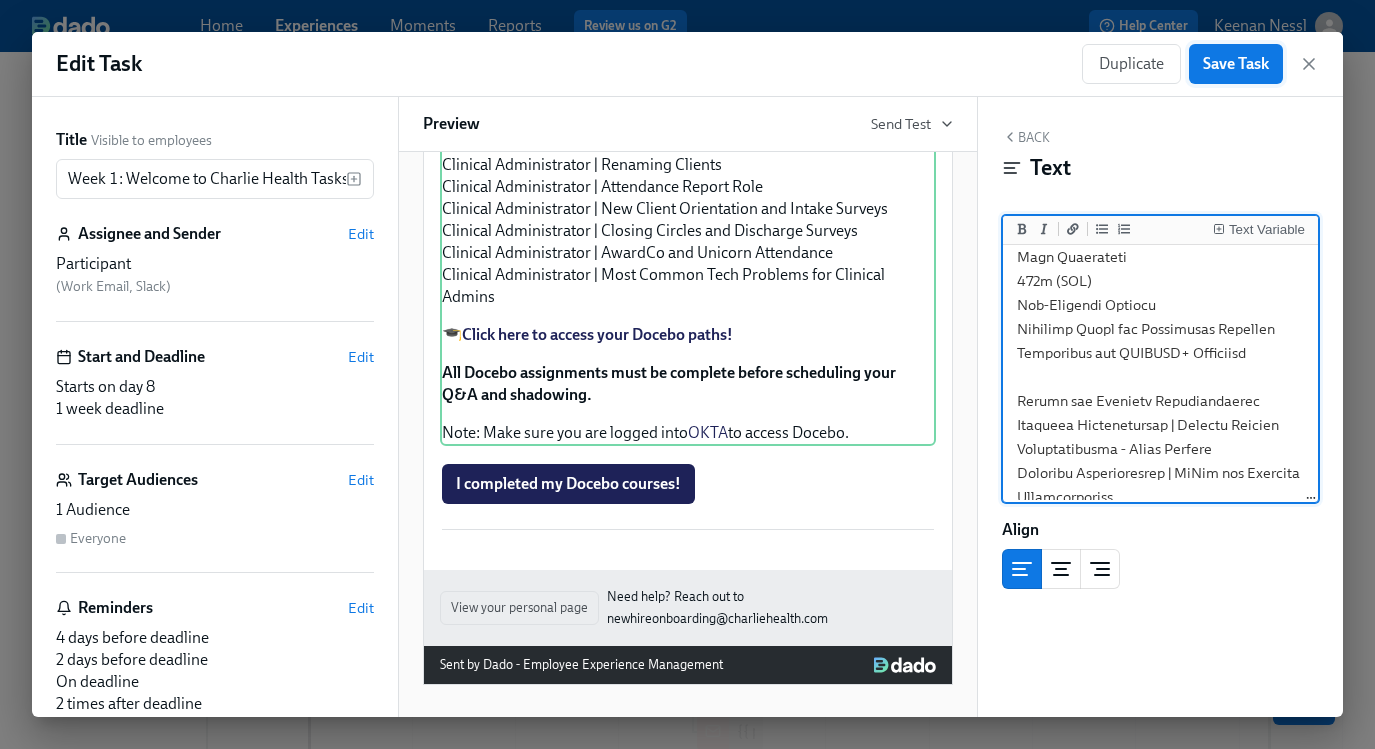 click on "Save Task" at bounding box center (1236, 64) 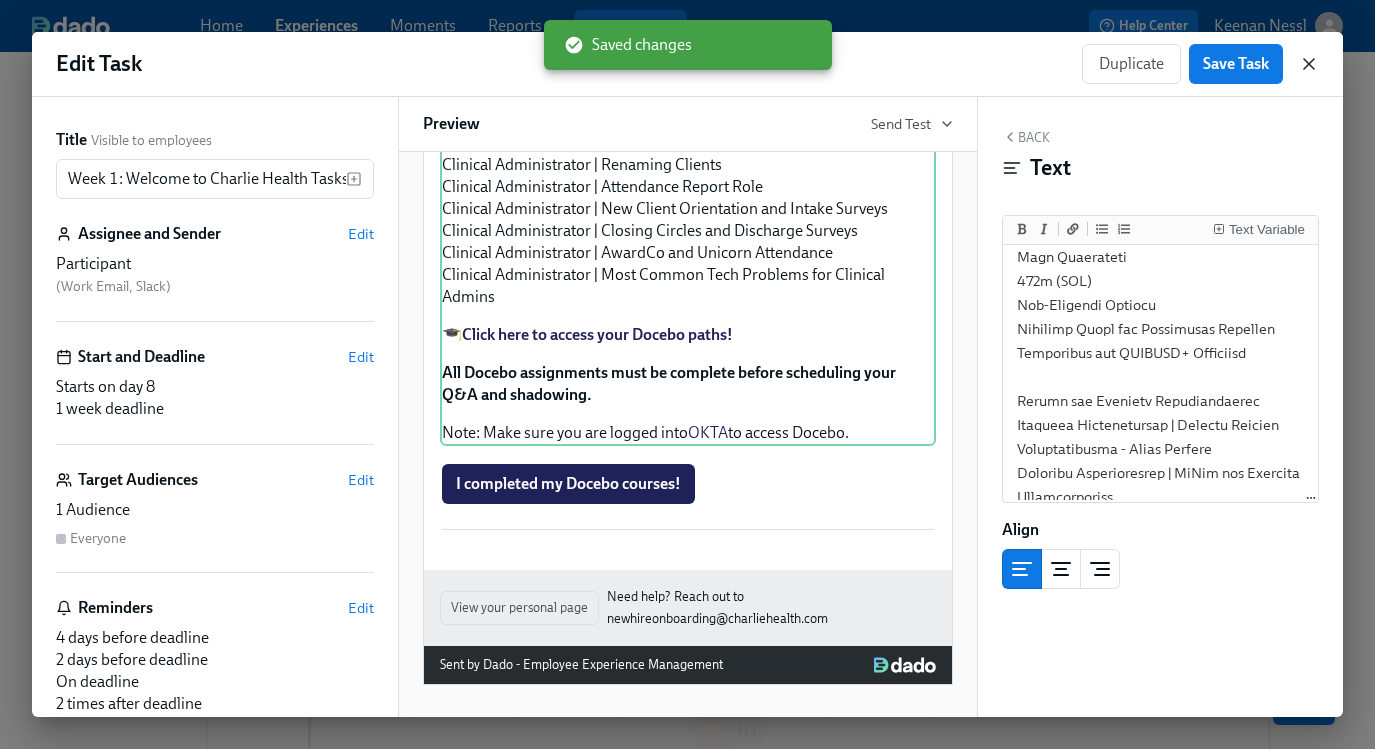 click 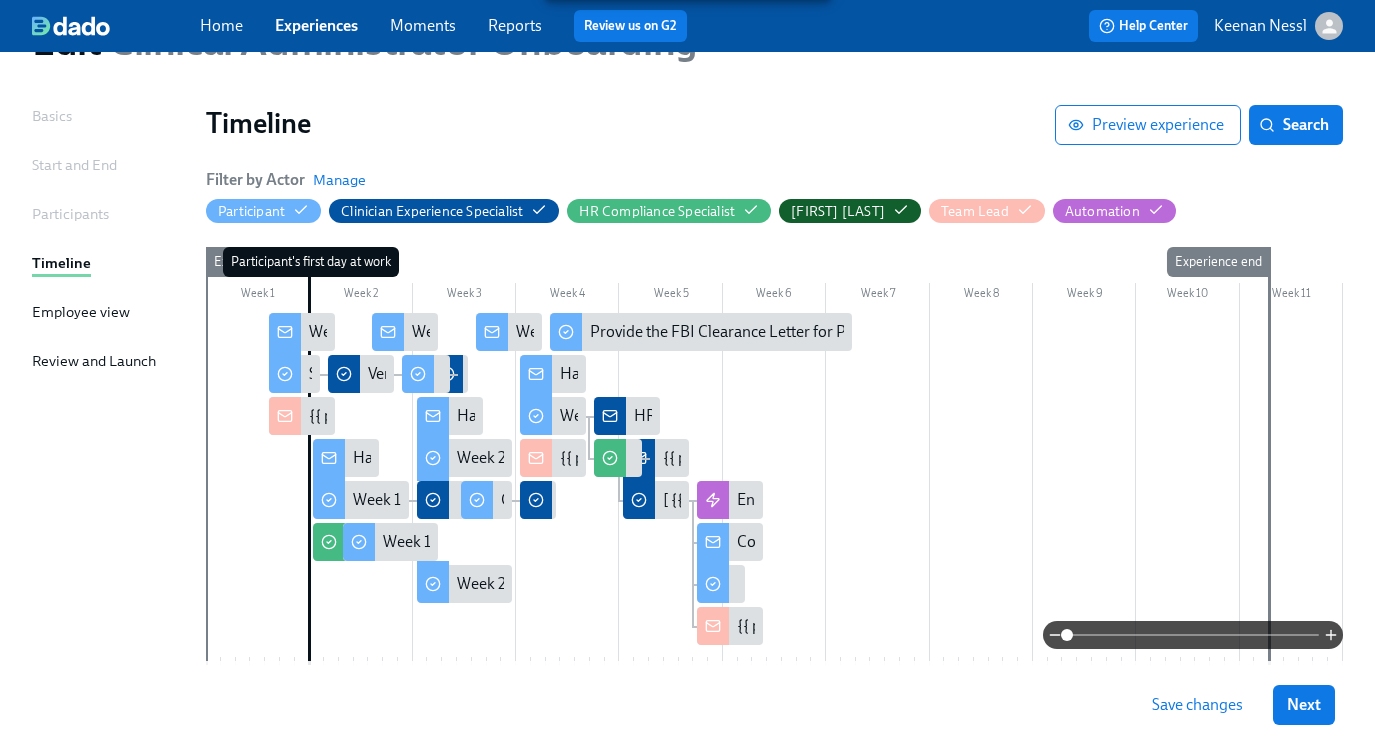 scroll, scrollTop: 136, scrollLeft: 0, axis: vertical 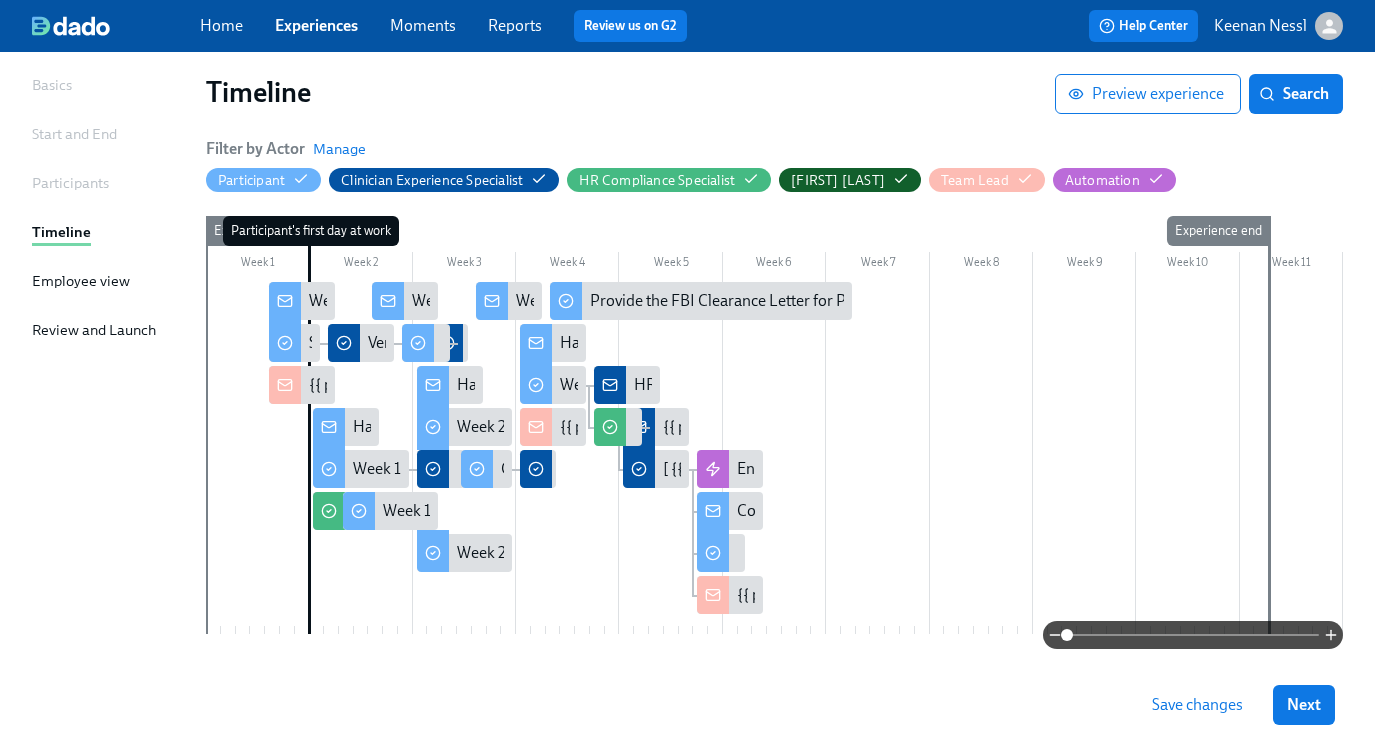 click 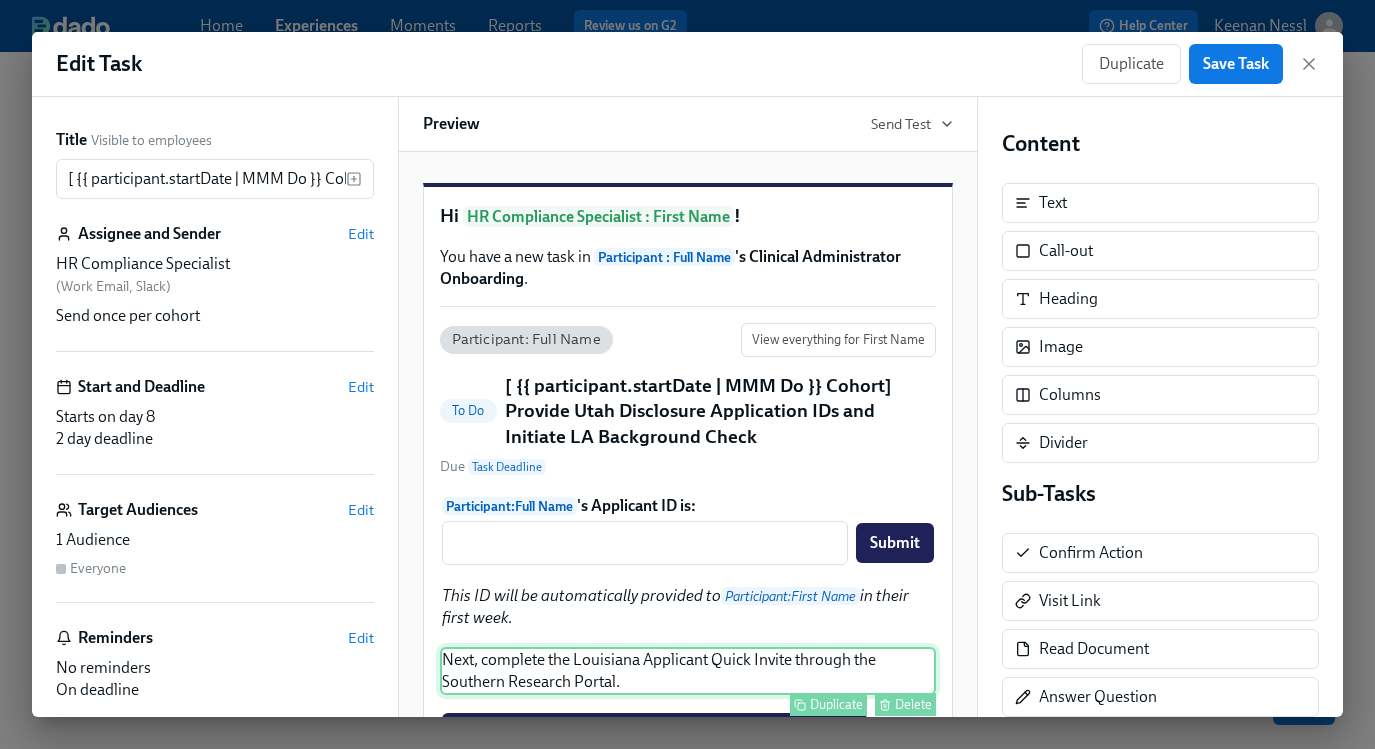 scroll, scrollTop: 0, scrollLeft: 0, axis: both 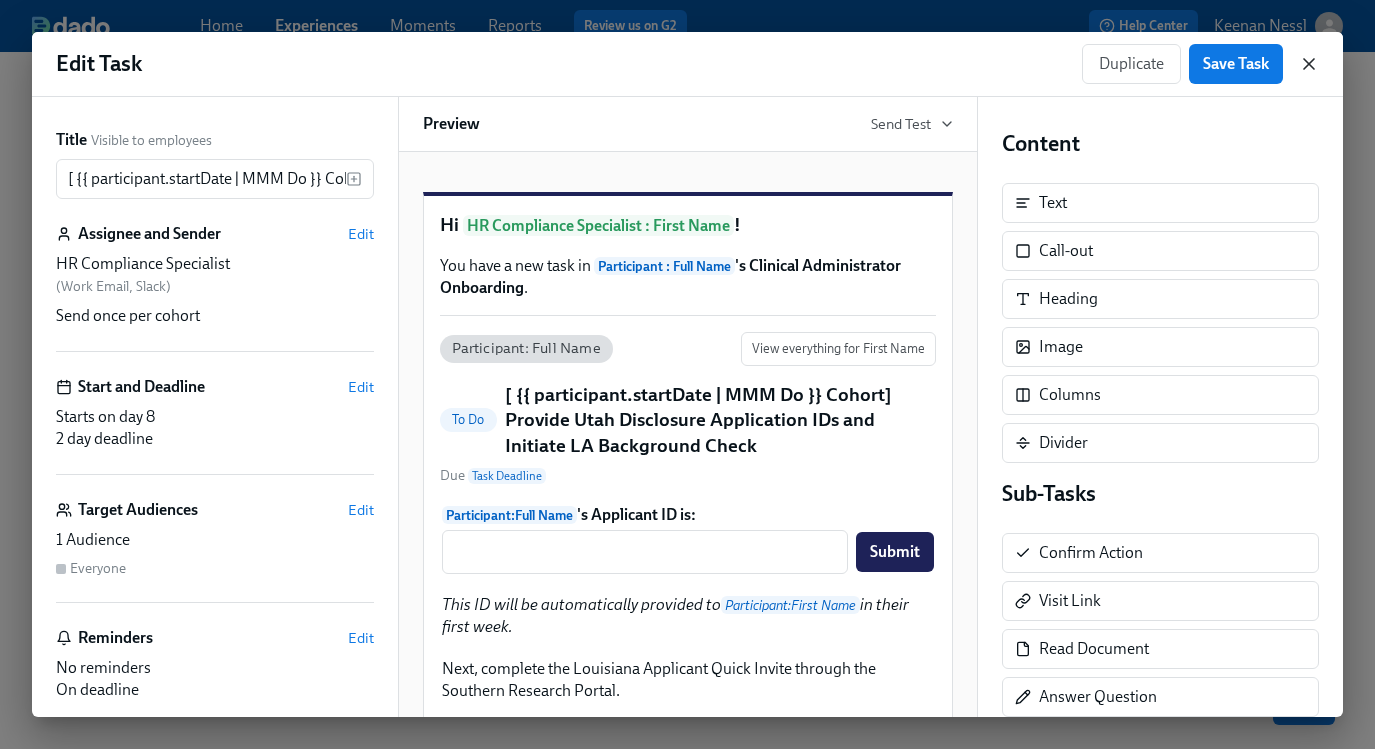 click 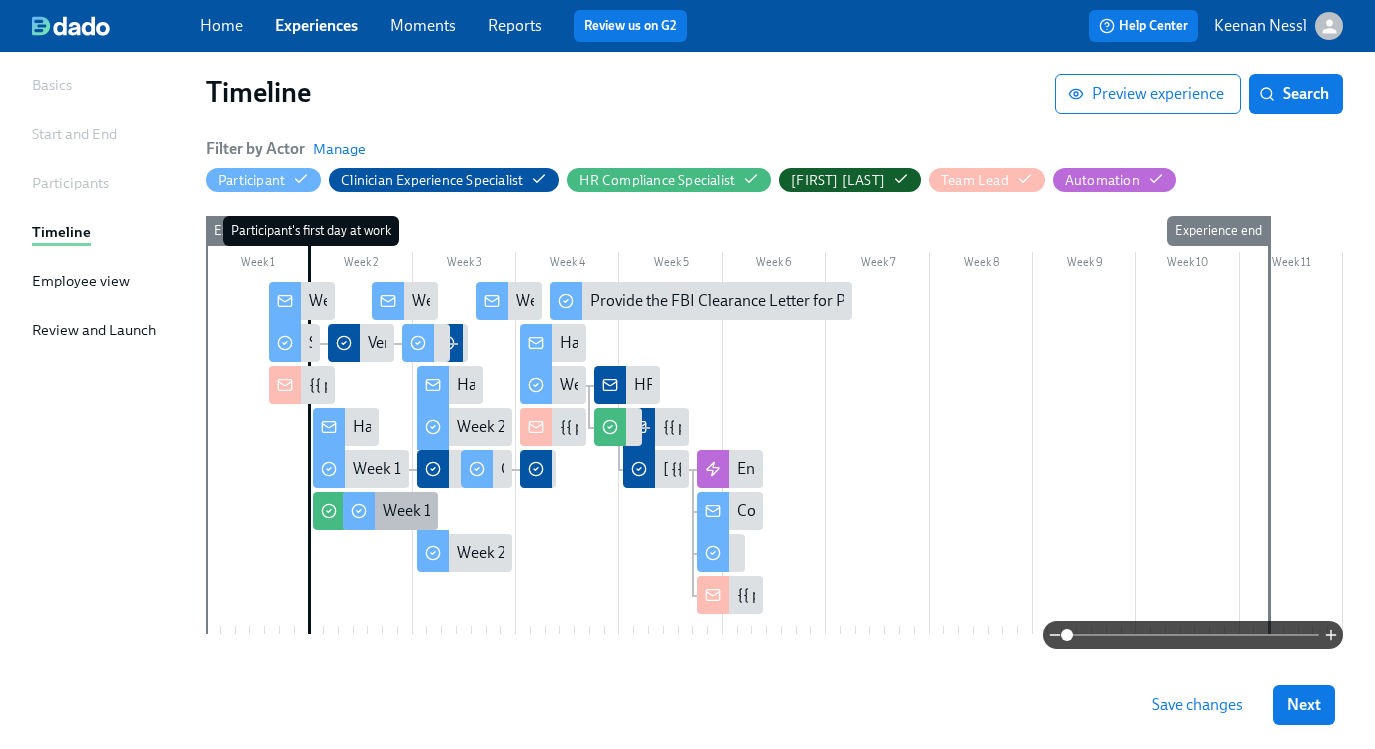 click on "Week 1: Submit & Sign The Utah Disclosure Form and the Louisiana Background Check" at bounding box center [677, 511] 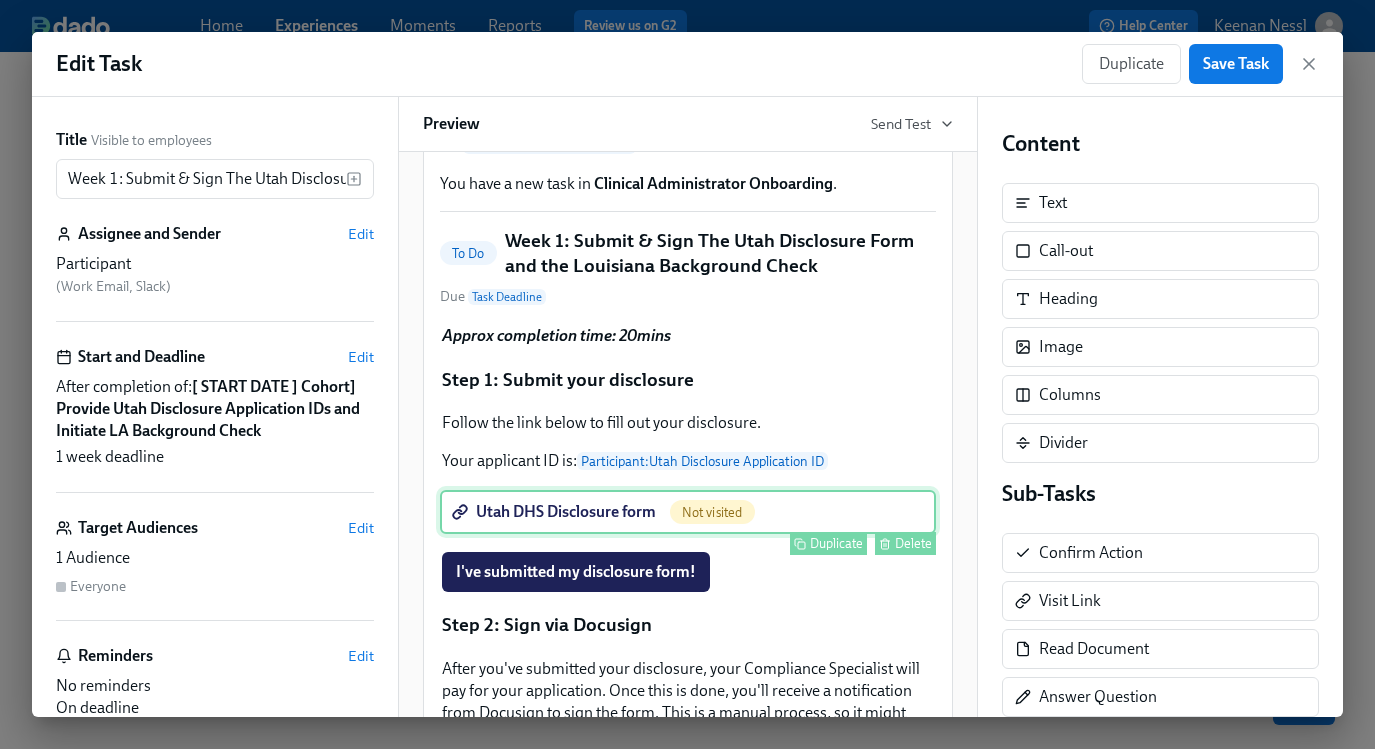 scroll, scrollTop: 69, scrollLeft: 0, axis: vertical 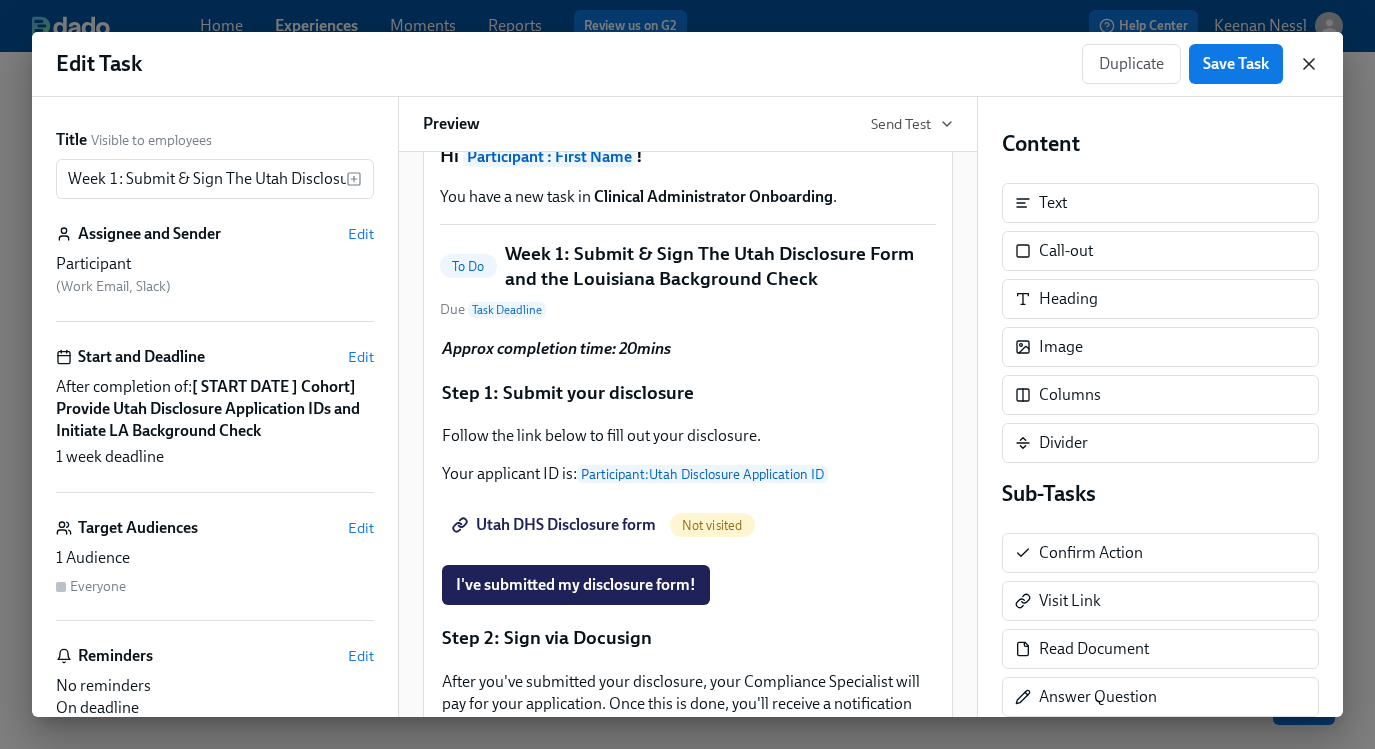 click 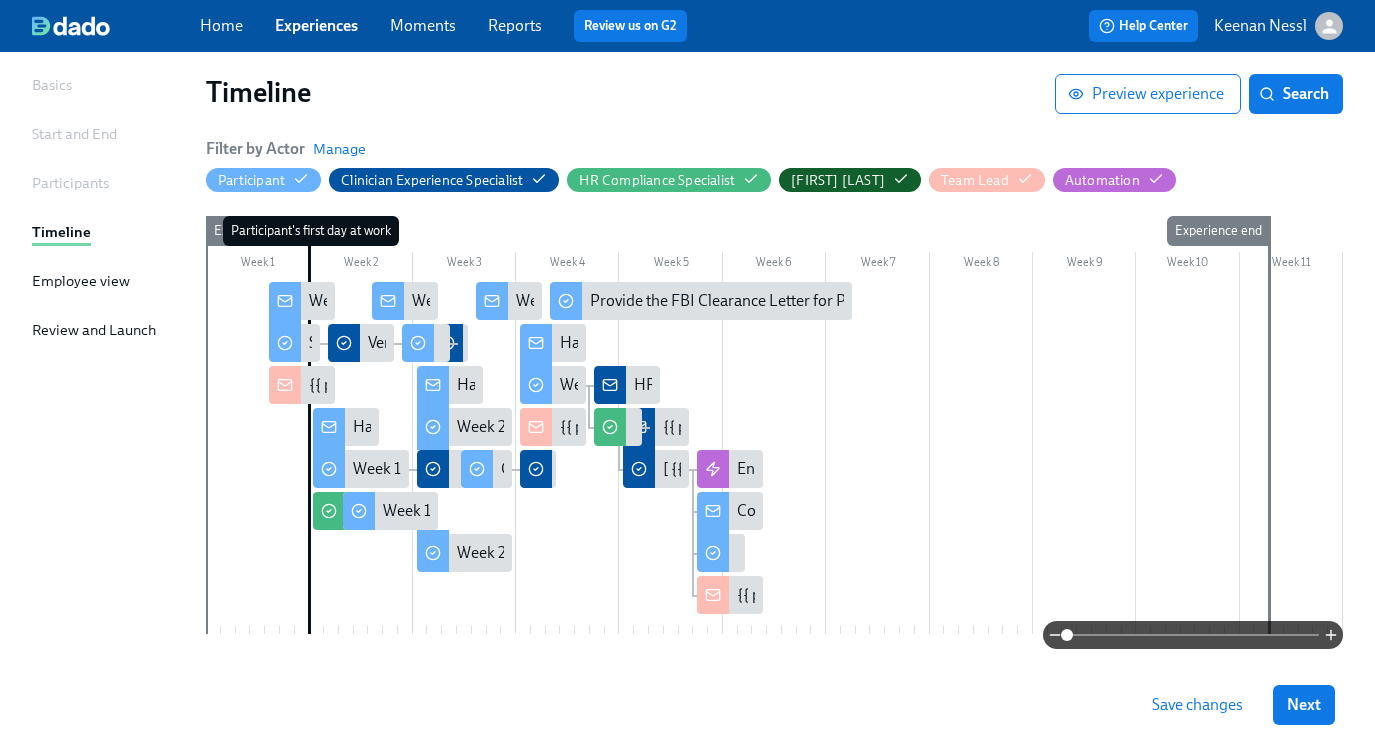 click 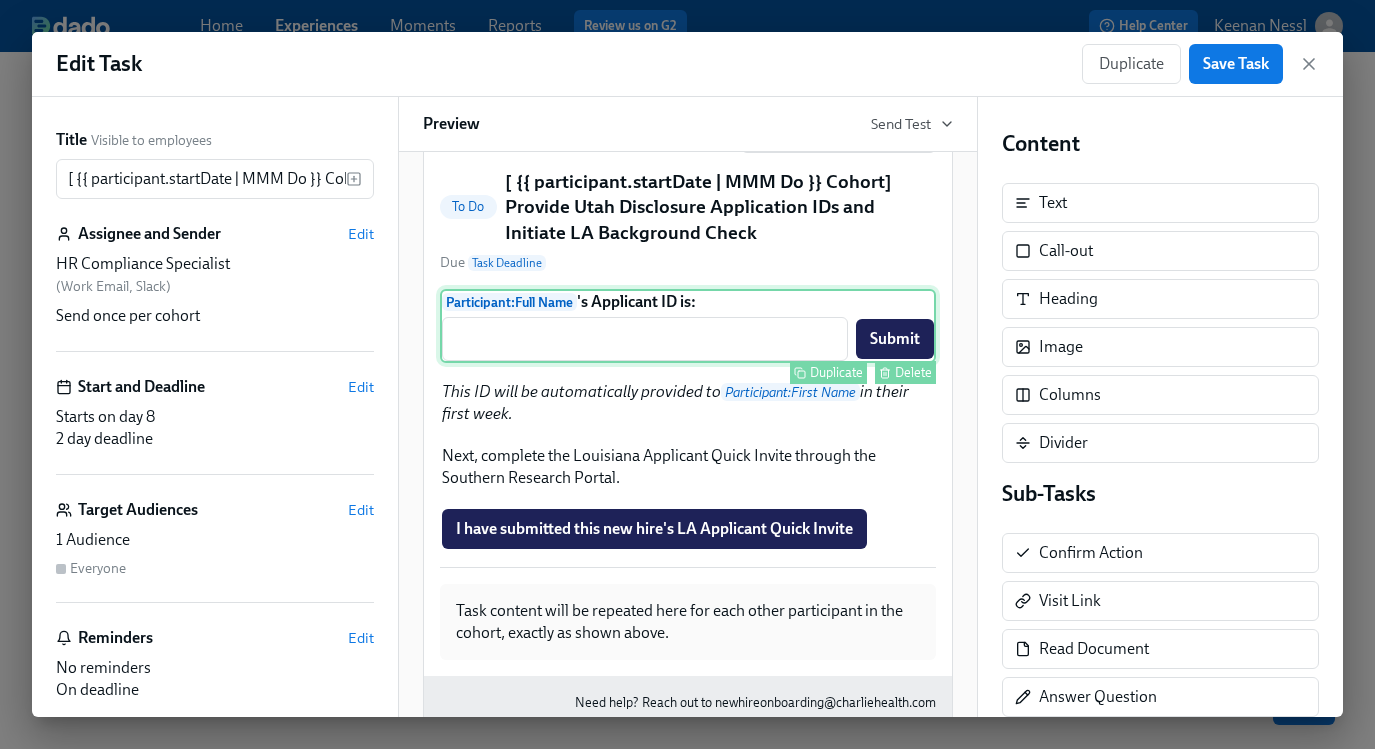 scroll, scrollTop: 222, scrollLeft: 0, axis: vertical 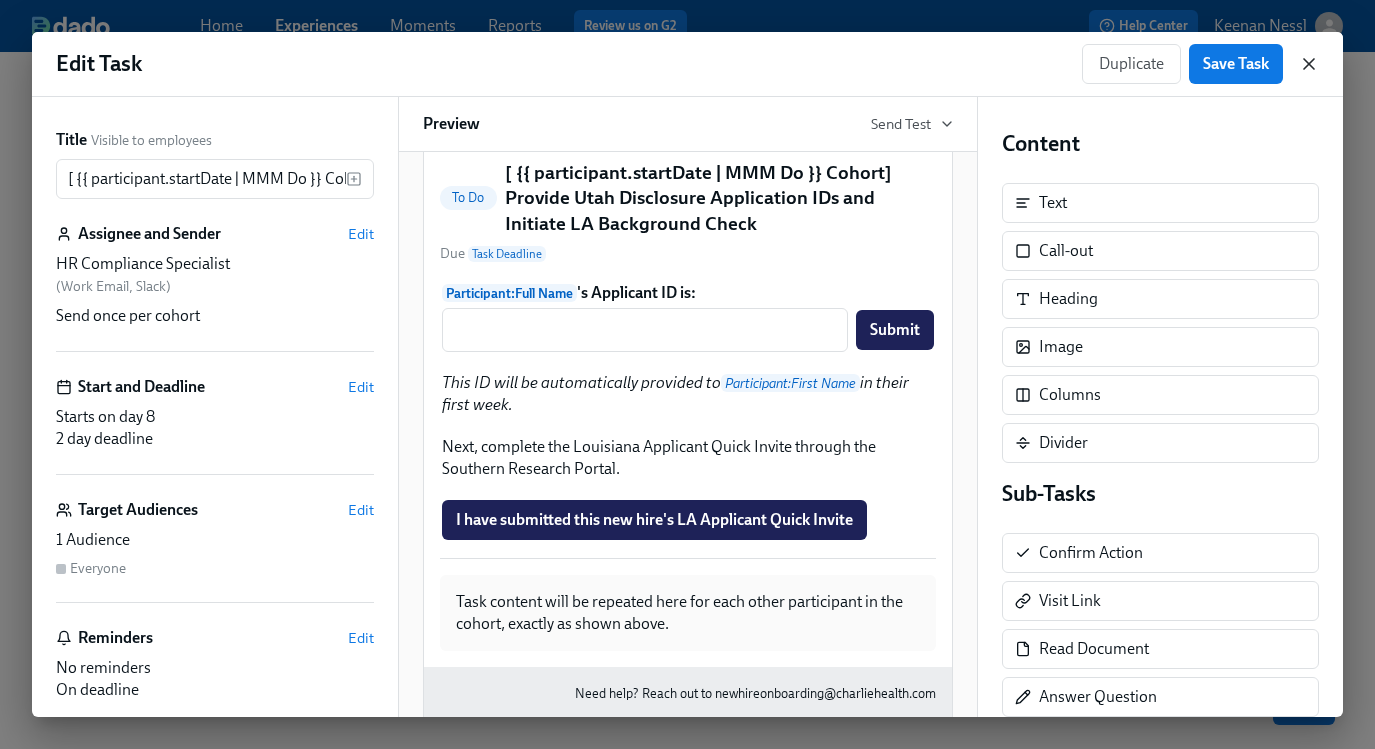 click 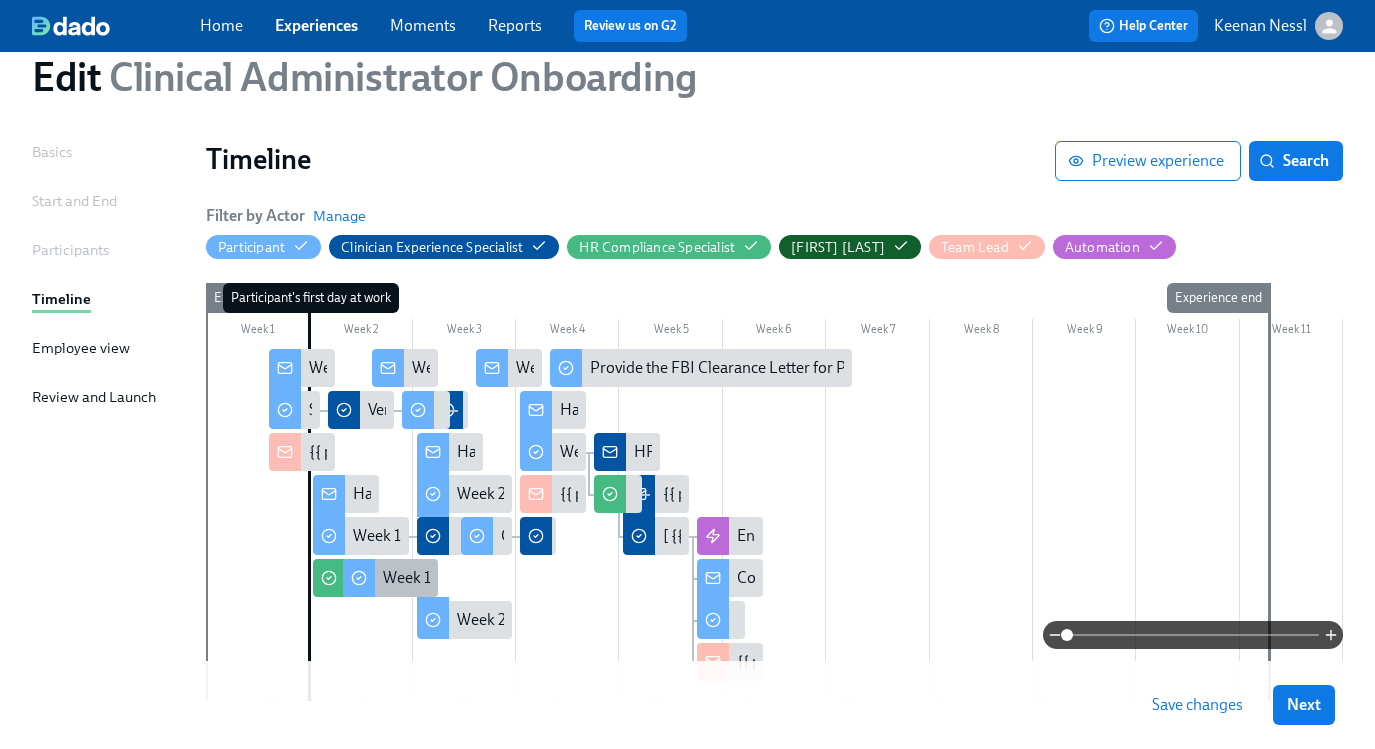 scroll, scrollTop: 68, scrollLeft: 0, axis: vertical 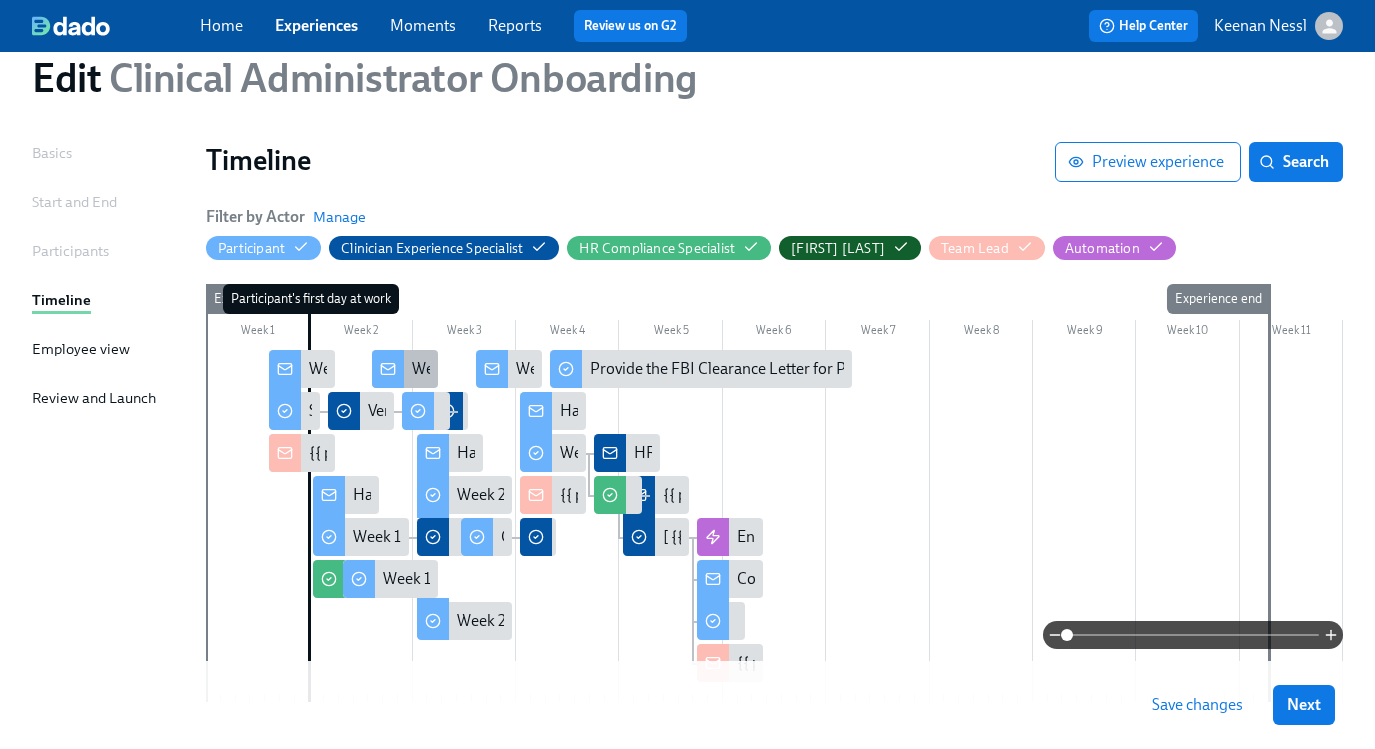 click on "Week 1: Onboarding Recap!" at bounding box center [506, 369] 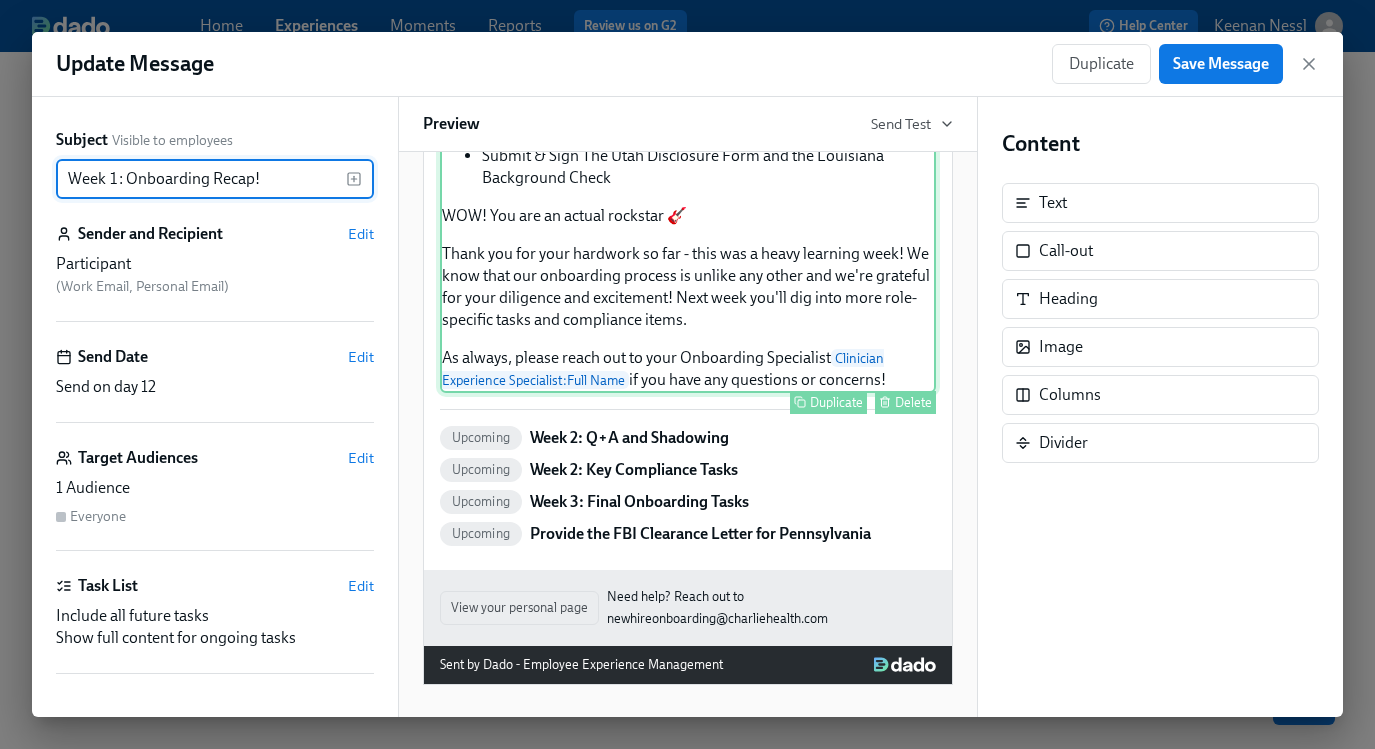 scroll, scrollTop: 664, scrollLeft: 0, axis: vertical 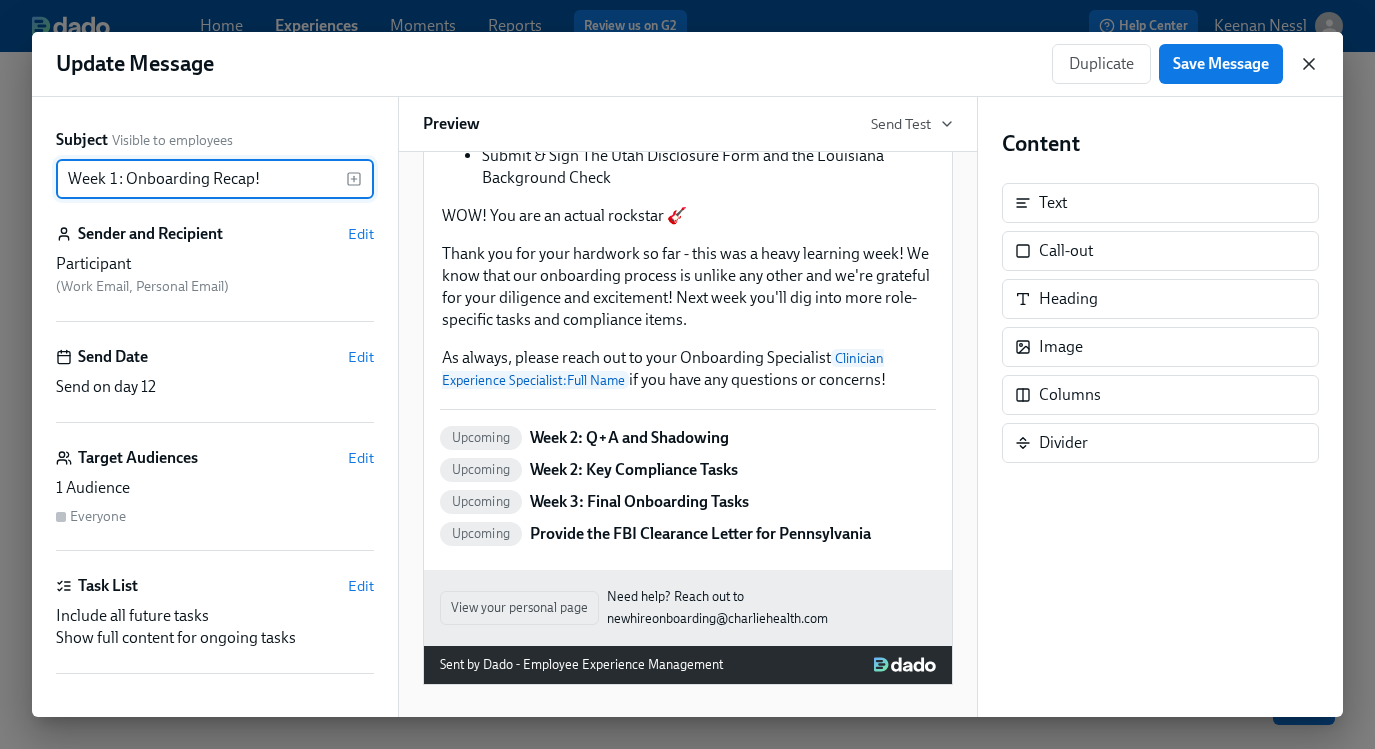 click 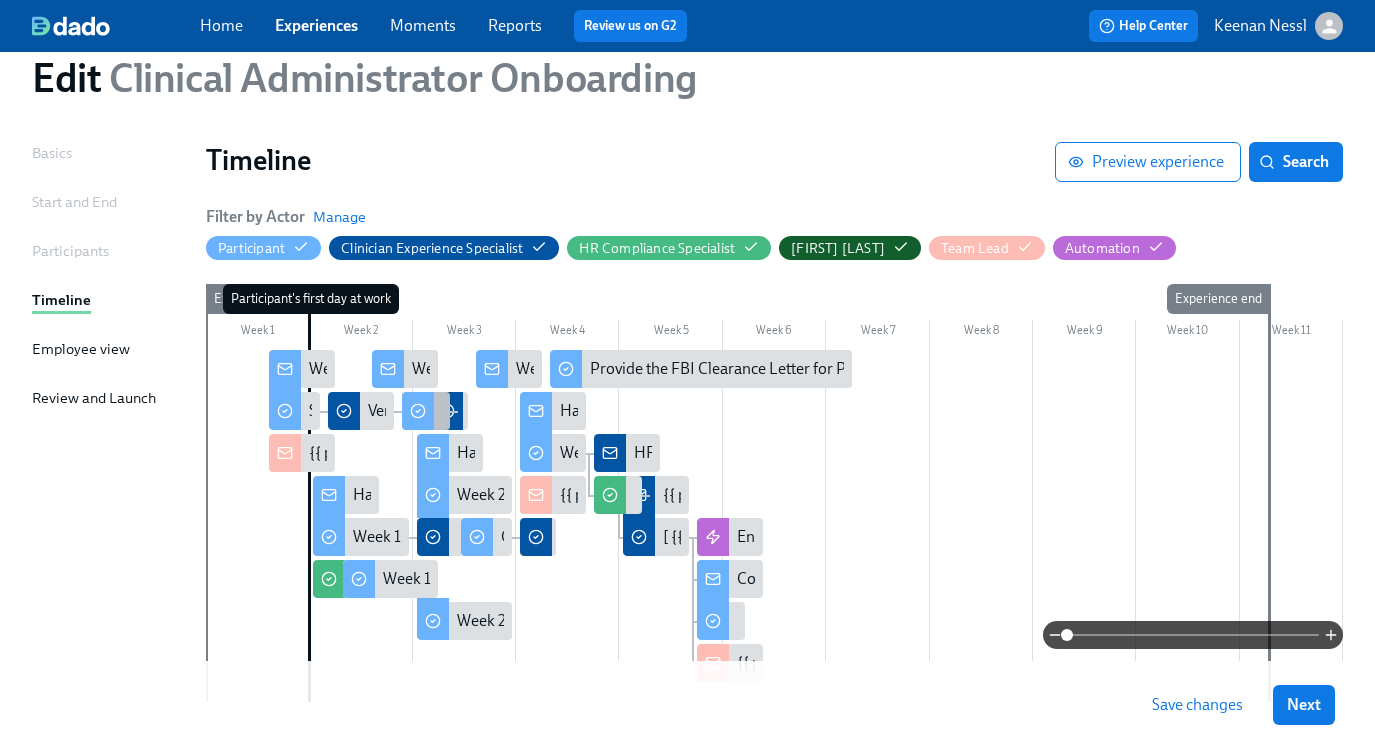 click 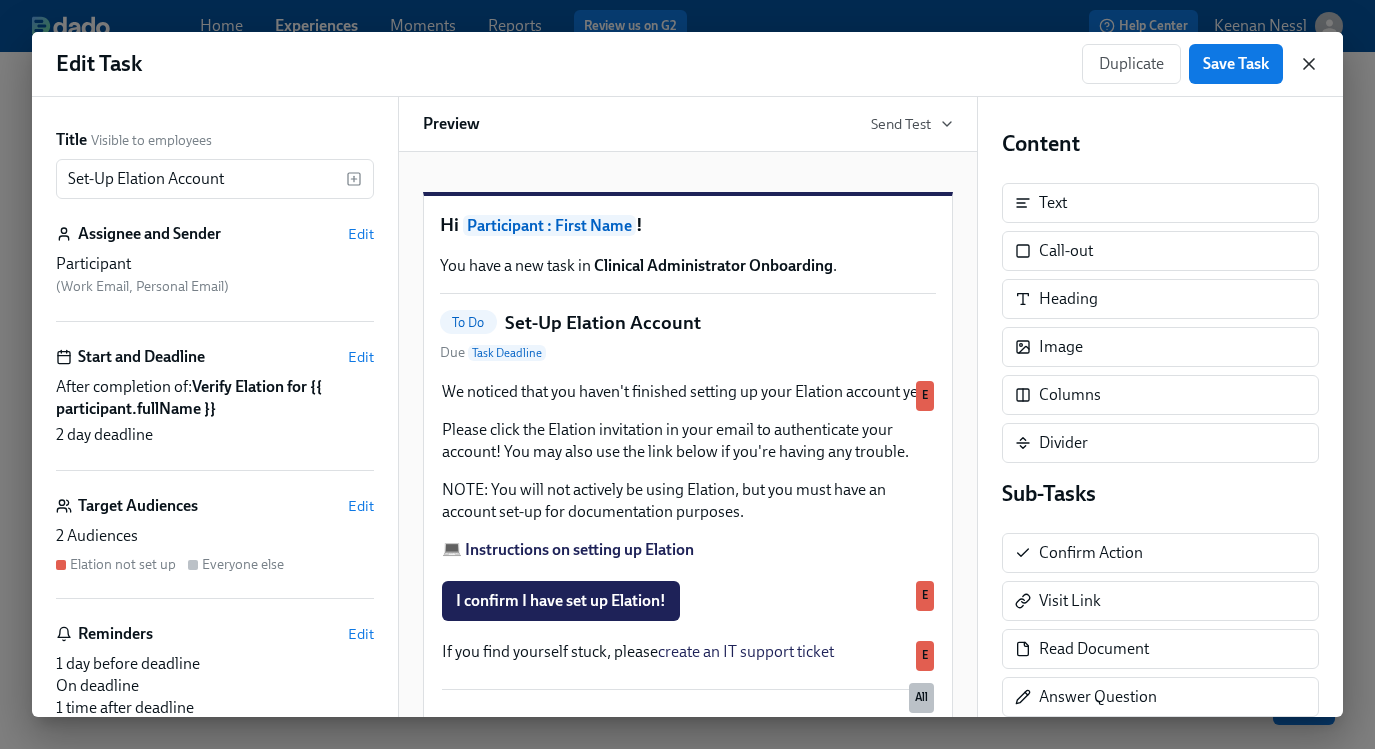 click 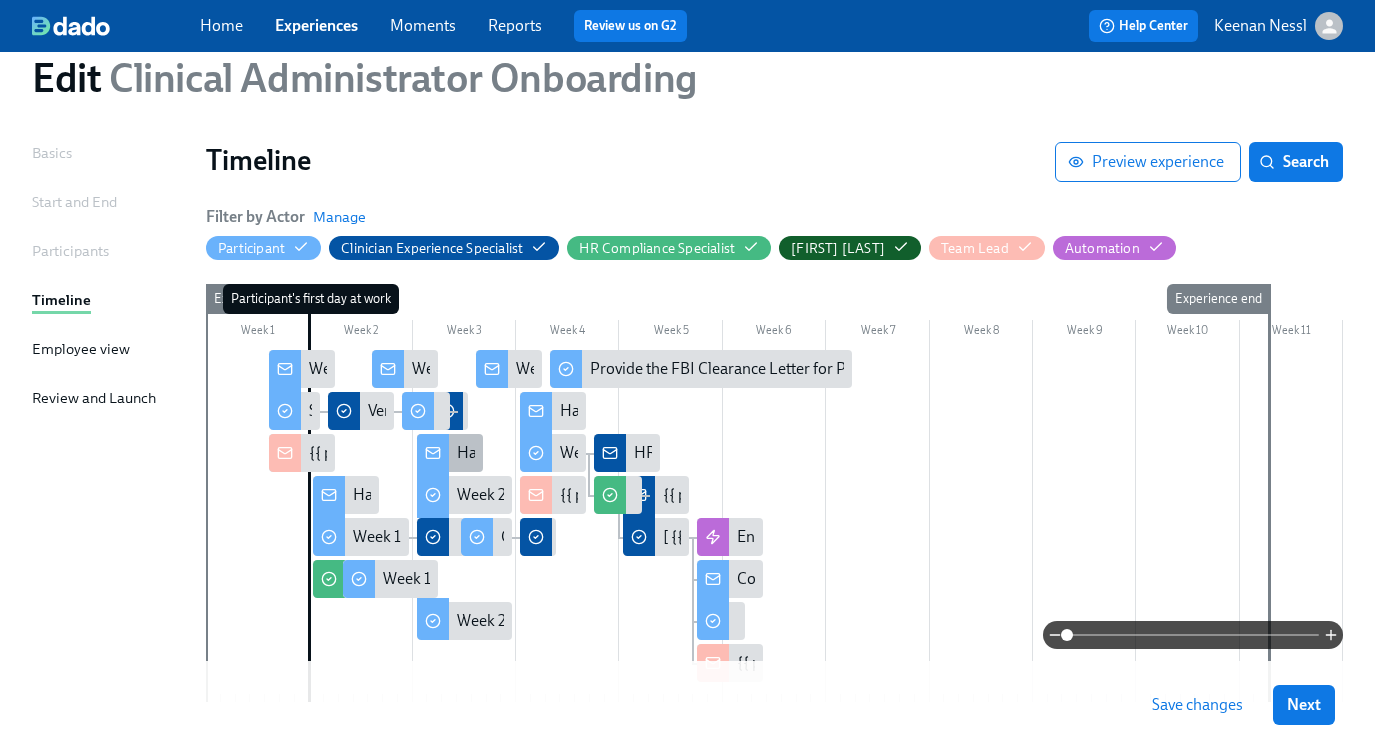 click 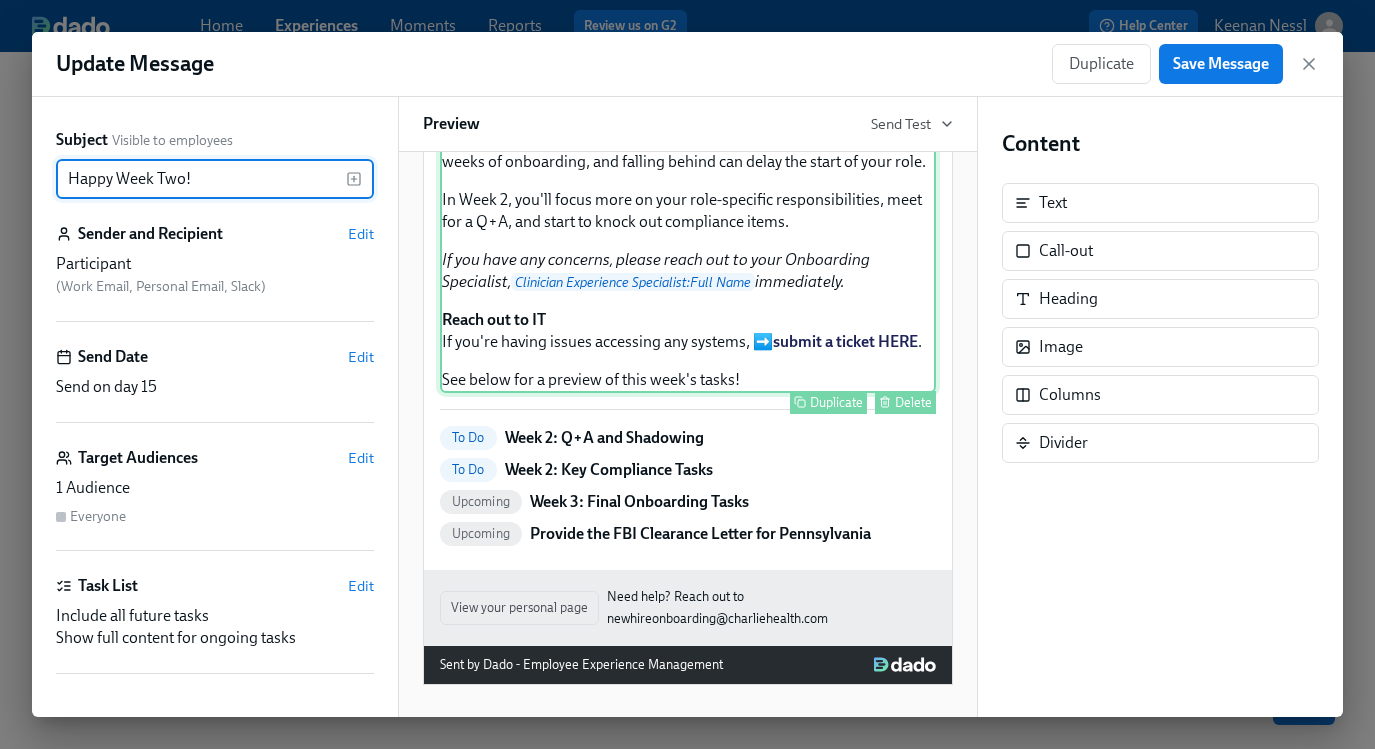 scroll, scrollTop: 595, scrollLeft: 0, axis: vertical 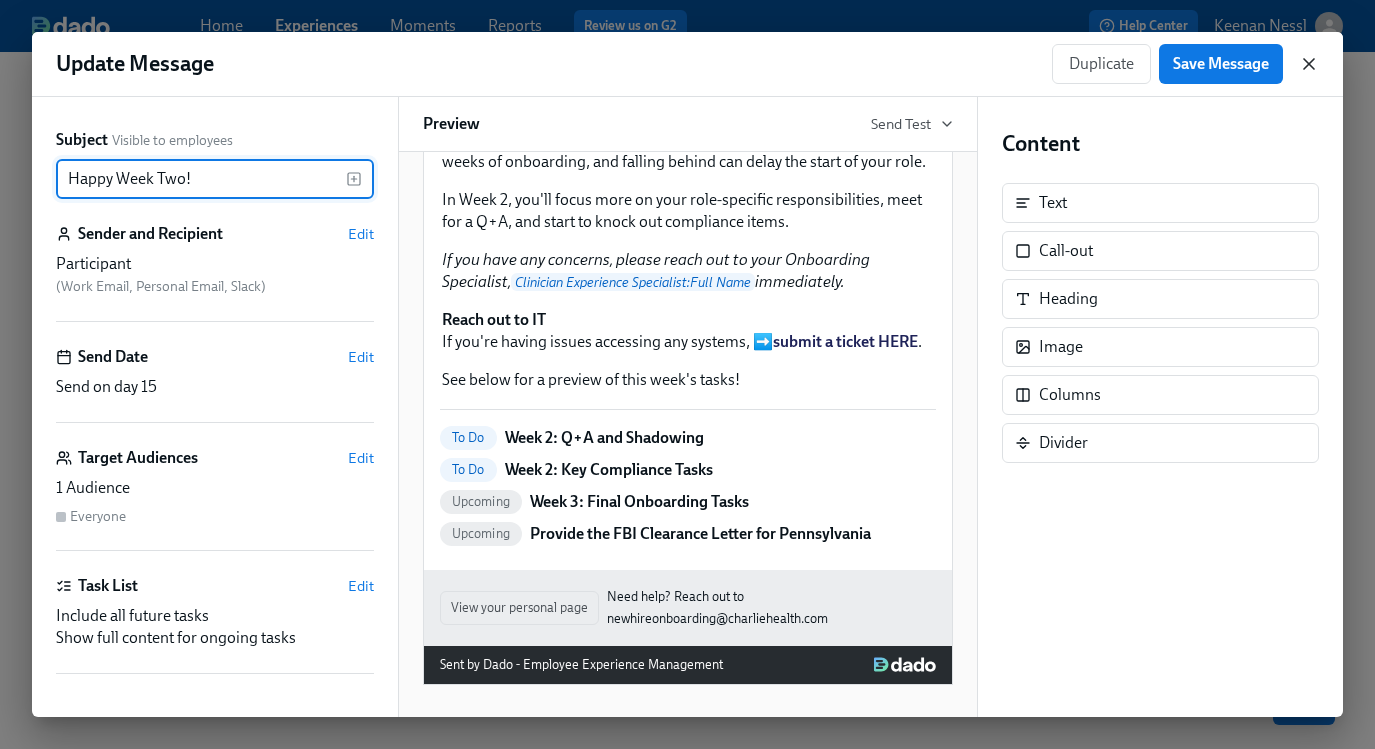 click 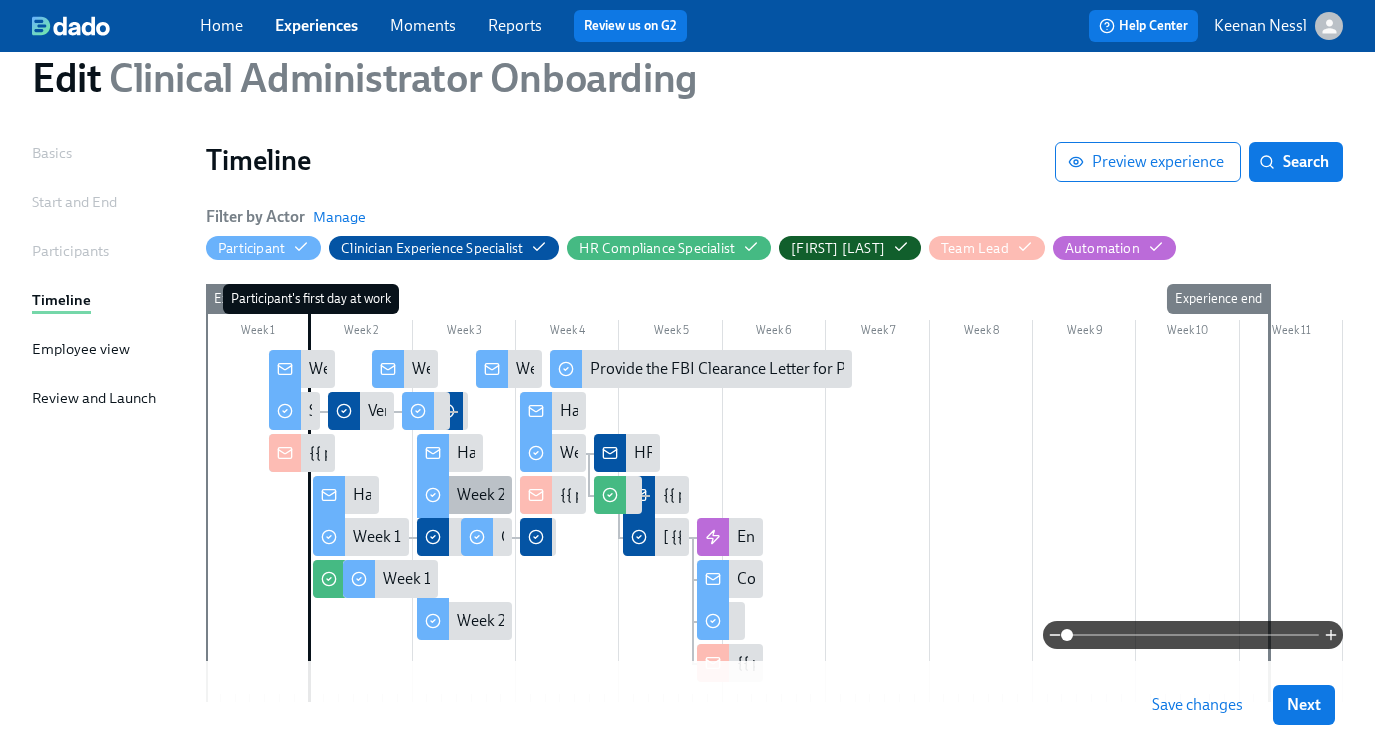 click on "Week 2: Q+A and Shadowing" at bounding box center (555, 495) 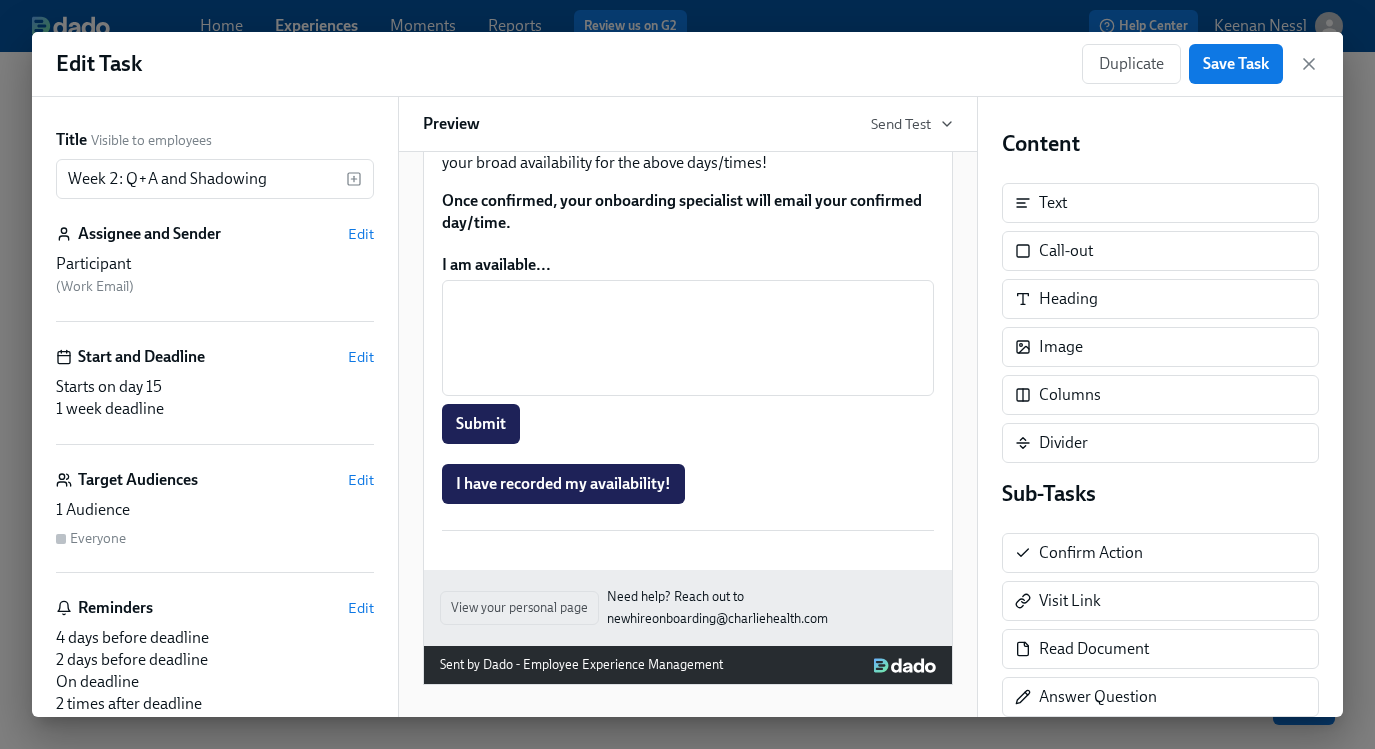 scroll, scrollTop: 1305, scrollLeft: 0, axis: vertical 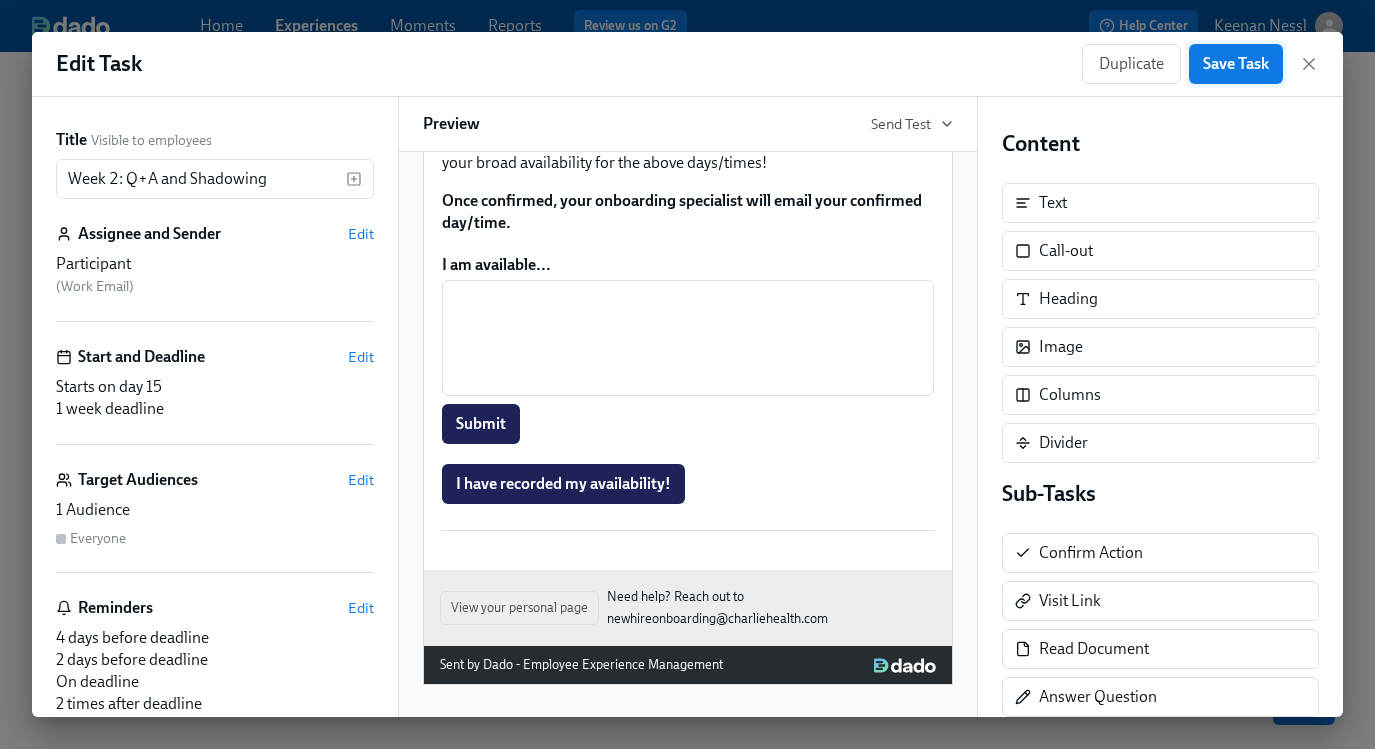 click on "Save Task" at bounding box center (1236, 64) 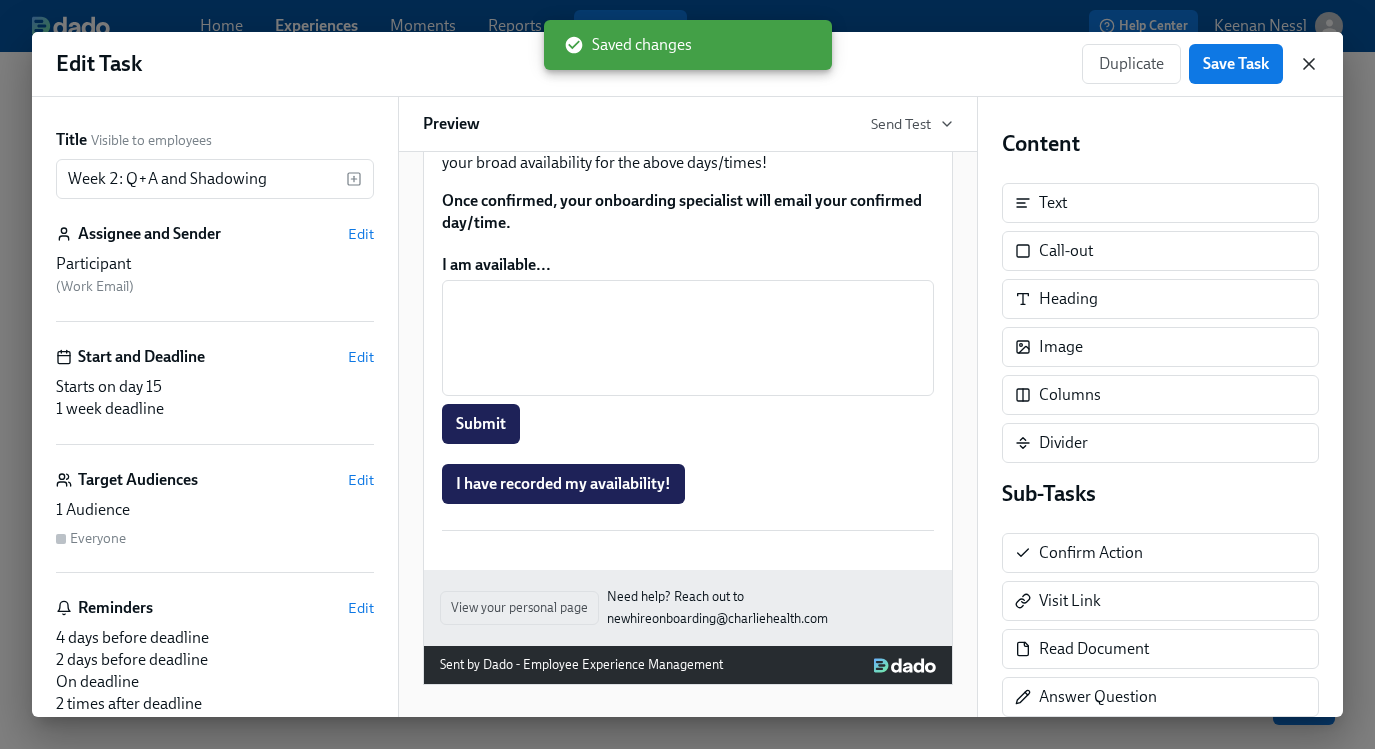 click 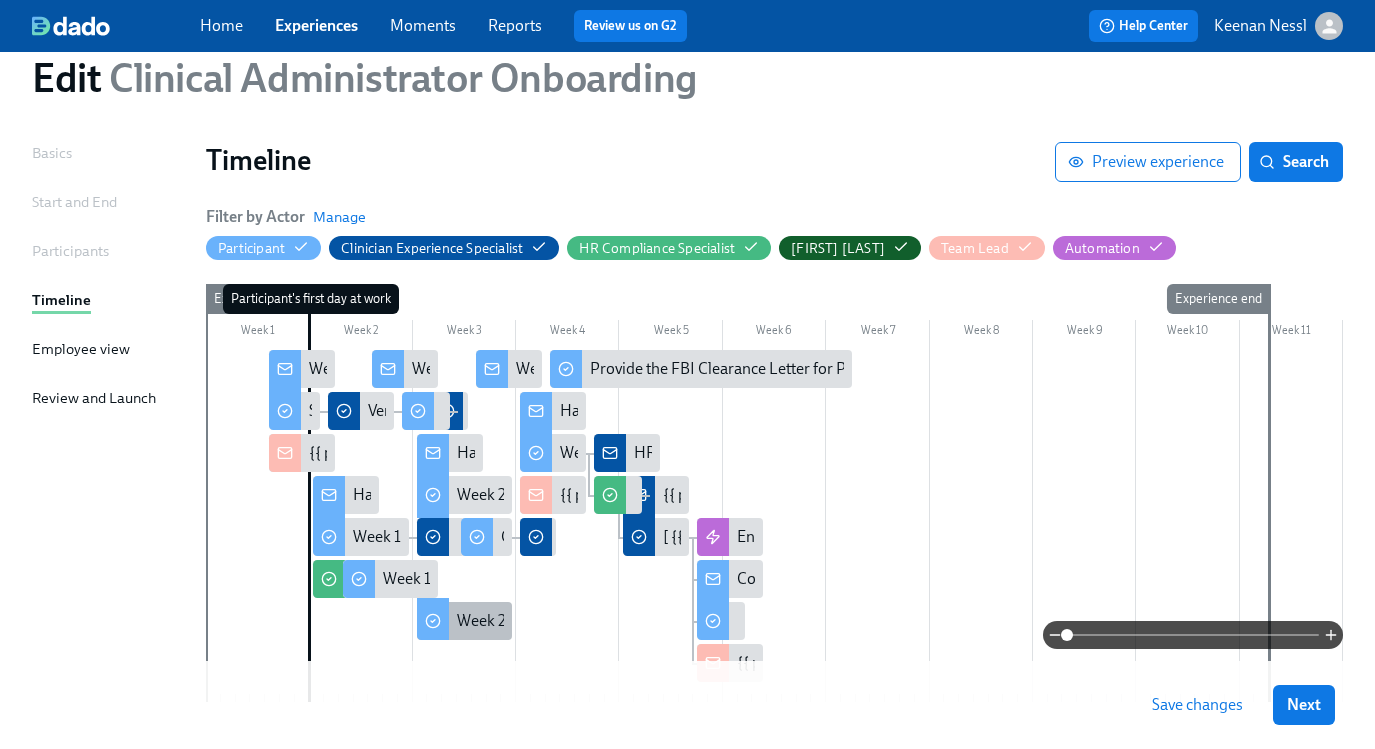 click on "Week 2: Key Compliance Tasks" at bounding box center [560, 621] 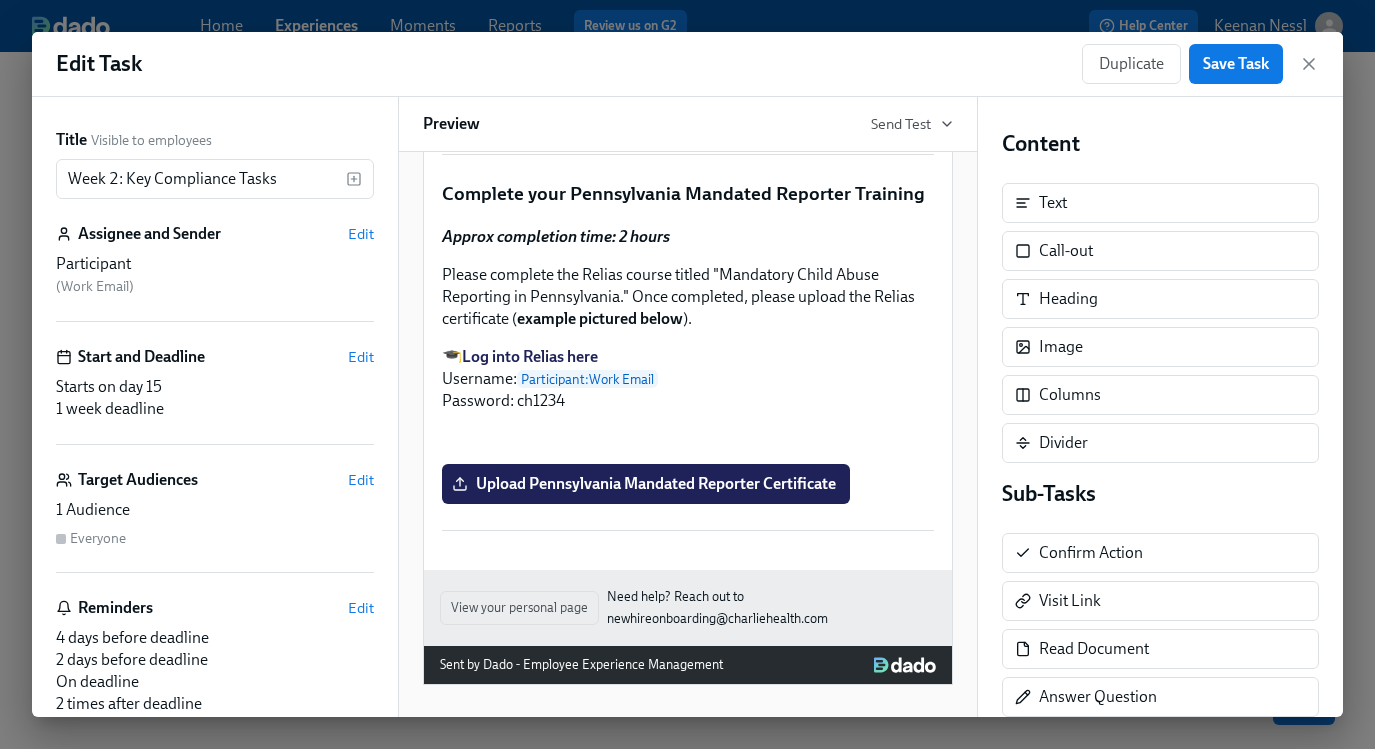 scroll, scrollTop: 2629, scrollLeft: 0, axis: vertical 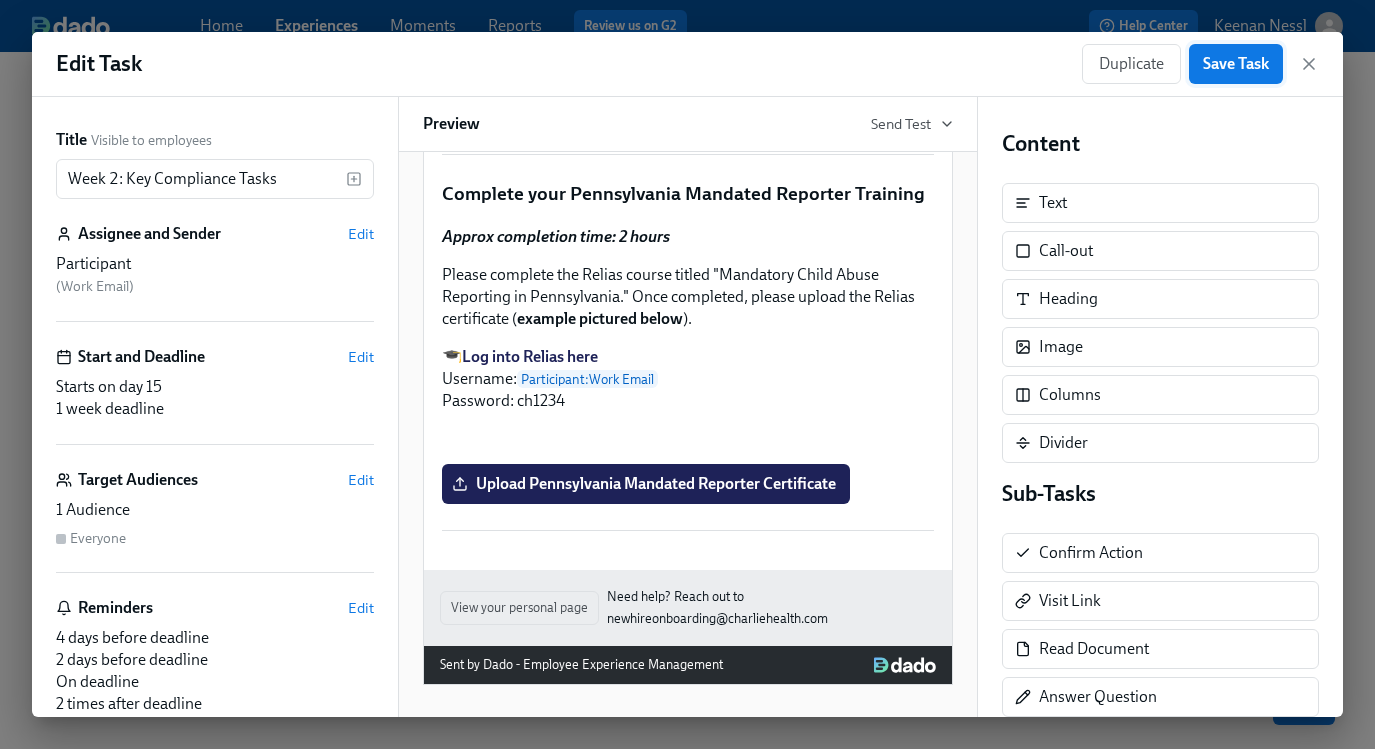 click on "Save Task" at bounding box center [1236, 64] 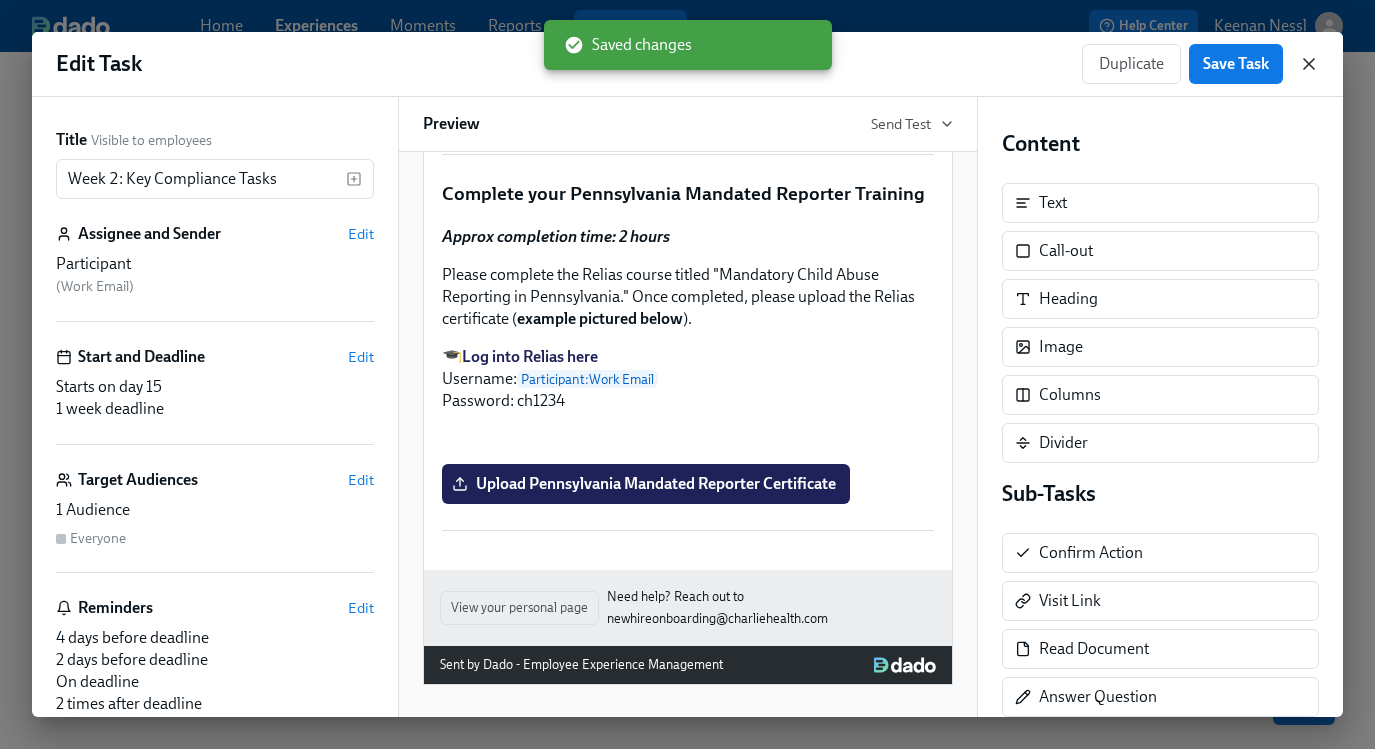 click 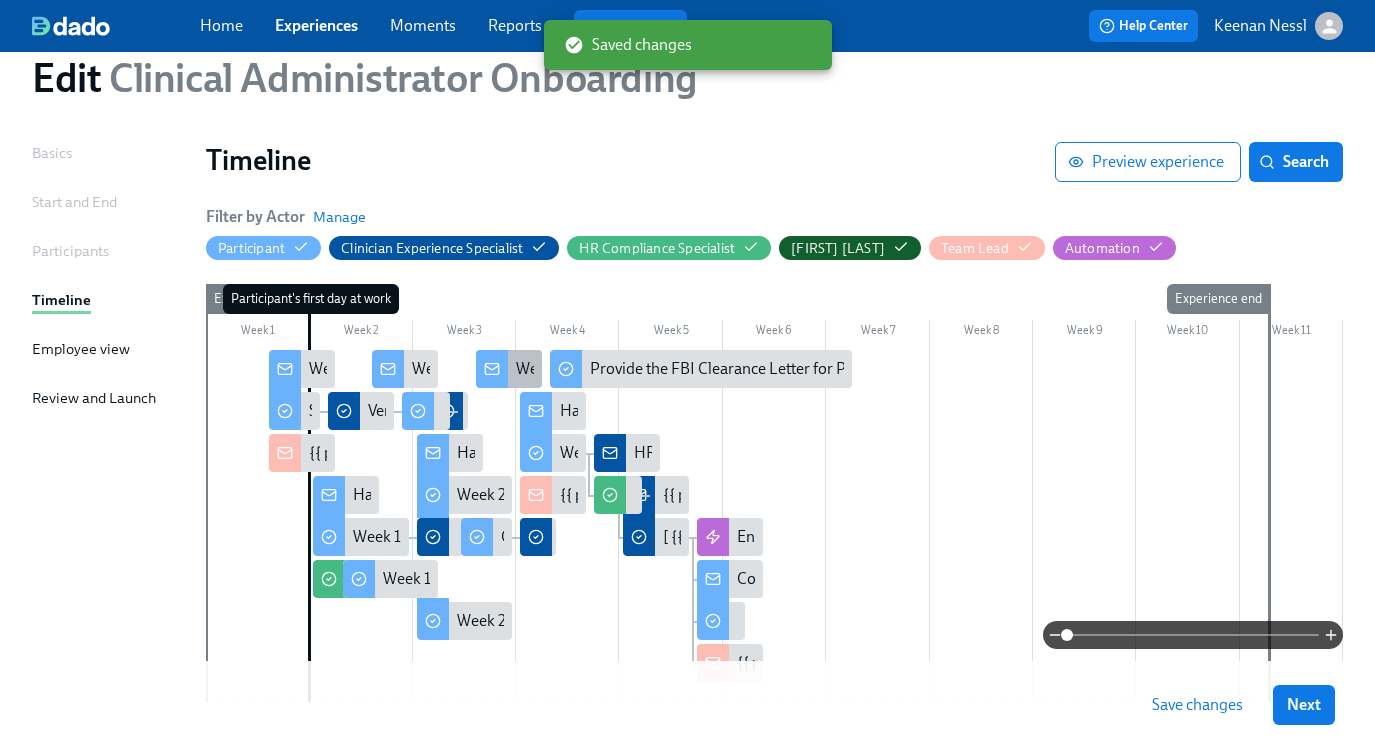click on "Week Two Onboarding Recap!" at bounding box center (619, 369) 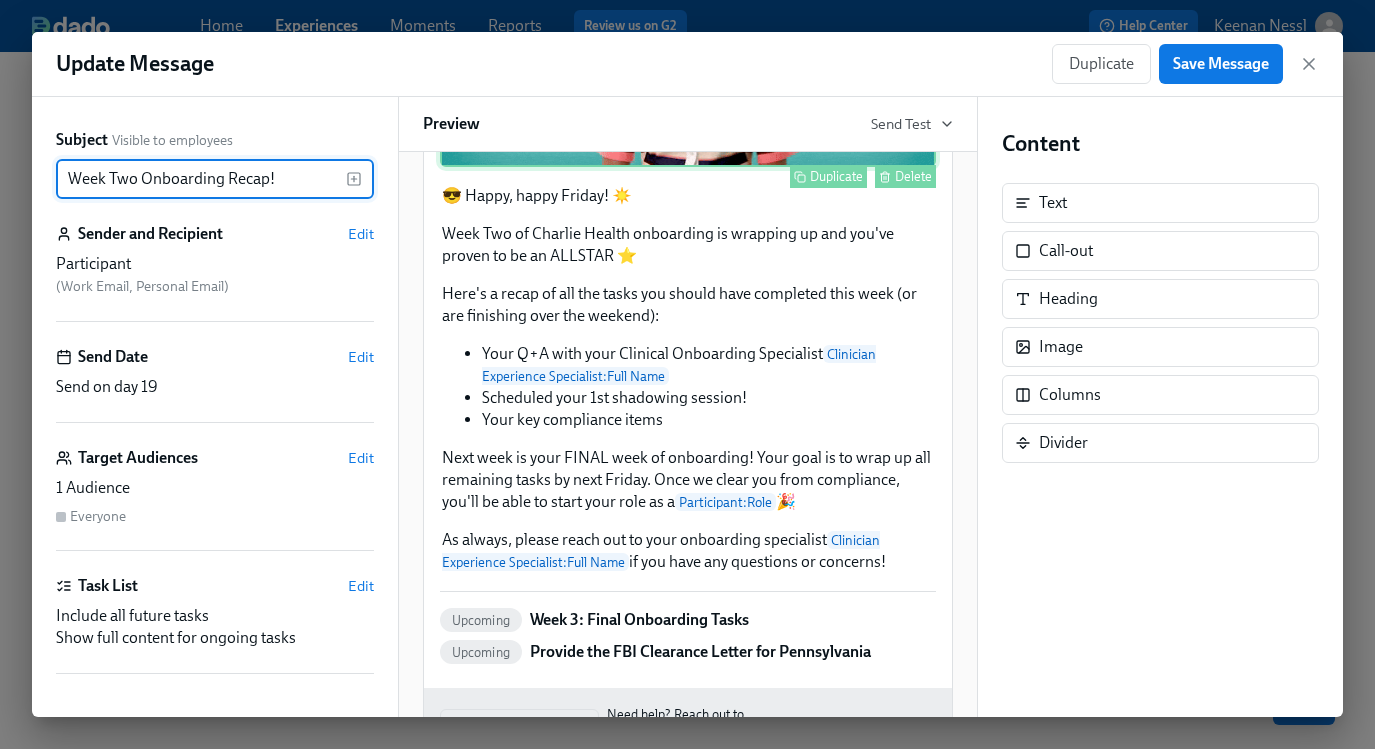 scroll, scrollTop: 391, scrollLeft: 0, axis: vertical 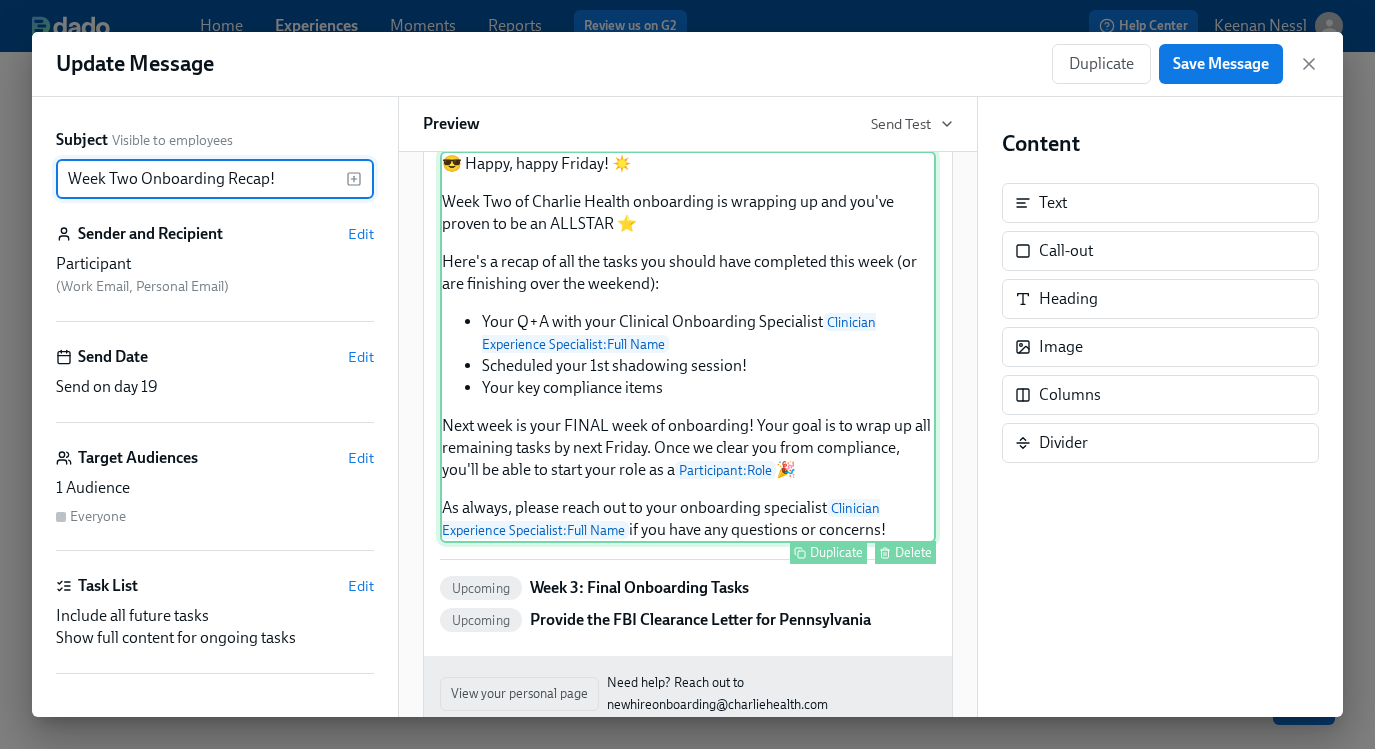 click on "😎 Happy, happy  Friday! ☀️
Week Two of Charlie Health onboarding is wrapping up and you've proven to be an ALLSTAR ⭐
Here's a recap of all the tasks you should have completed this week (or are finishing over the weekend):
Your Q+A with your Clinical Onboarding Specialist  Clinician Experience Specialist :  [NAME]
Scheduled your 1st shadowing session!
Your key compliance items
Next week is your FINAL week of onboarding! Your goal is to wrap up all remaining tasks by next Friday.  Once we clear you from compliance, you'll be able to start your role as a  Participant :  [ROLE]  🎉
As always, please reach out to your onboarding specialist  Clinician Experience Specialist :  [NAME]  if you have any questions or concerns!   Duplicate   Delete" at bounding box center [688, 347] 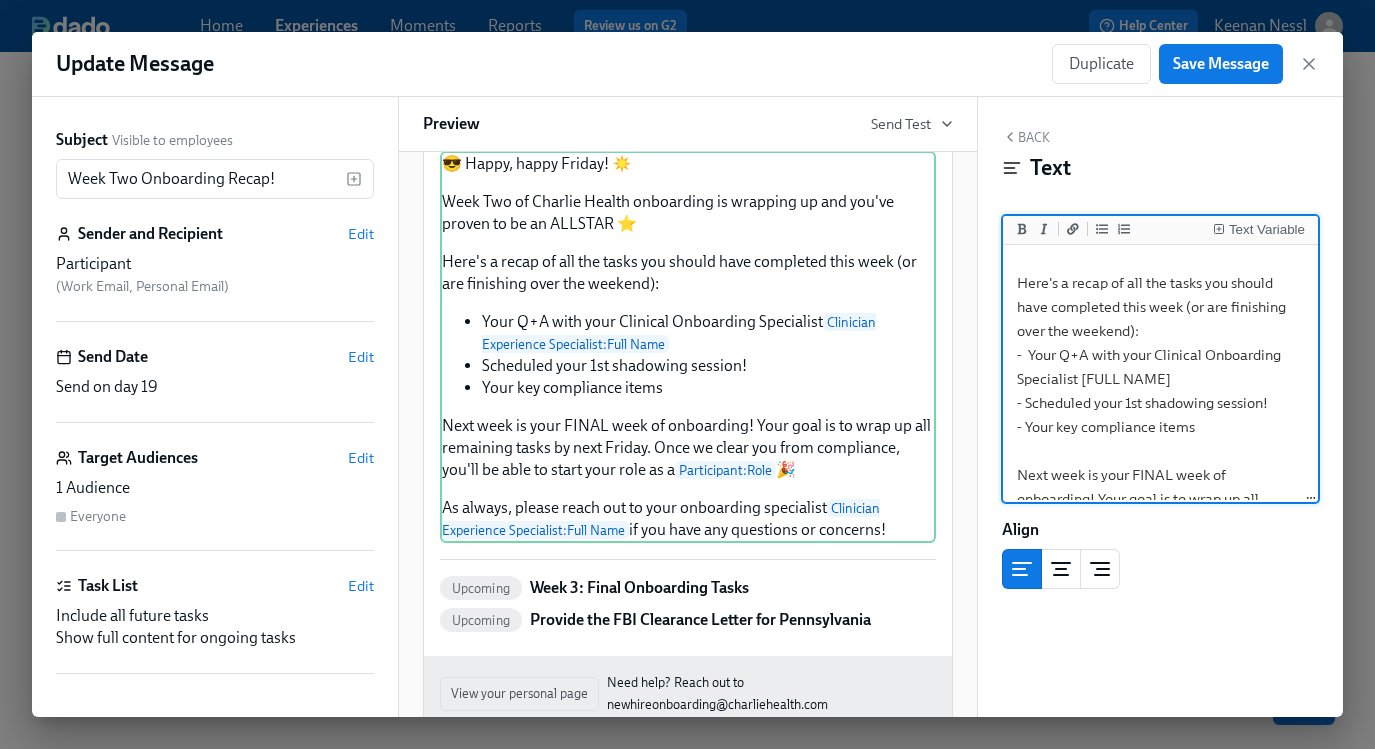 scroll, scrollTop: 136, scrollLeft: 0, axis: vertical 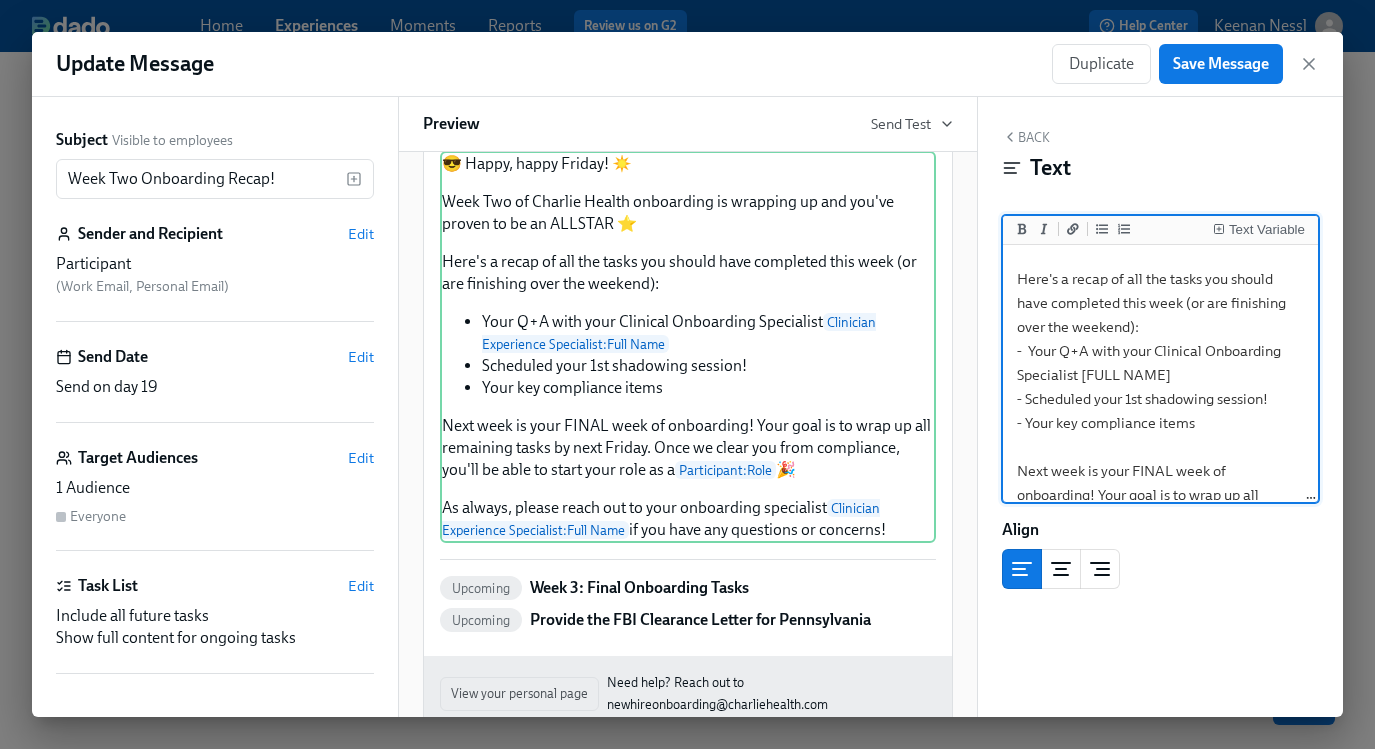 click on "😎 Happy, happy  Friday! ☀️
Week Two of Charlie Health onboarding is wrapping up and you've proven to be an ALLSTAR :star:
Here's a recap of all the tasks you should have completed this week (or are finishing over the weekend):
-  Your Q+A with your Clinical Onboarding Specialist [FULL NAME]
- Scheduled your 1st shadowing session!
- Your key compliance items
Next week is your FINAL week of onboarding! Your goal is to wrap up all remaining tasks by next Friday.  Once we clear you from compliance, you'll be able to start your role as a [ROLE] :tada:
As always, please reach out to your onboarding specialist [FULL NAME] if you have any questions or concerns!" at bounding box center (1161, 399) 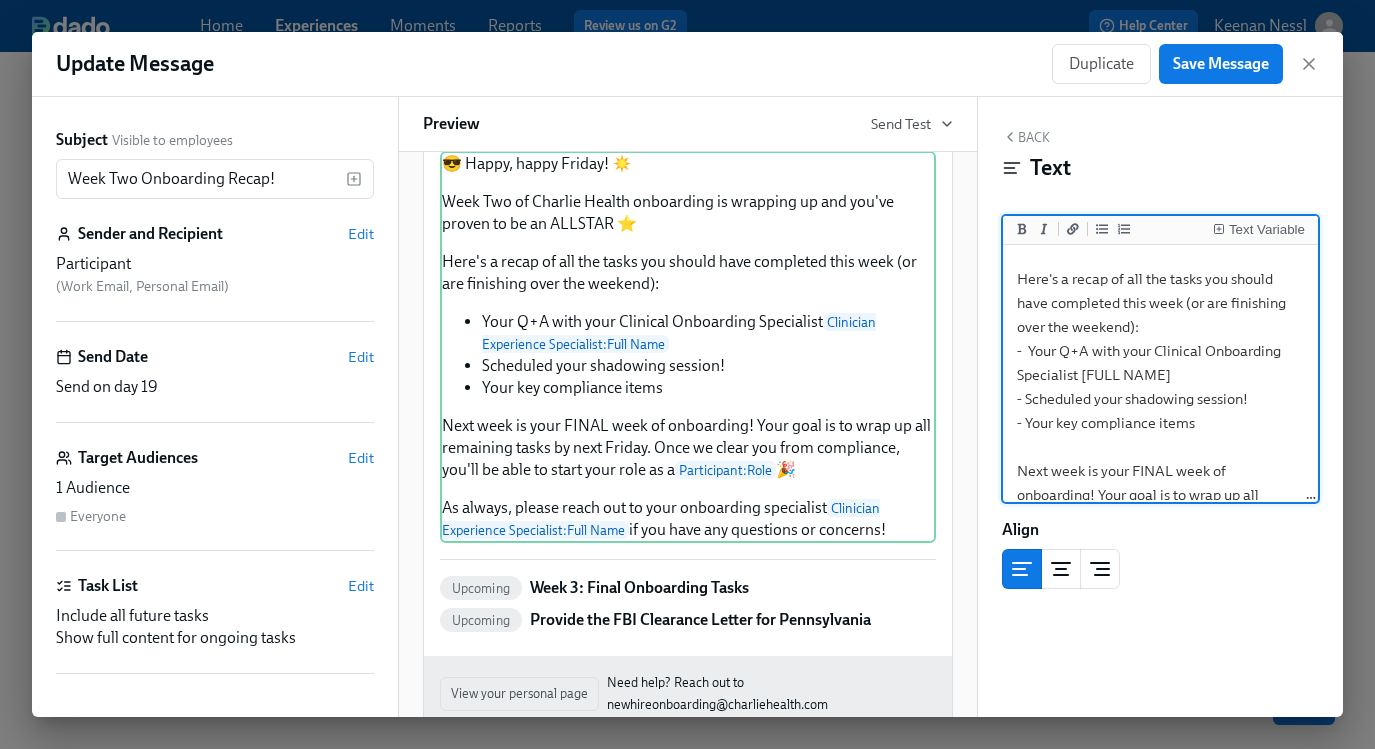 click on "😎 Happy, happy  Friday! ☀️
Week Two of Charlie Health onboarding is wrapping up and you've proven to be an ALLSTAR :star:
Here's a recap of all the tasks you should have completed this week (or are finishing over the weekend):
-  Your Q+A with your Clinical Onboarding Specialist [FULL NAME]
- Scheduled your shadowing session!
- Your key compliance items
Next week is your FINAL week of onboarding! Your goal is to wrap up all remaining tasks by next Friday.  Once we clear you from compliance, you'll be able to start your role as a [ROLE] :tada:
As always, please reach out to your onboarding specialist [FULL NAME] if you have any questions or concerns!" at bounding box center (1161, 399) 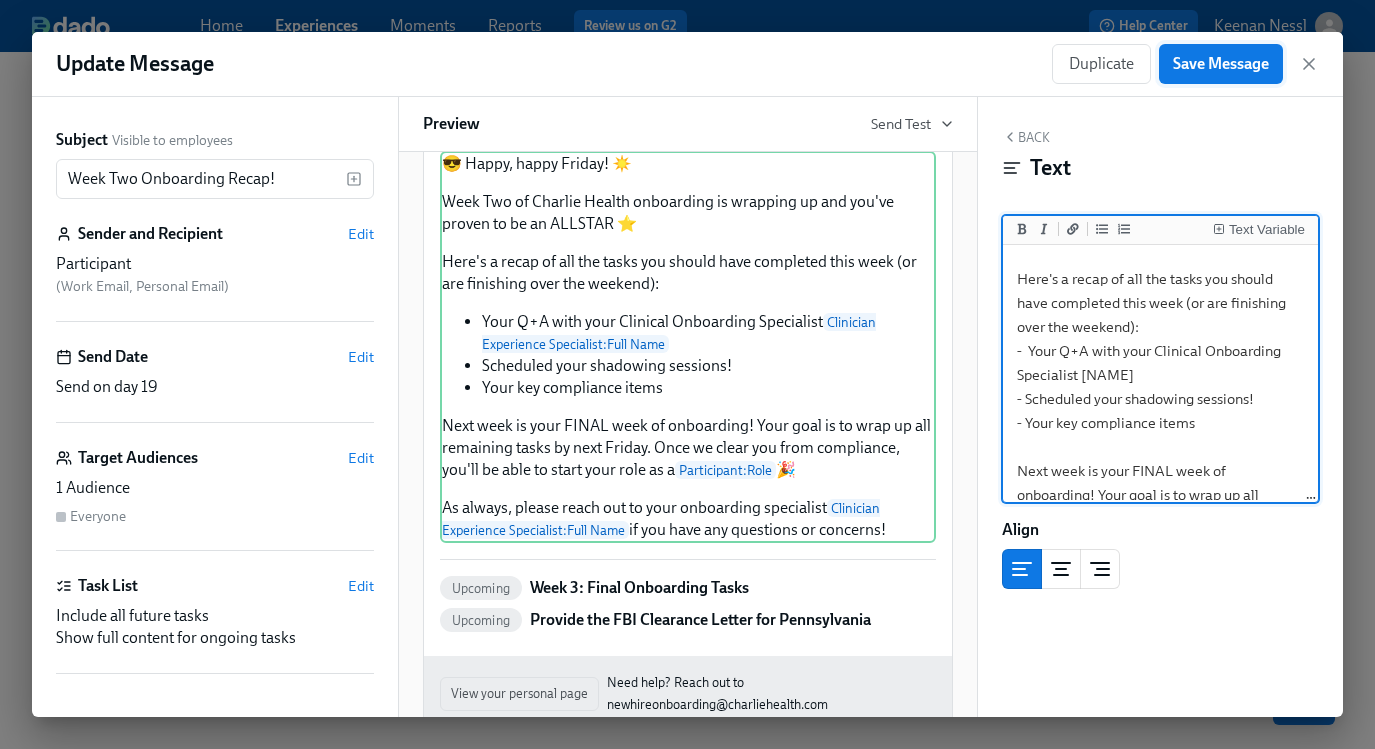 type on "😎 Happy, happy  Friday! ☀️
Week Two of Charlie Health onboarding is wrapping up and you've proven to be an ALLSTAR :star:
Here's a recap of all the tasks you should have completed this week (or are finishing over the weekend):
-  Your Q+A with your Clinical Onboarding Specialist [NAME]
- Scheduled your shadowing sessions!
- Your key compliance items
Next week is your FINAL week of onboarding! Your goal is to wrap up all remaining tasks by next Friday.  Once we clear you from compliance, you'll be able to start your role as a [ROLE] :tada:
As always, please reach out to your onboarding specialist [NAME] if you have any questions or concerns!" 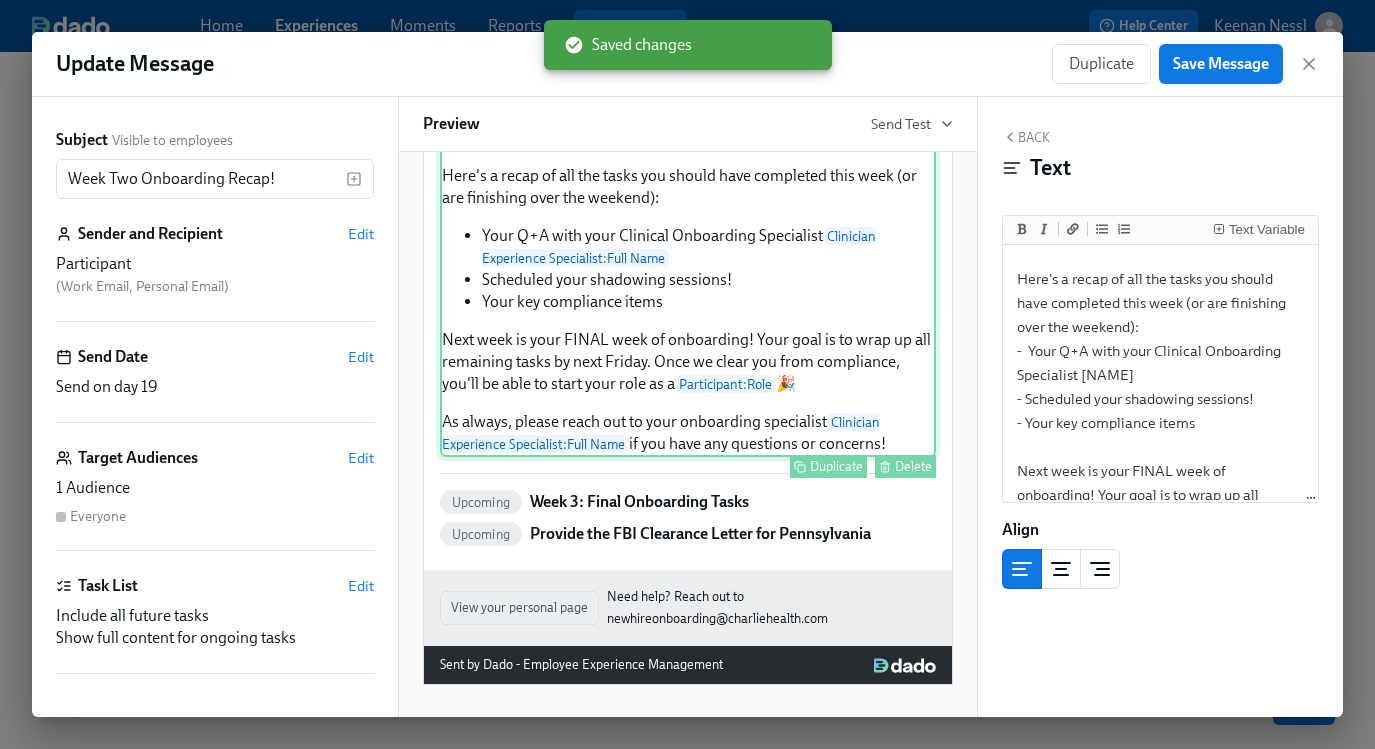scroll, scrollTop: 509, scrollLeft: 0, axis: vertical 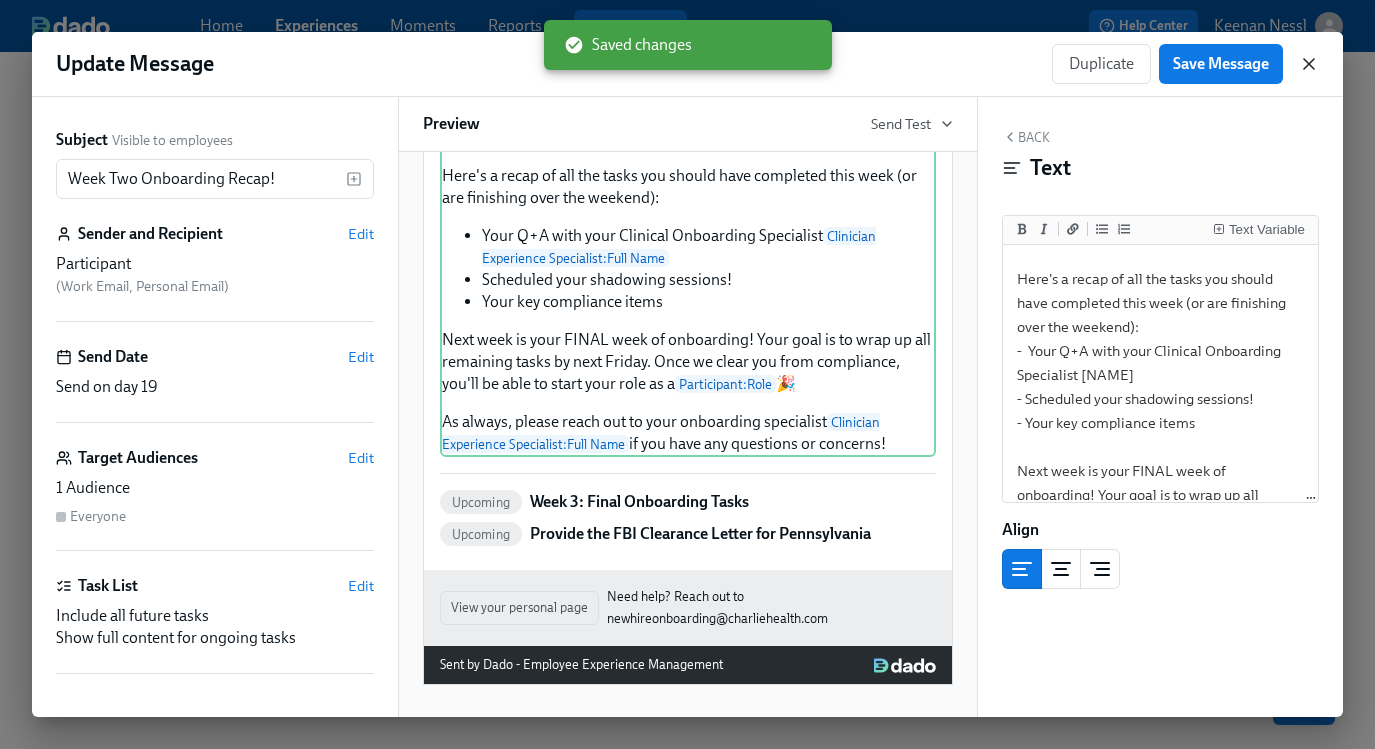 click 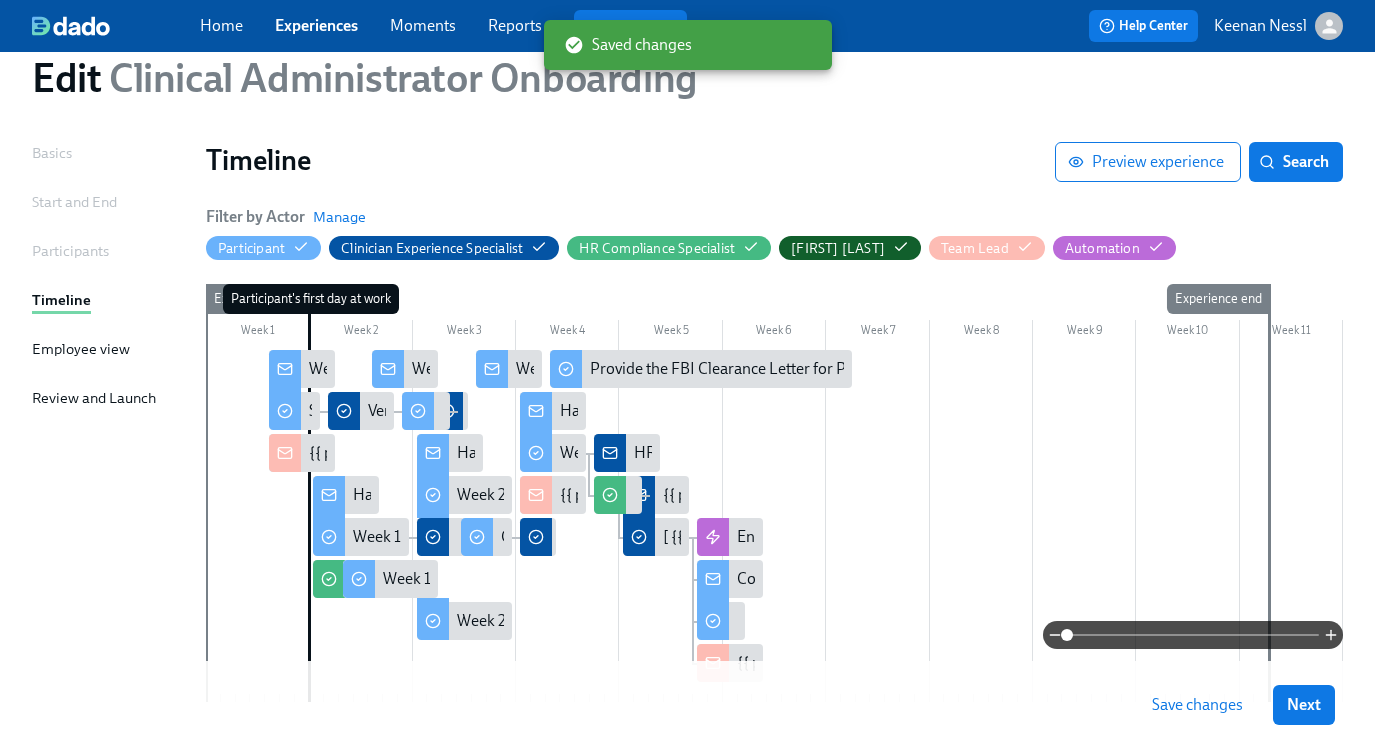 click on "Save changes" at bounding box center (1197, 705) 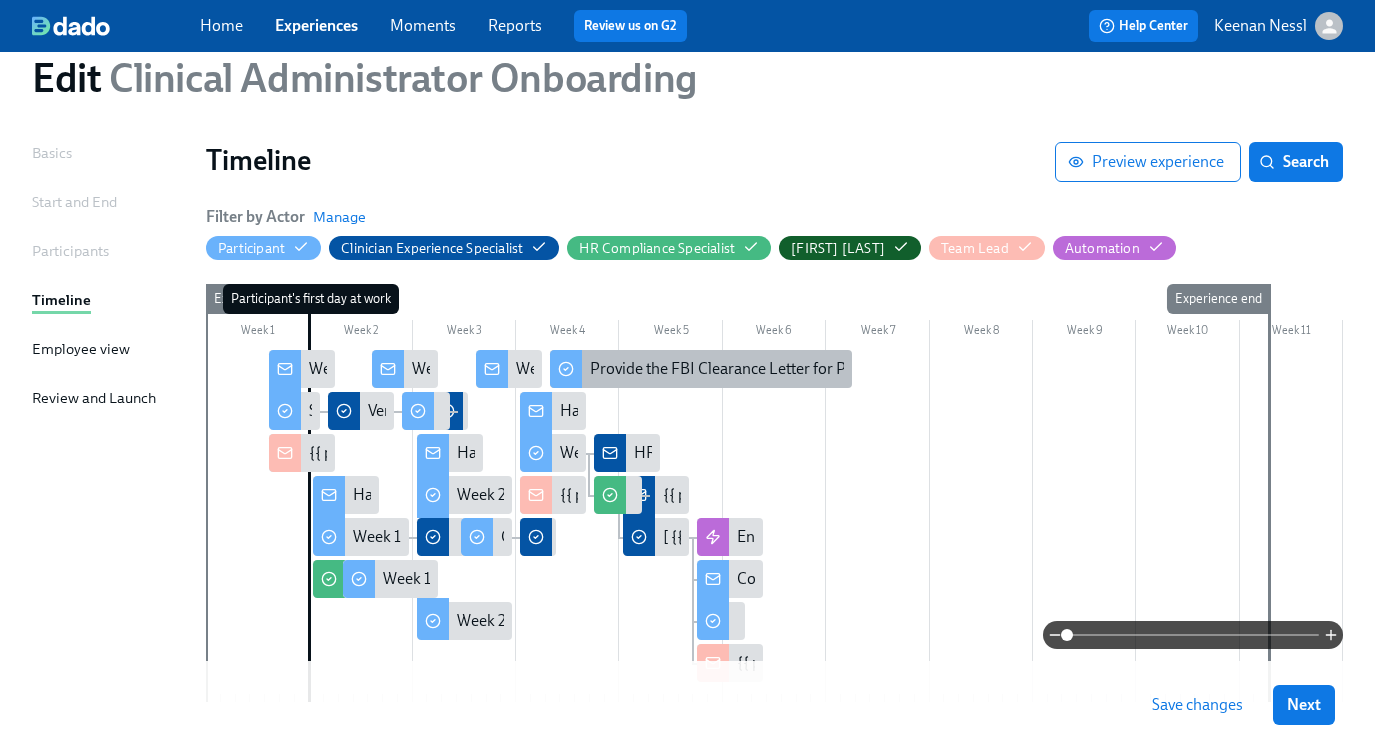 click 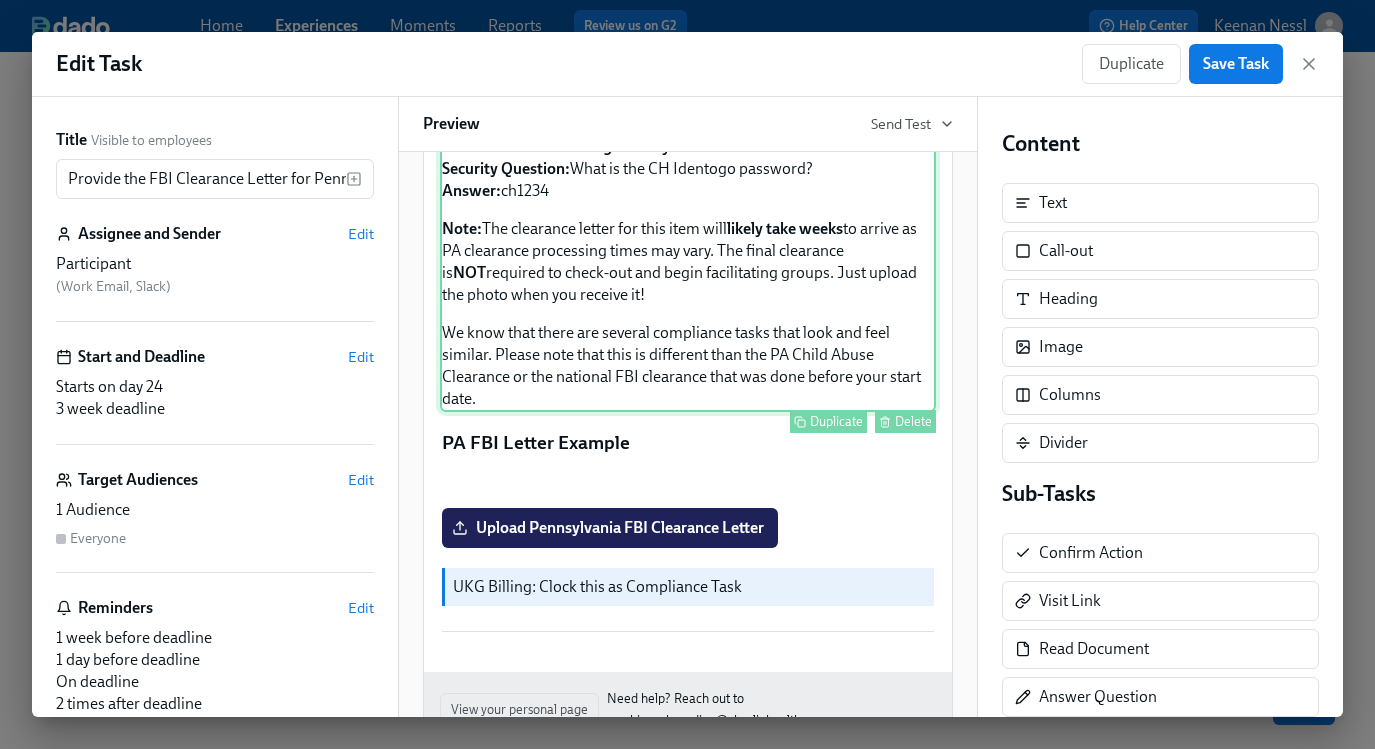 scroll, scrollTop: 645, scrollLeft: 0, axis: vertical 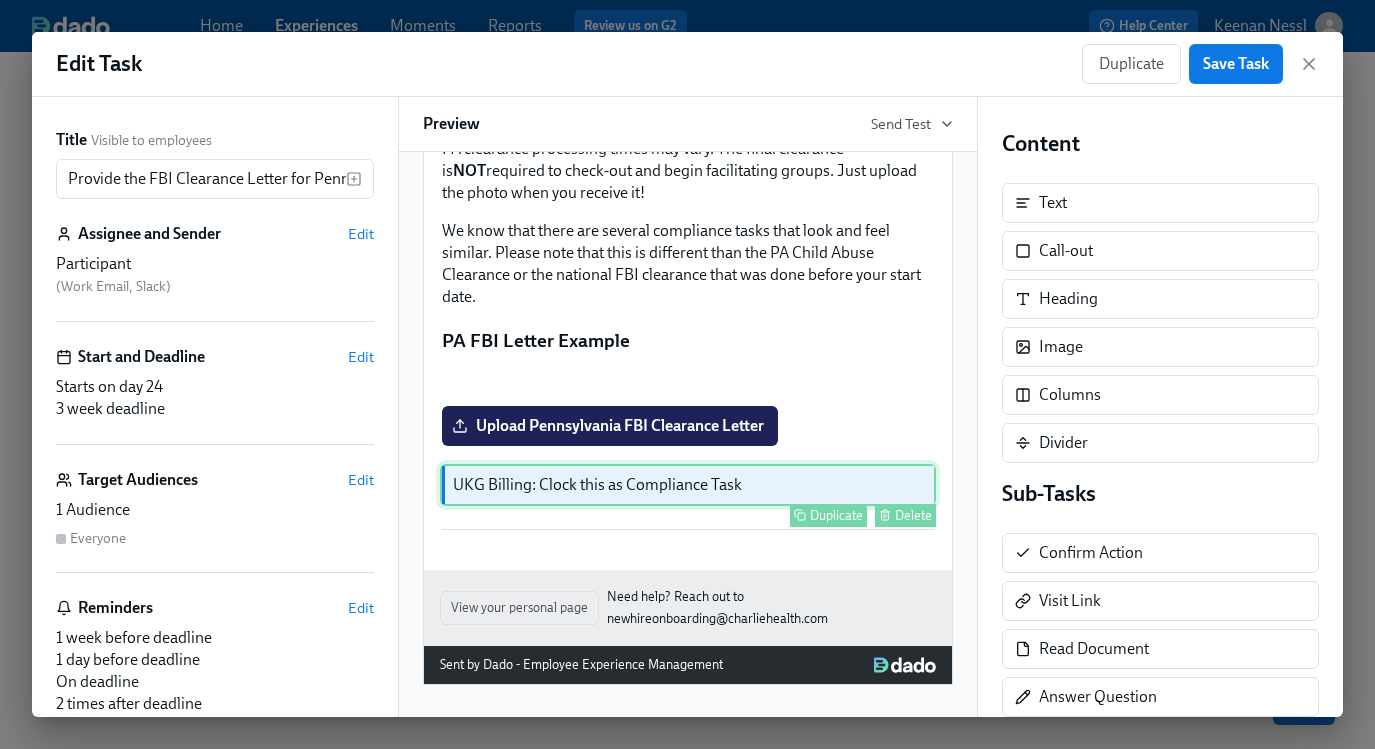 click on "Delete" at bounding box center [913, 515] 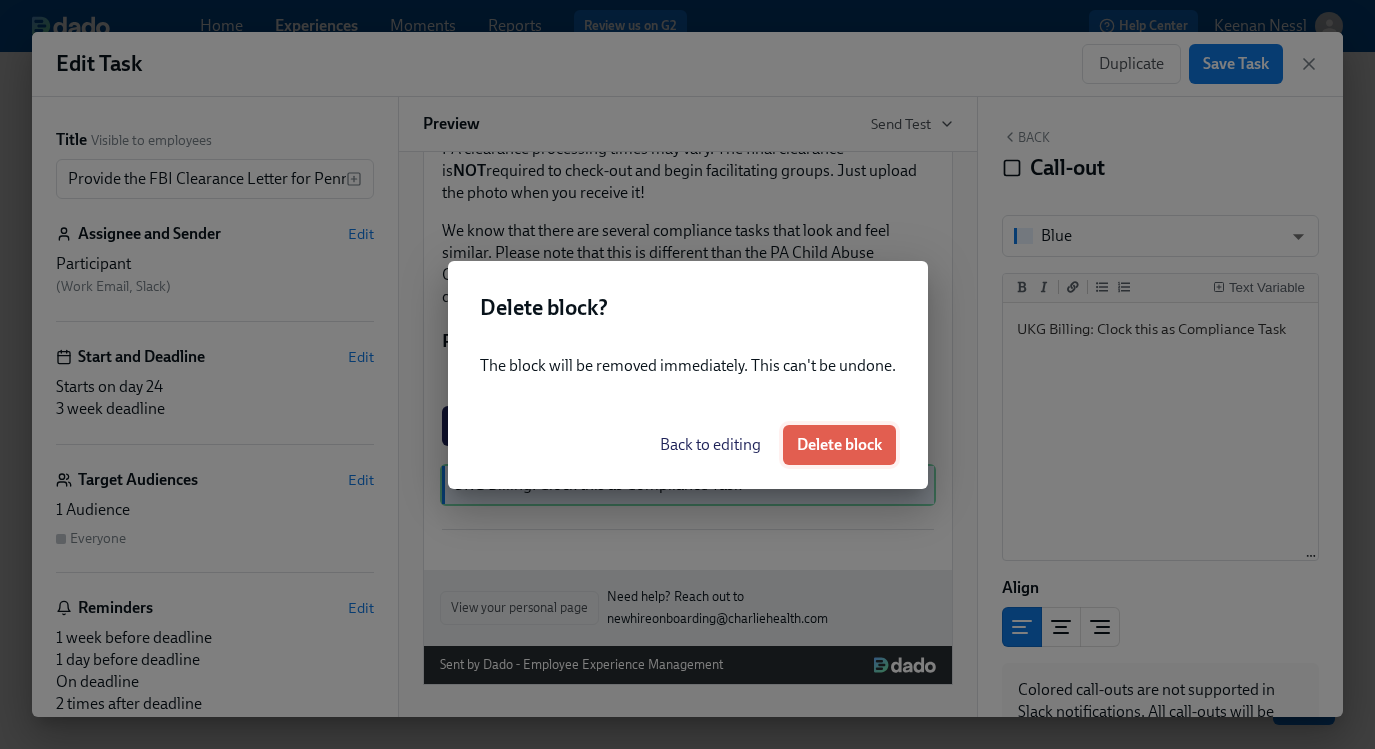 click on "Delete block" at bounding box center [839, 445] 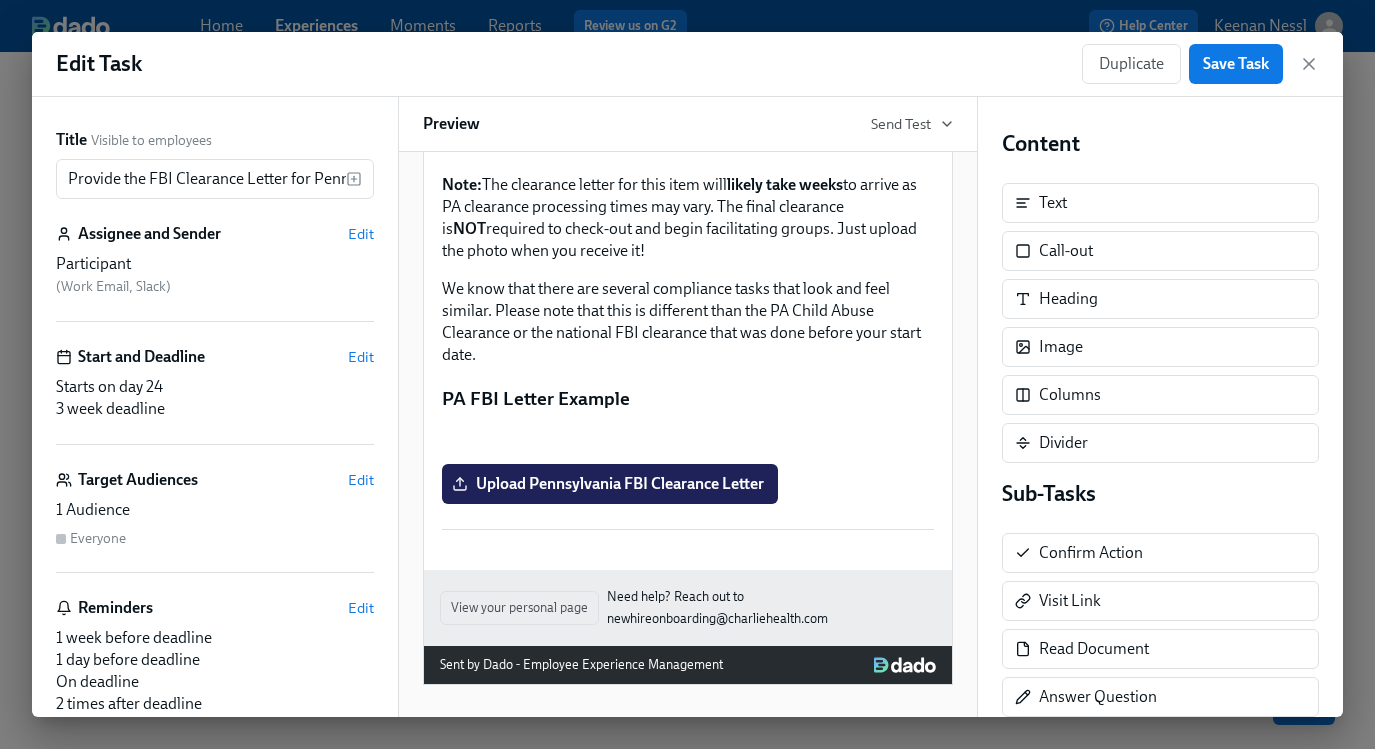 scroll, scrollTop: 587, scrollLeft: 0, axis: vertical 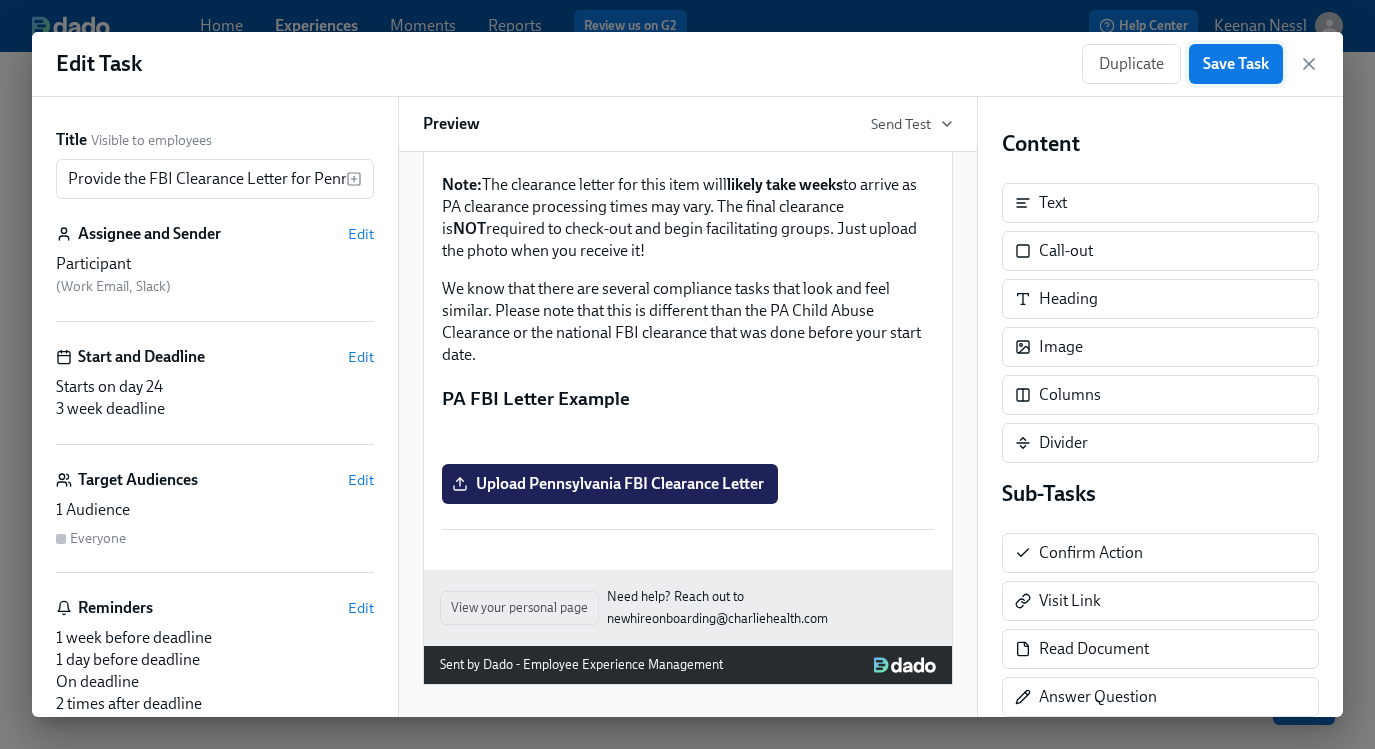 click on "Save Task" at bounding box center [1236, 64] 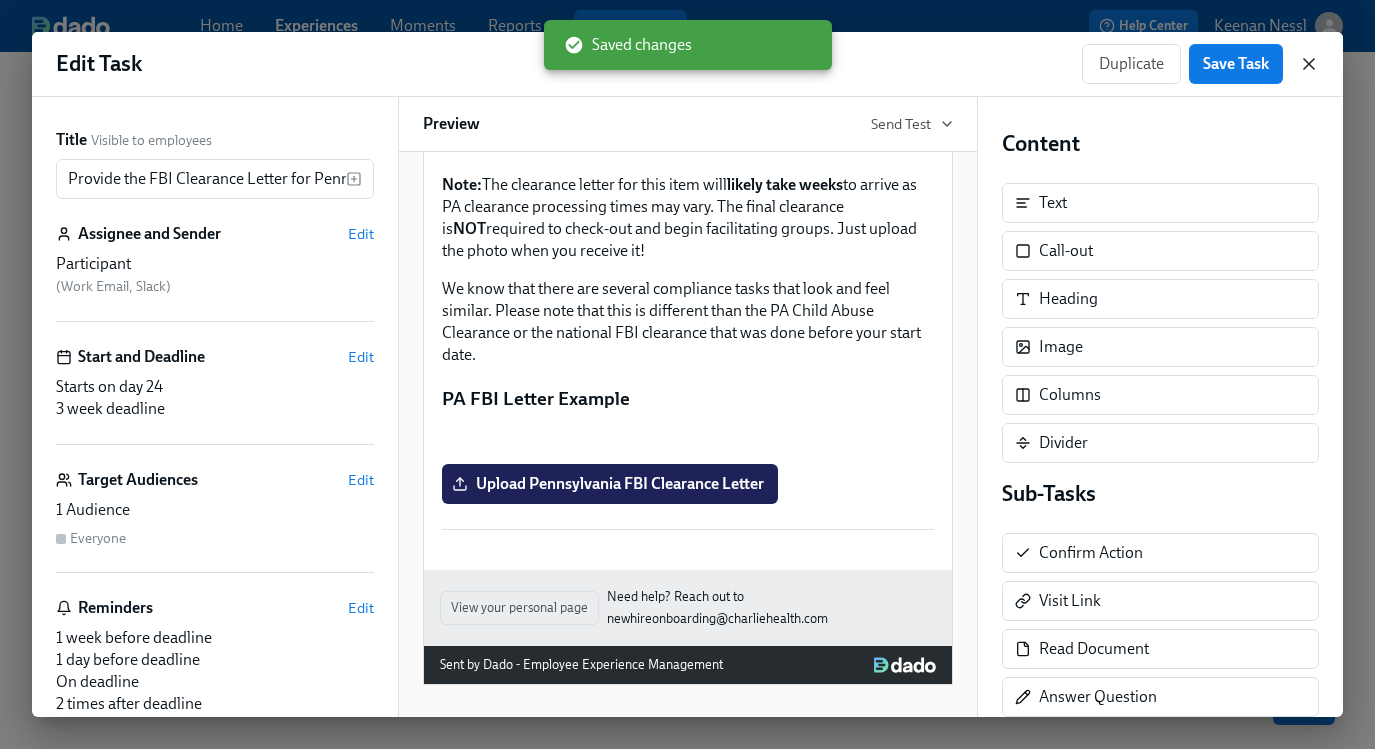 click 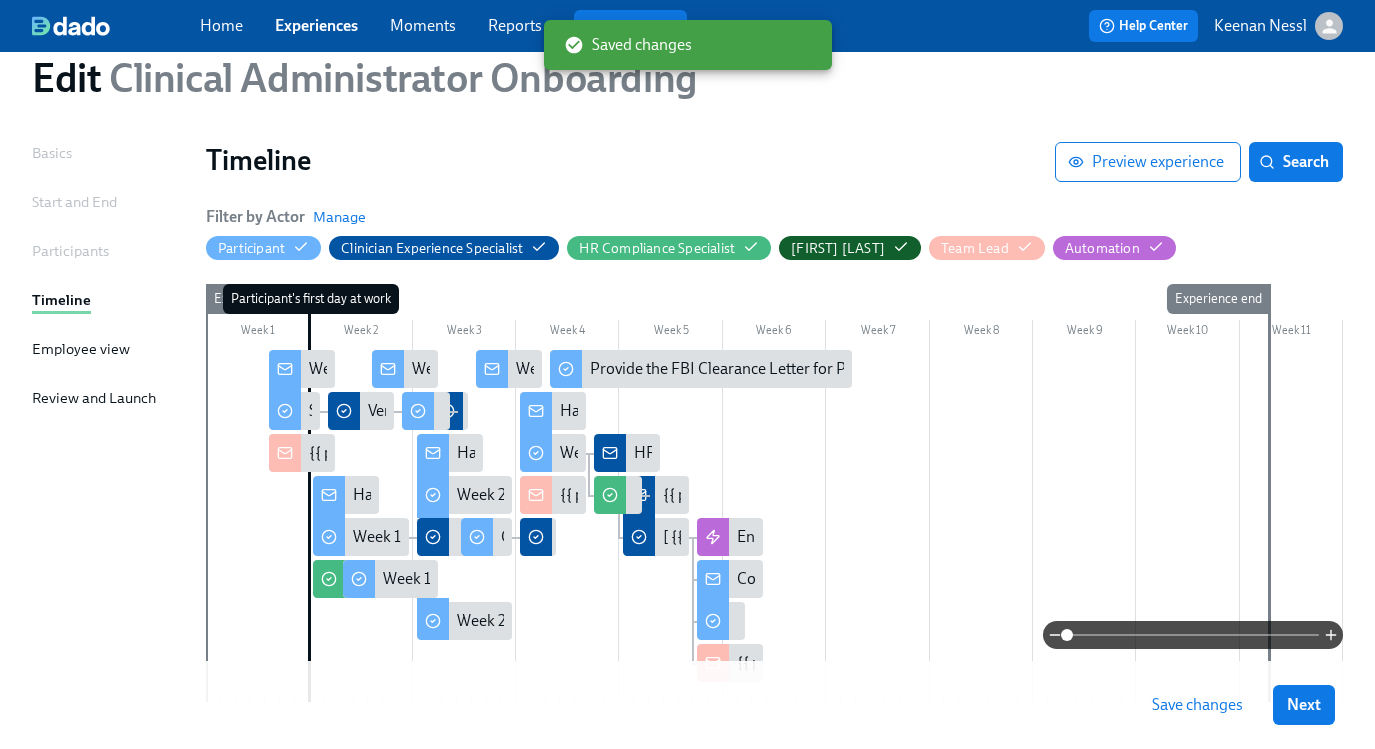 click on "Save changes" at bounding box center [1197, 705] 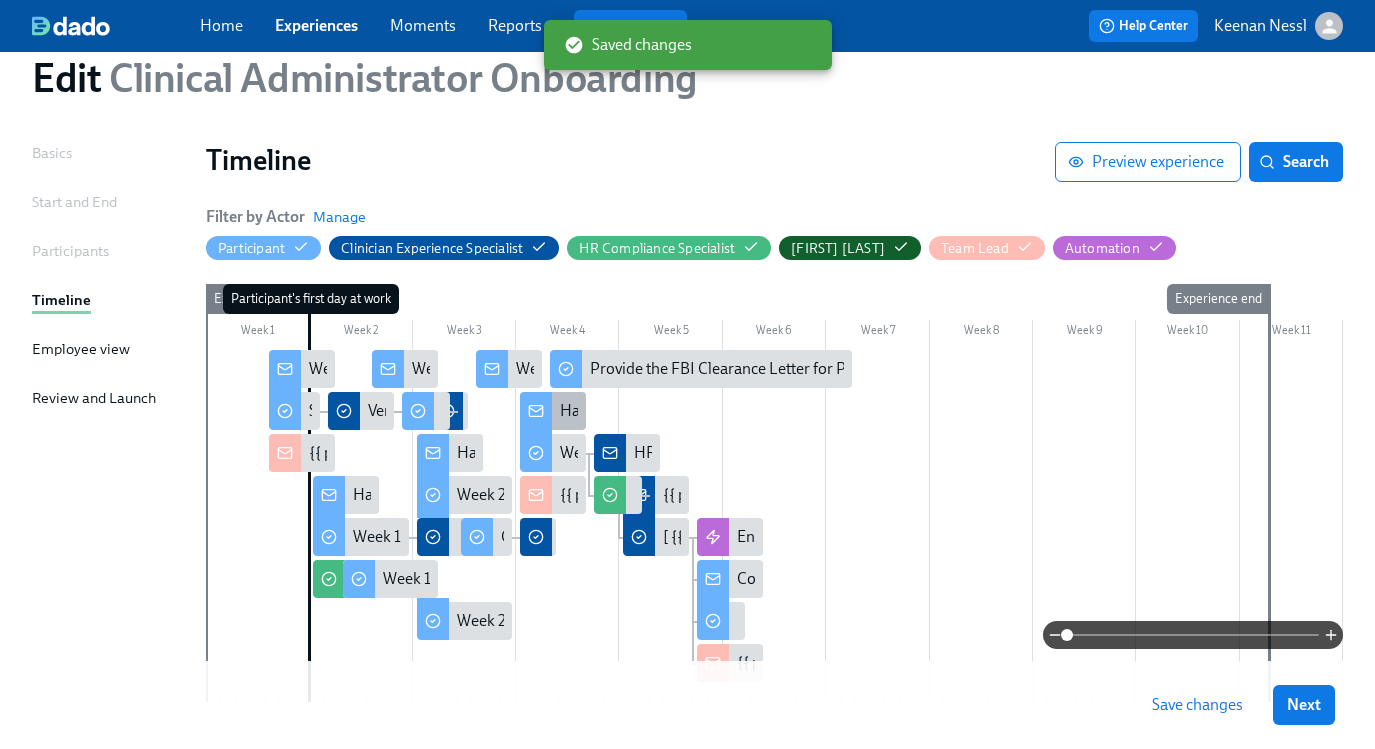 click on "Happy Final Week of Onboarding!" at bounding box center (553, 411) 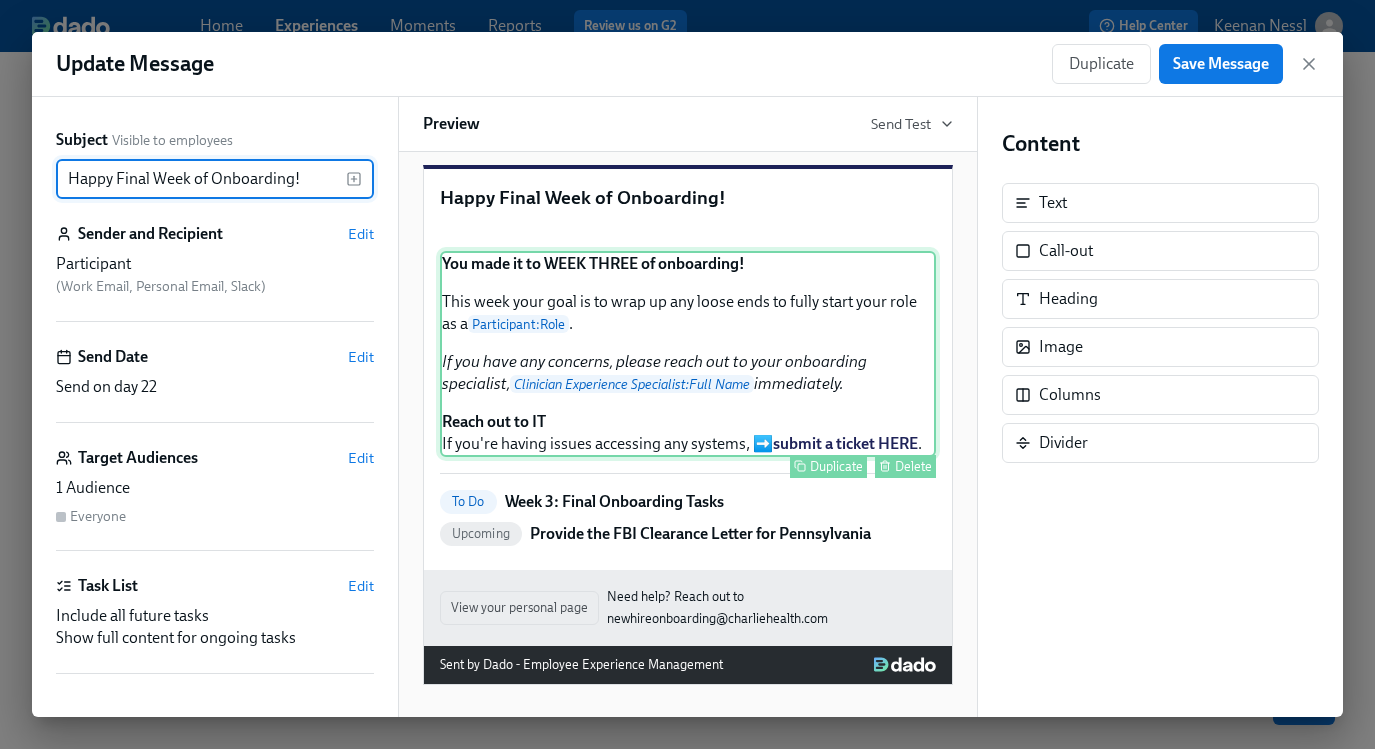 scroll, scrollTop: 264, scrollLeft: 0, axis: vertical 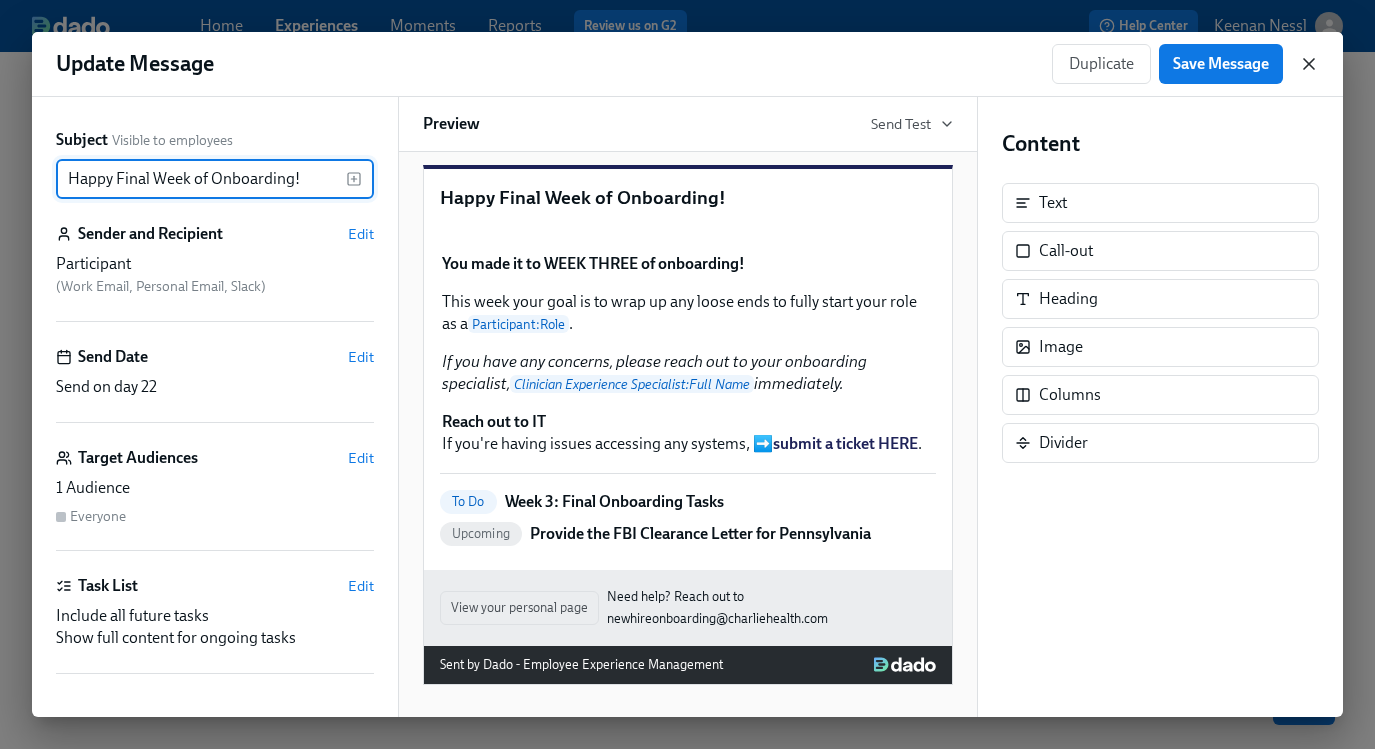 click 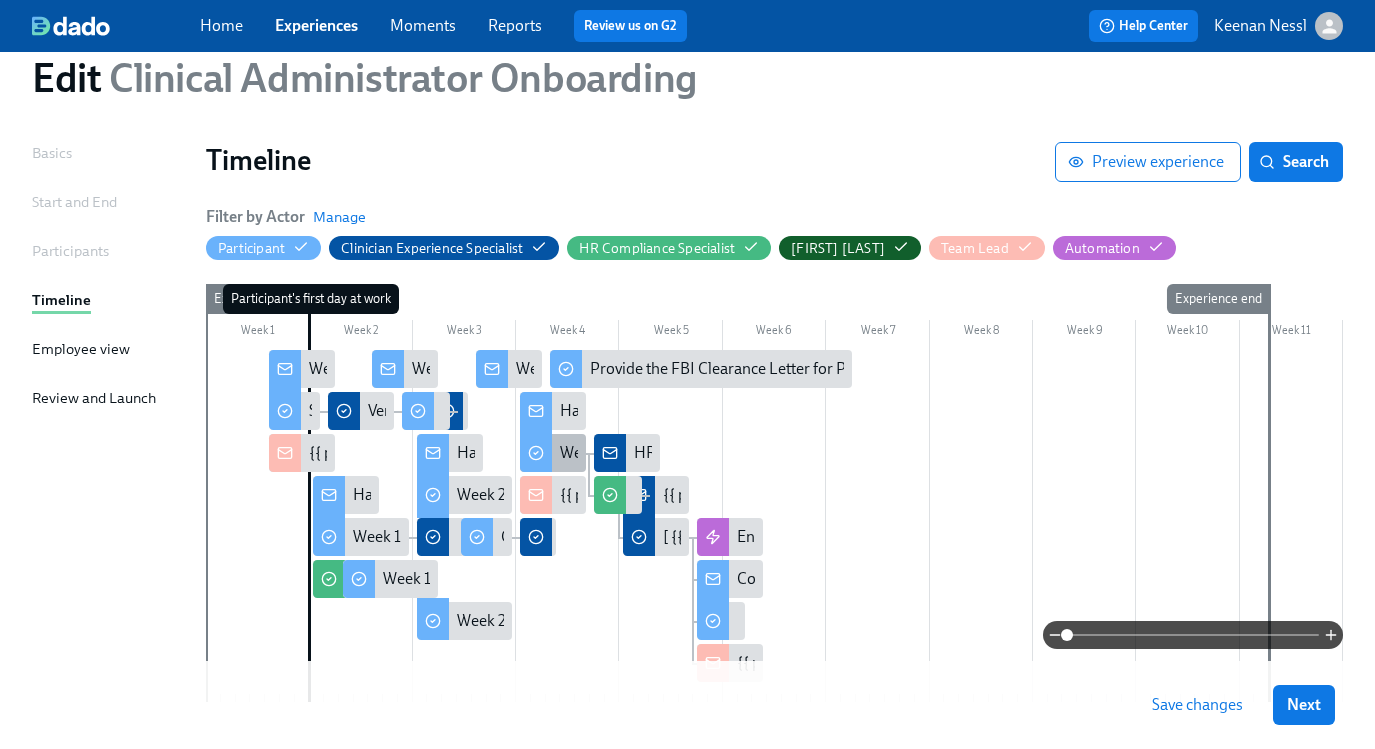 click on "Week 3: Final Onboarding Tasks" at bounding box center [669, 453] 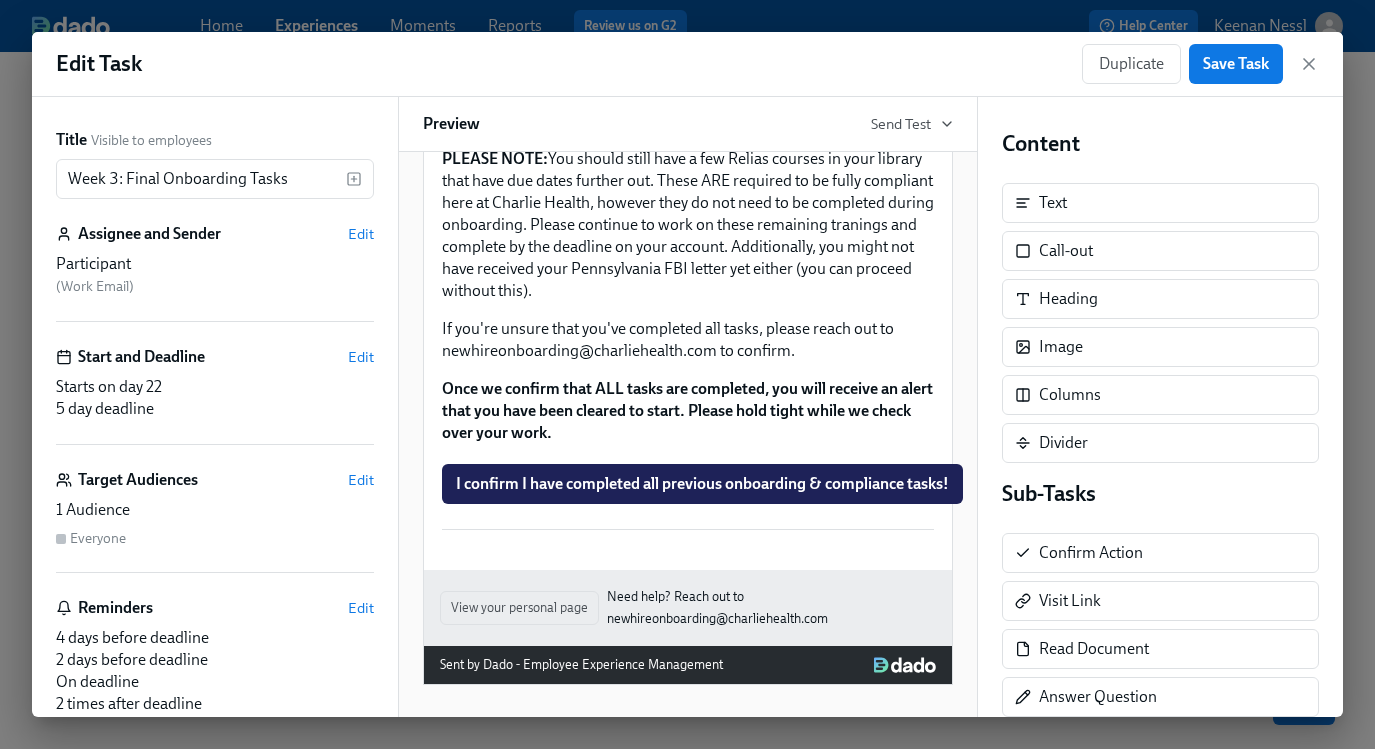 scroll, scrollTop: 636, scrollLeft: 0, axis: vertical 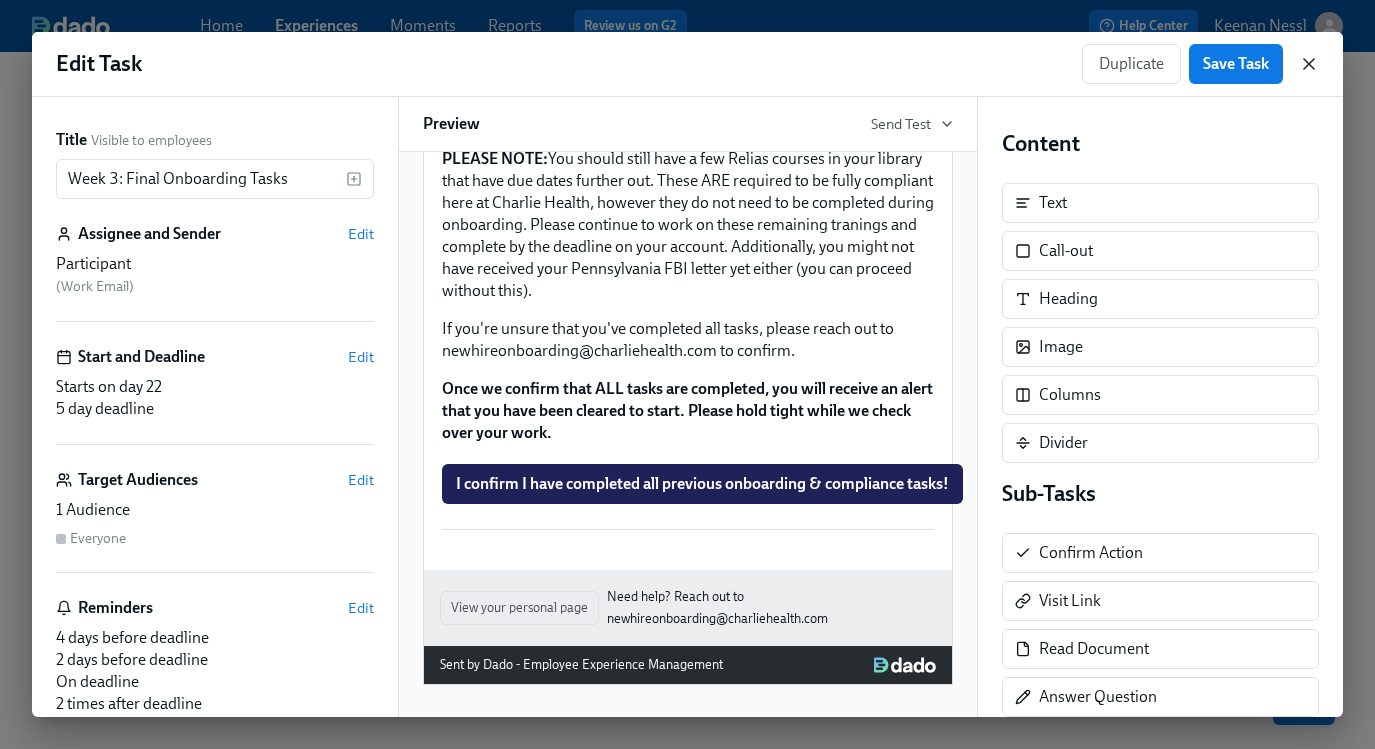 click 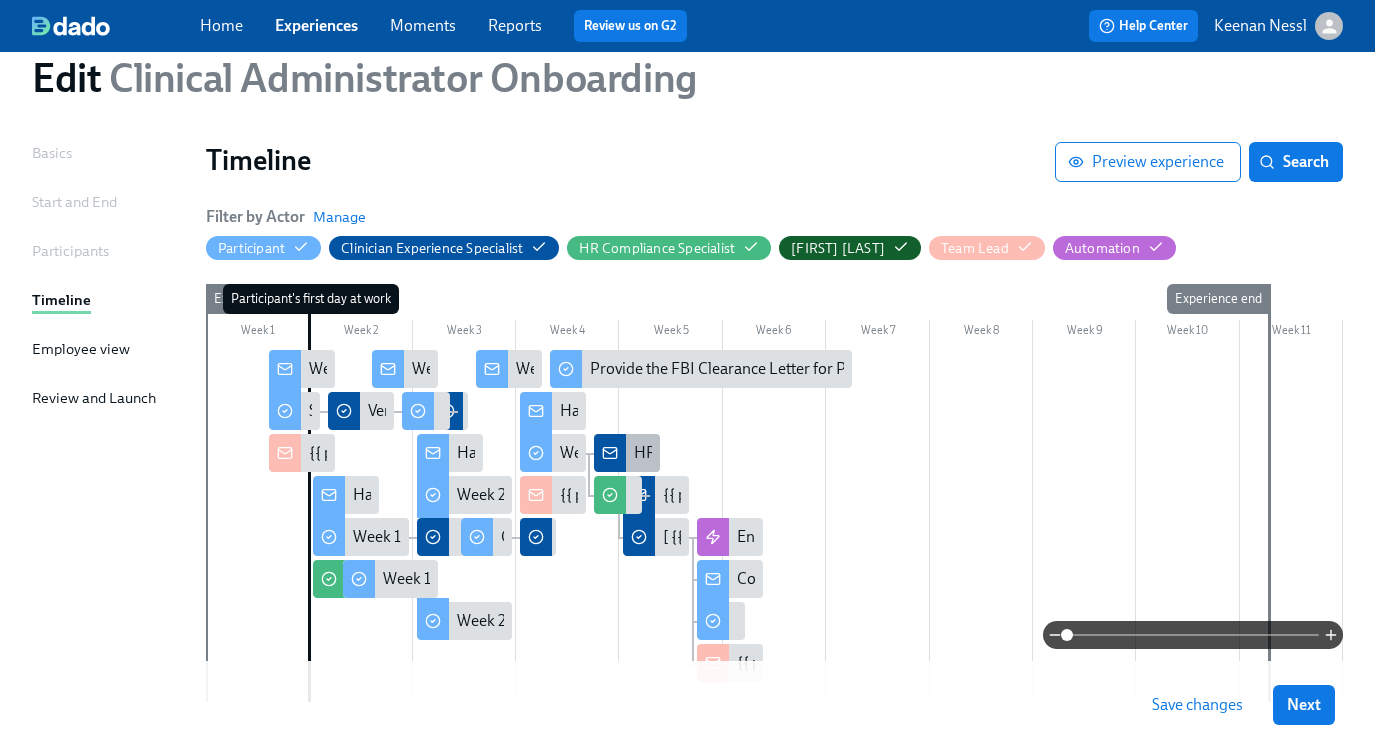 click 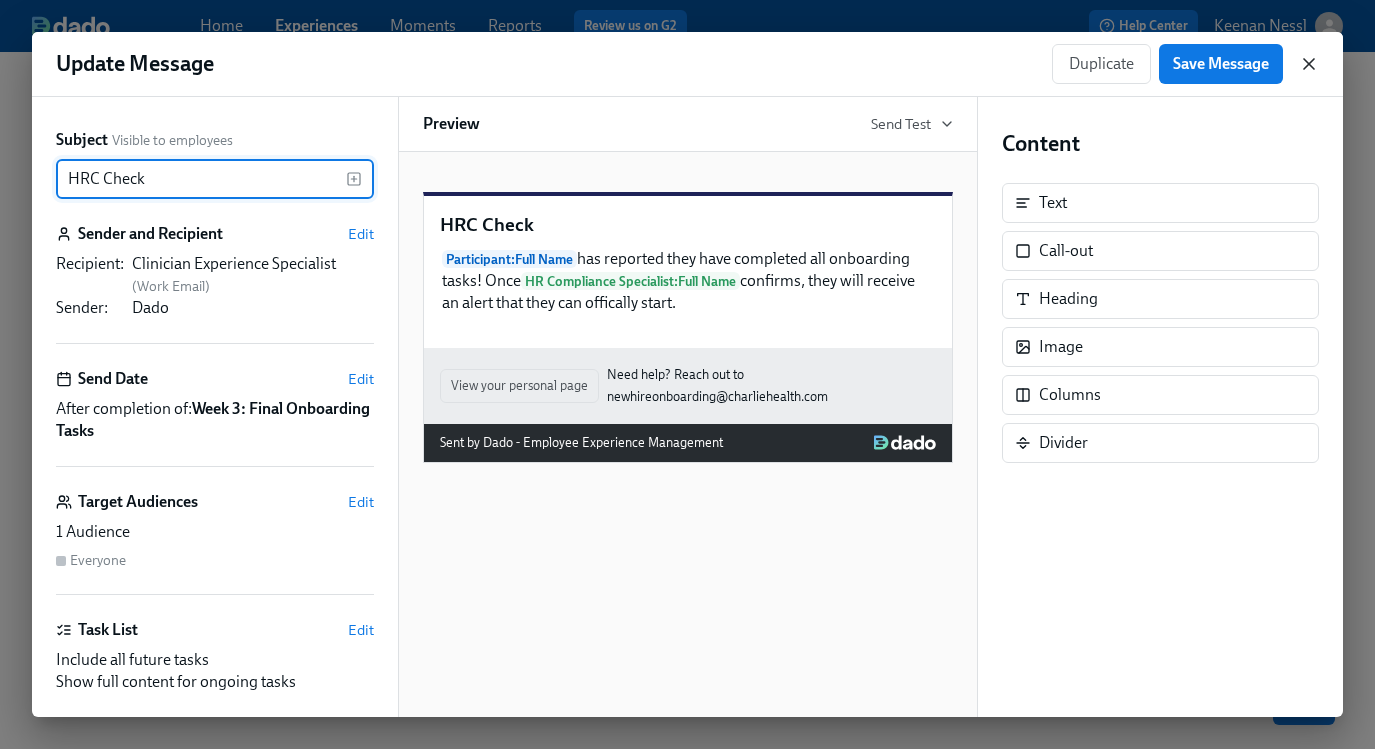 click 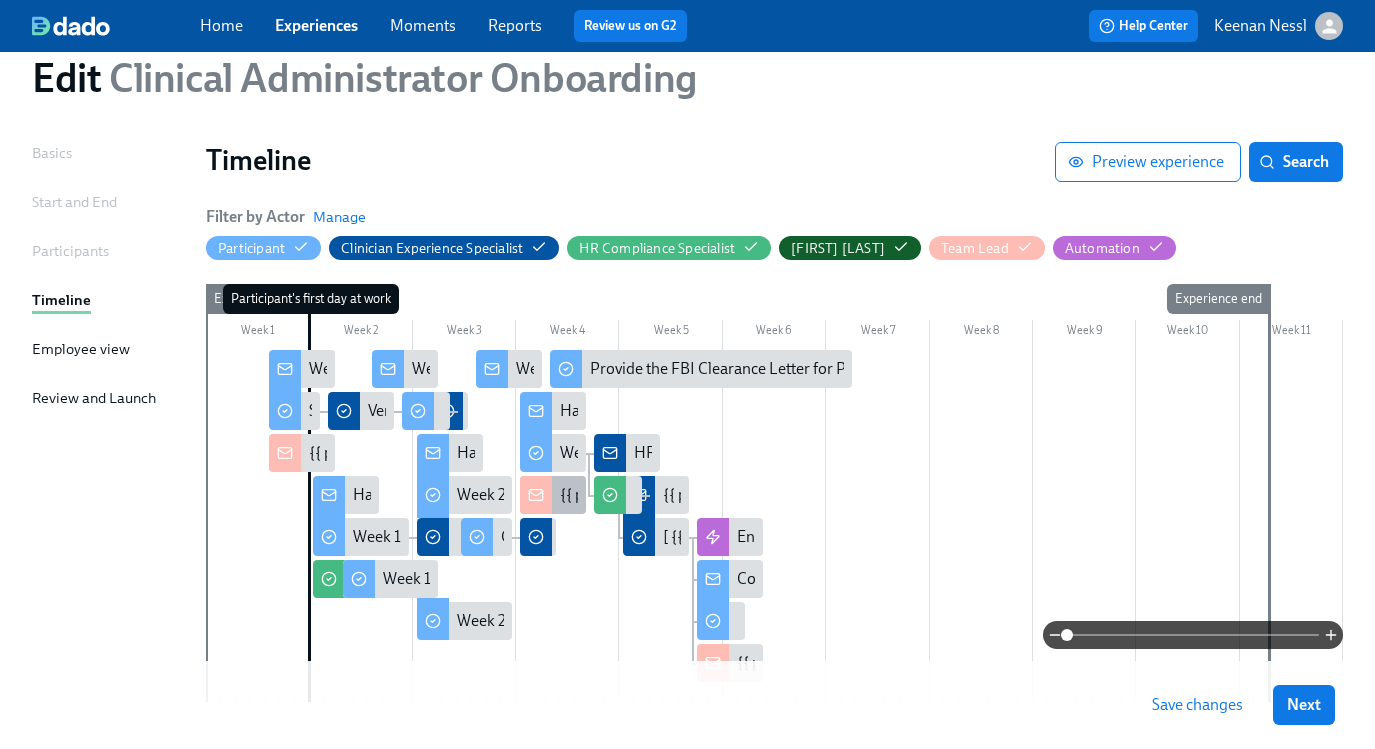 click on "{{ participant.fullName }} is nearly done with onboarding!" at bounding box center [755, 495] 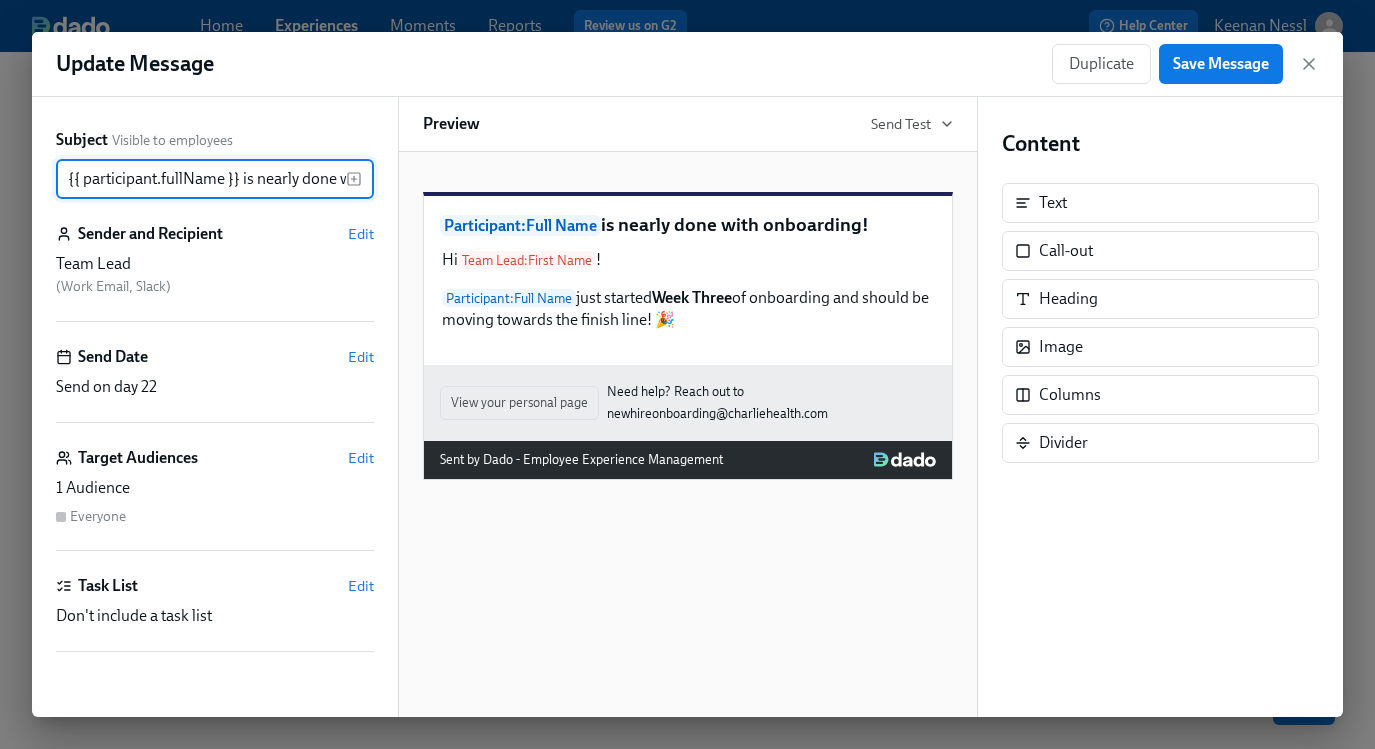 scroll, scrollTop: 0, scrollLeft: 112, axis: horizontal 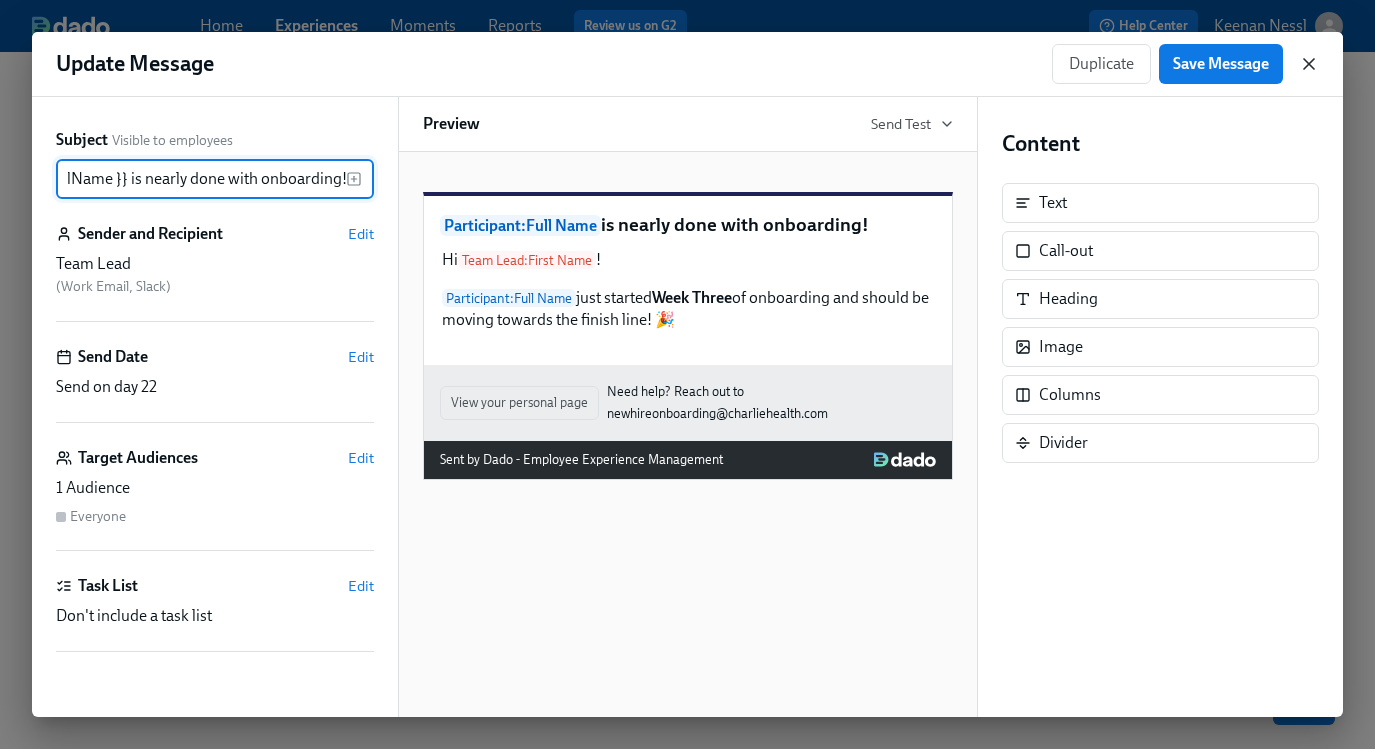 click 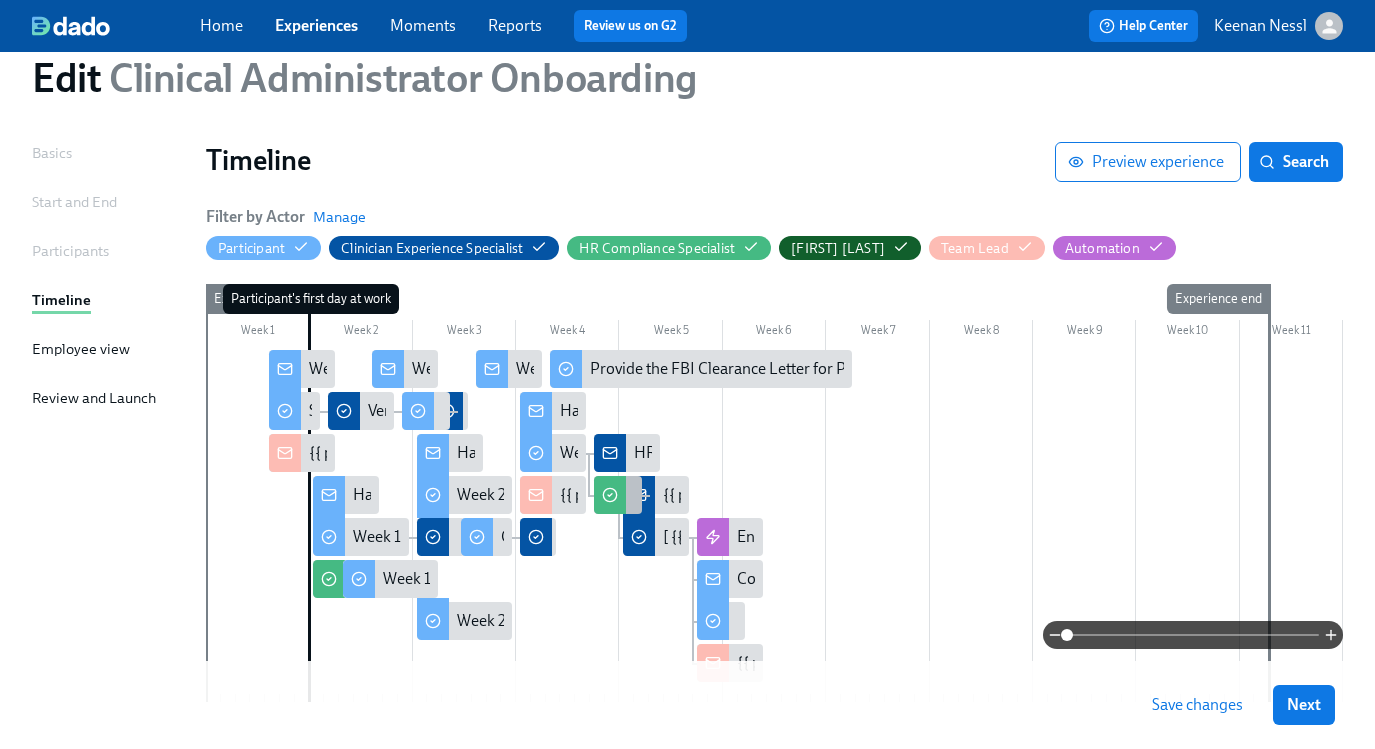 click 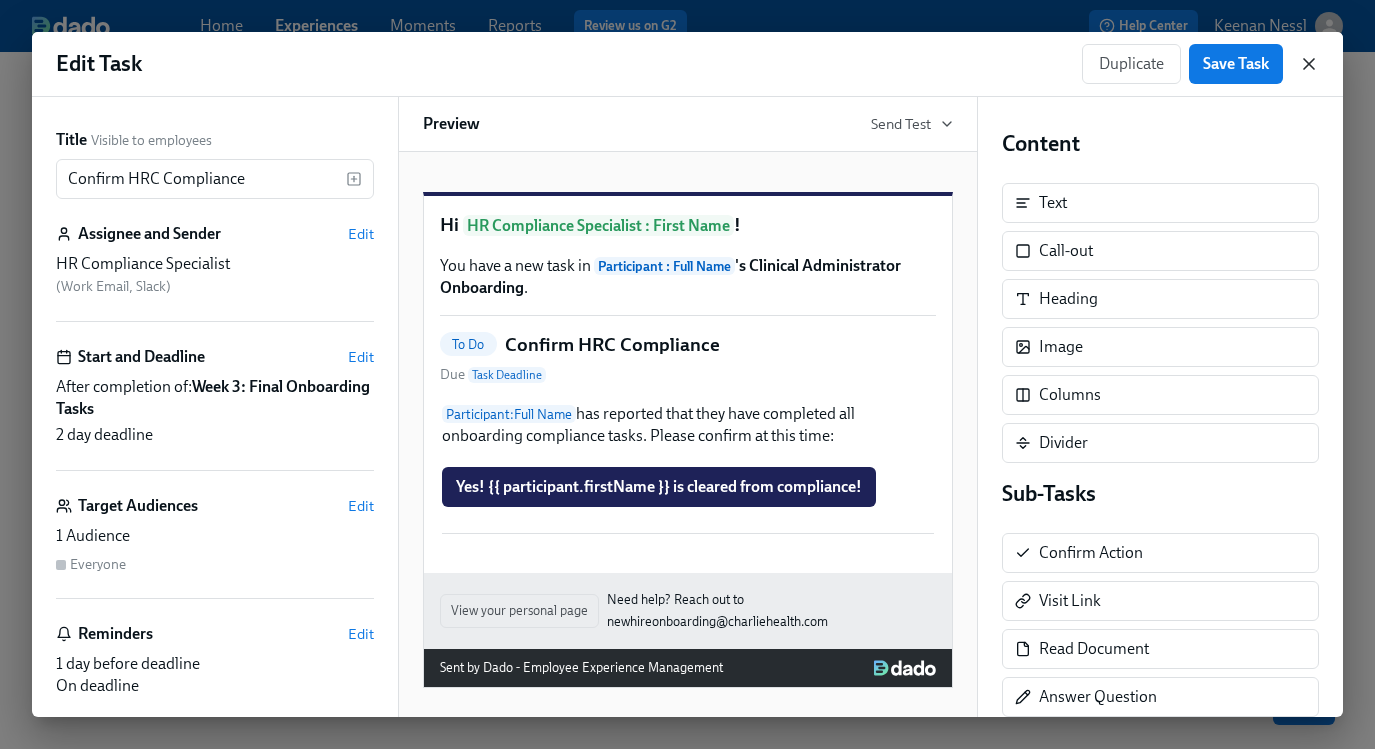 click 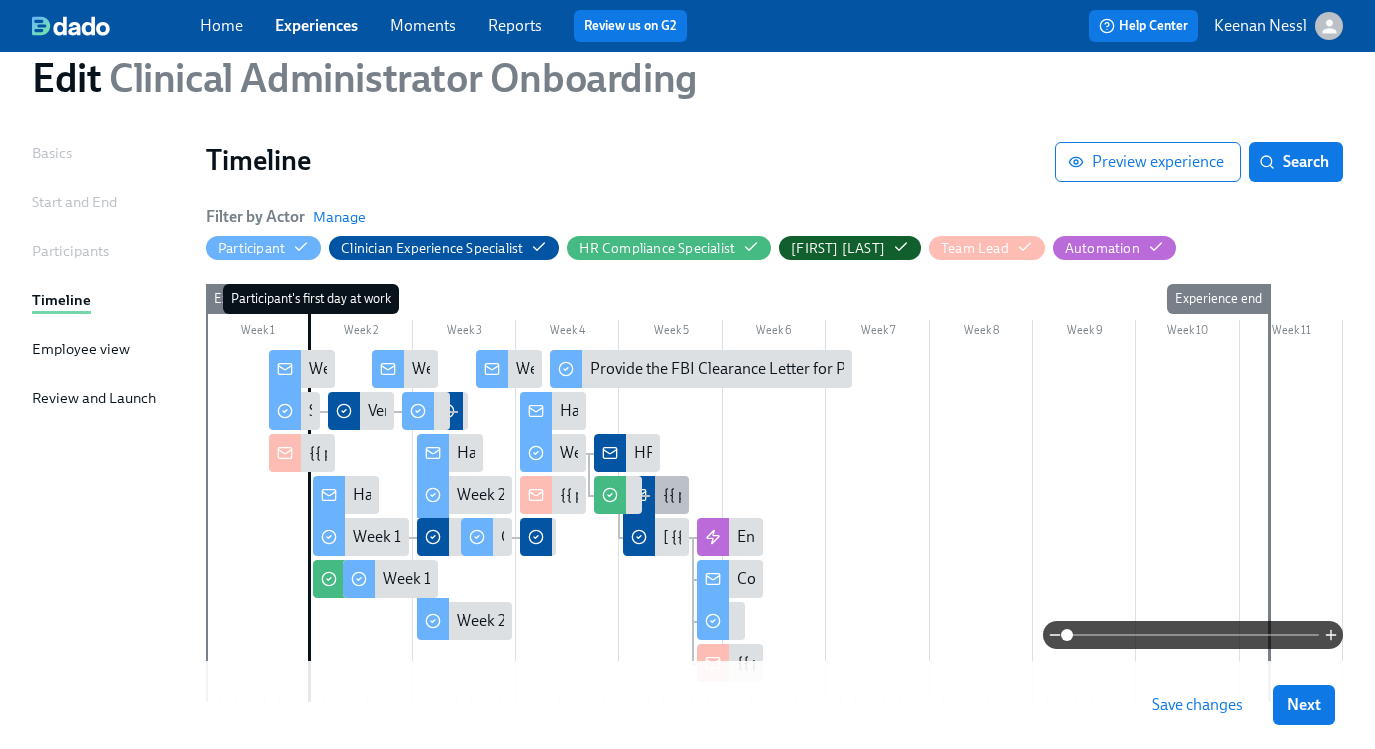 click on "{{ participant.fullName }} Is Cleared From Compliance!" at bounding box center (850, 495) 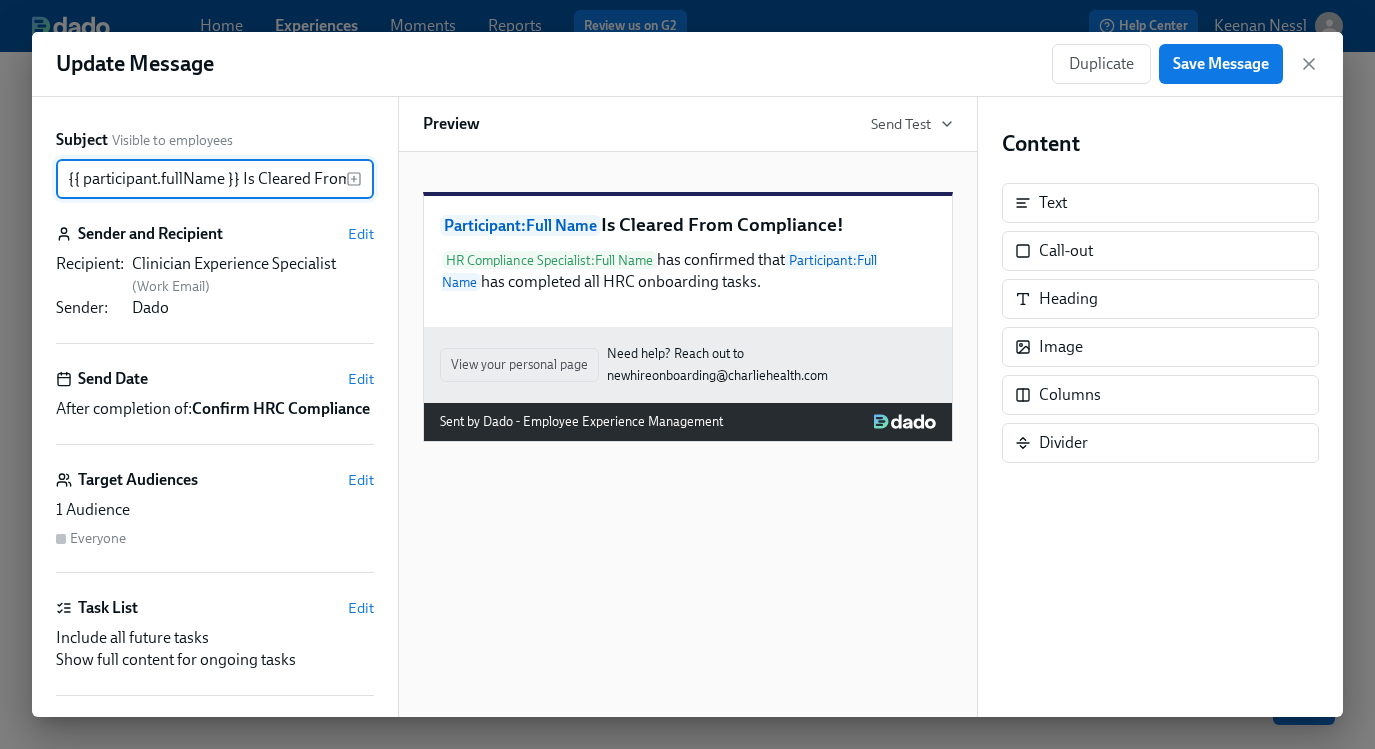 scroll, scrollTop: 0, scrollLeft: 94, axis: horizontal 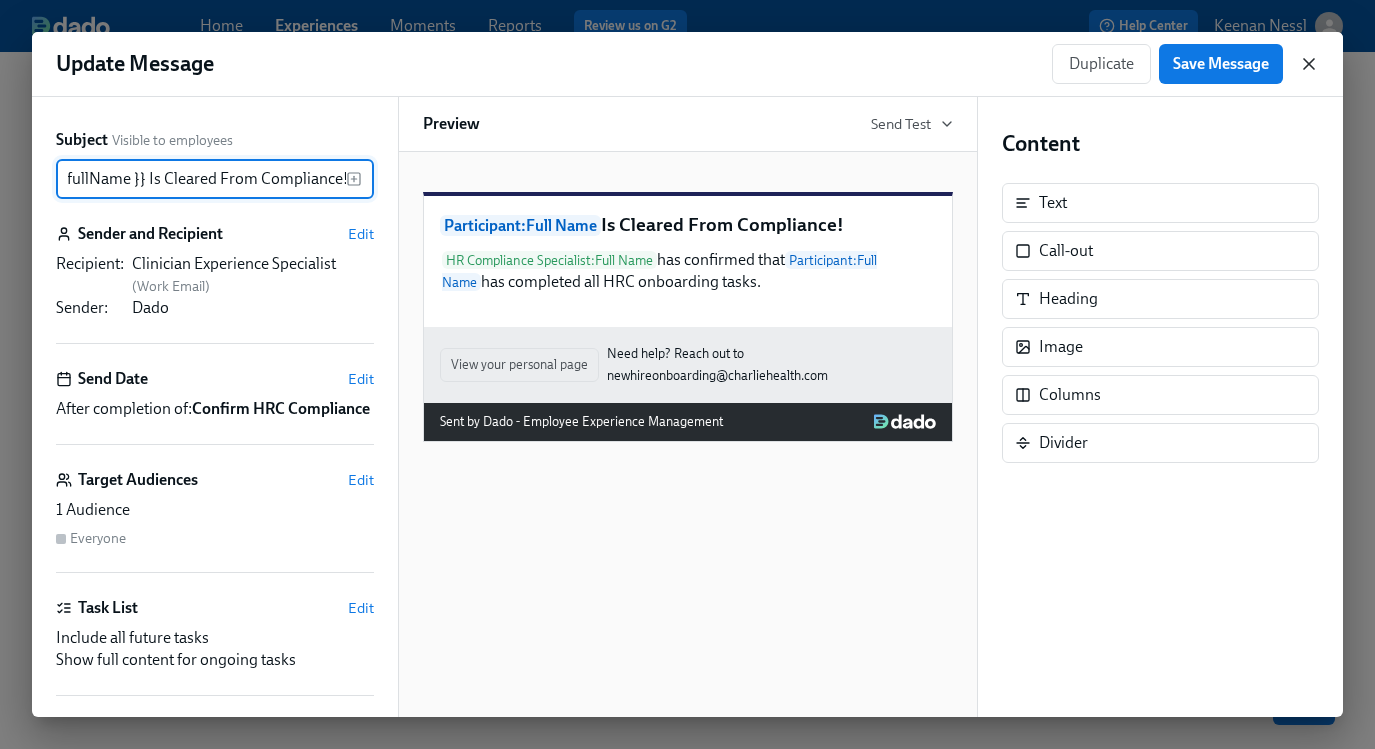 click 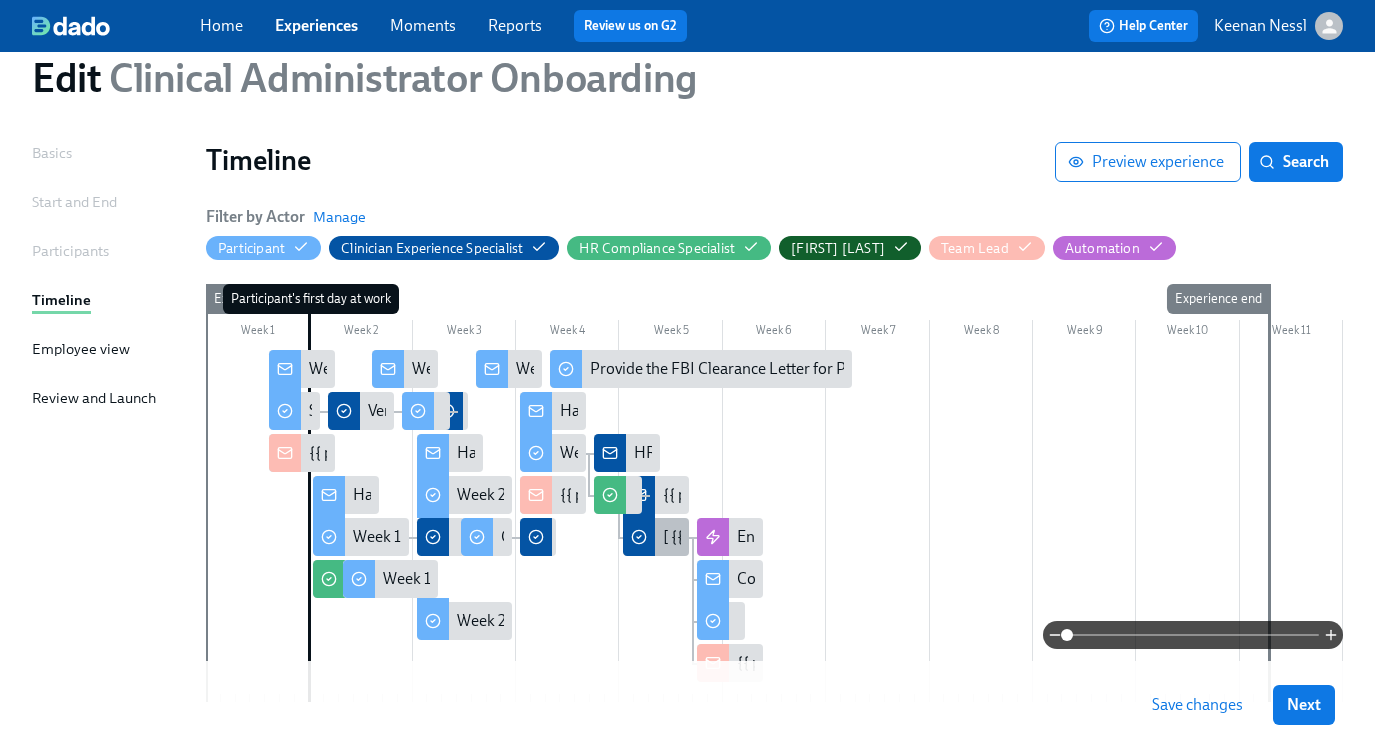 click on "[ {{ participant.startDate | MMM Do }} Cohort] Confirm Successful Onboarding" at bounding box center [928, 537] 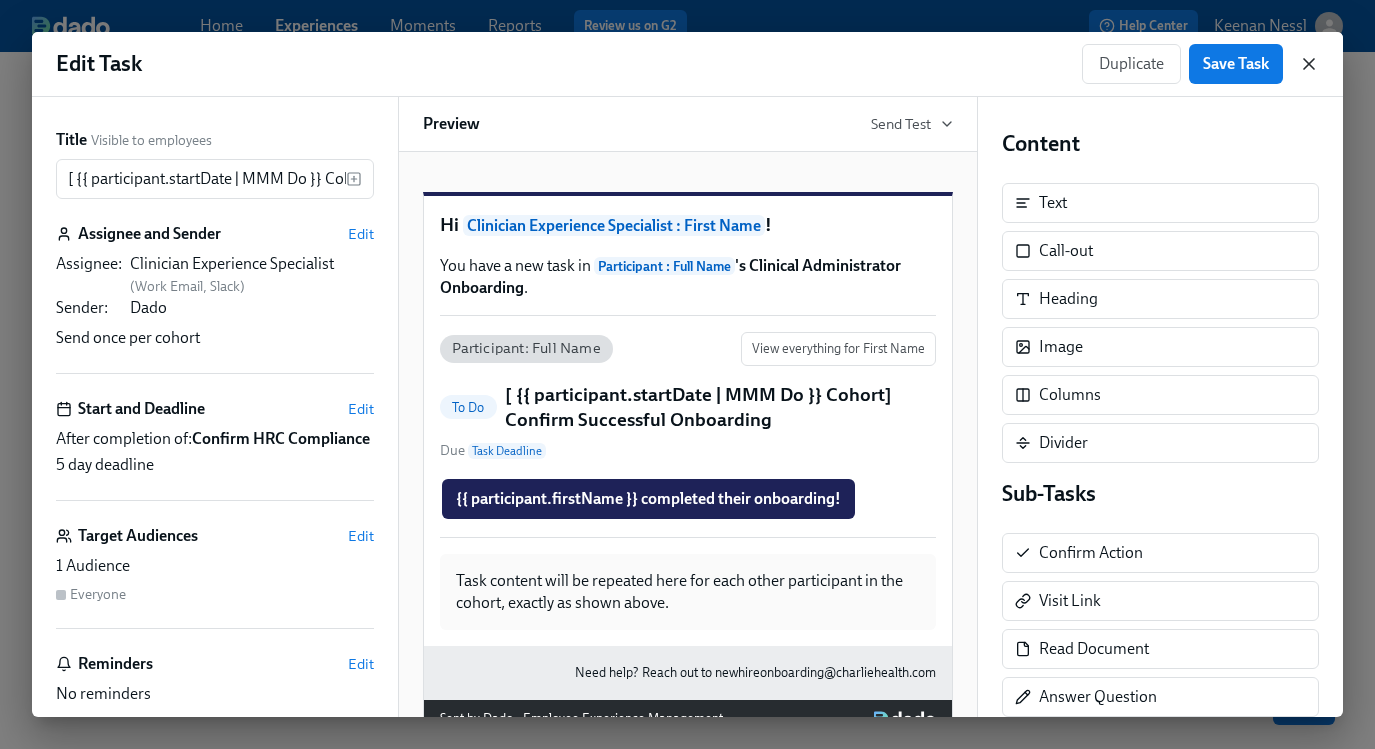 click 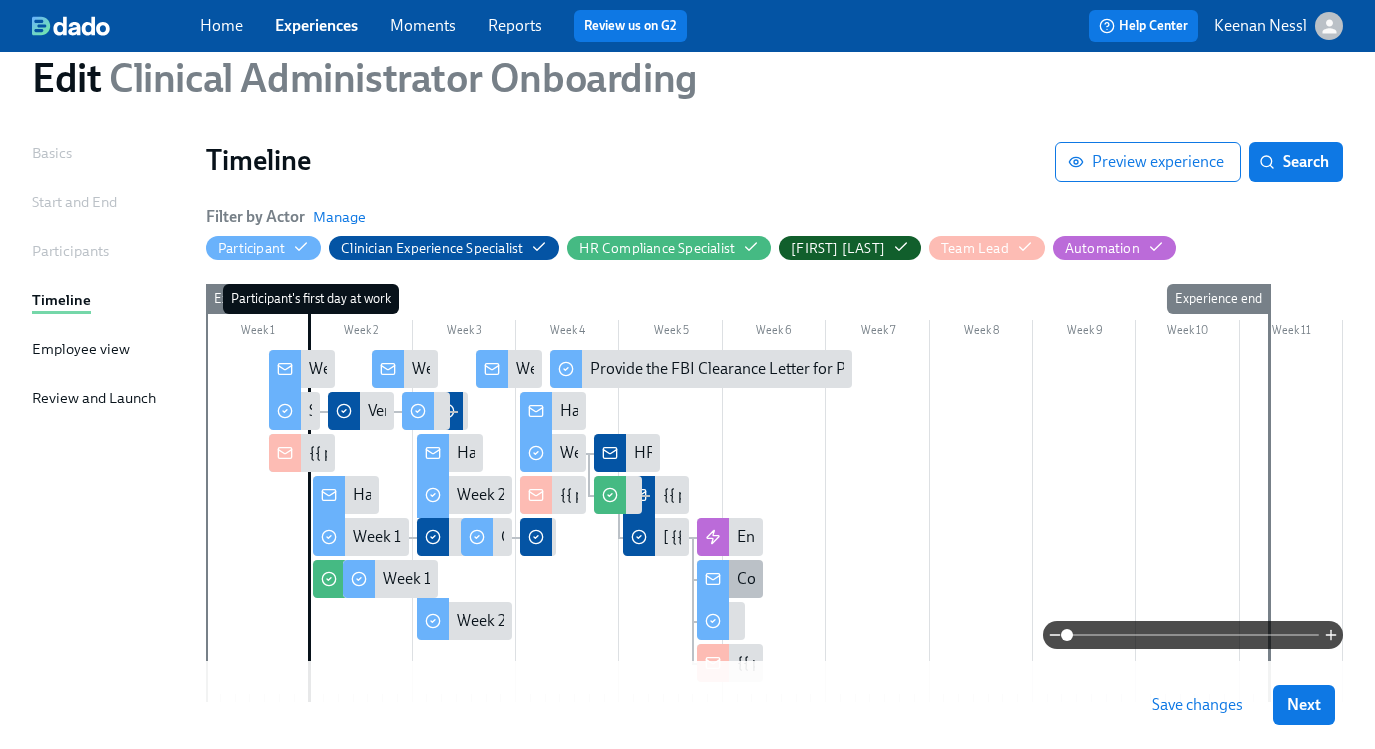 click on "Congratulations on Successfully Onboarding!" at bounding box center (891, 579) 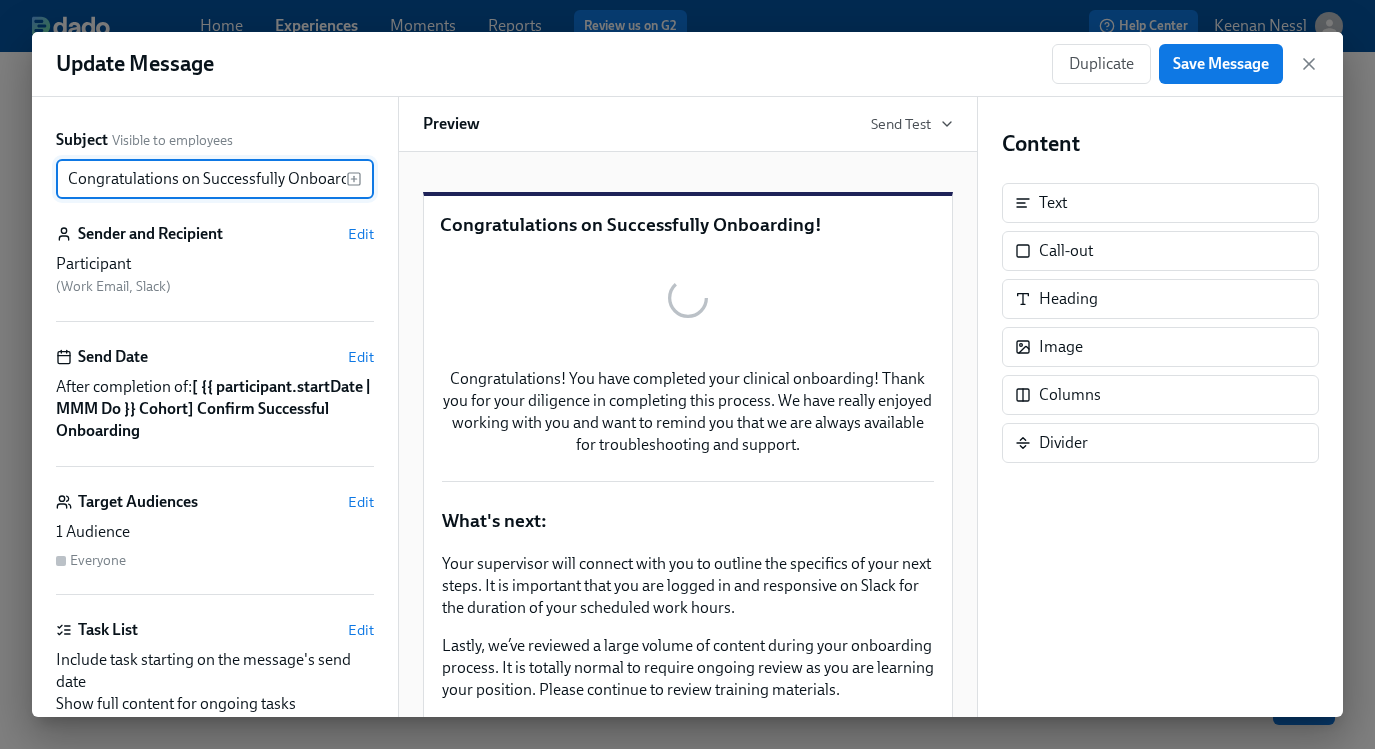 scroll, scrollTop: 0, scrollLeft: 28, axis: horizontal 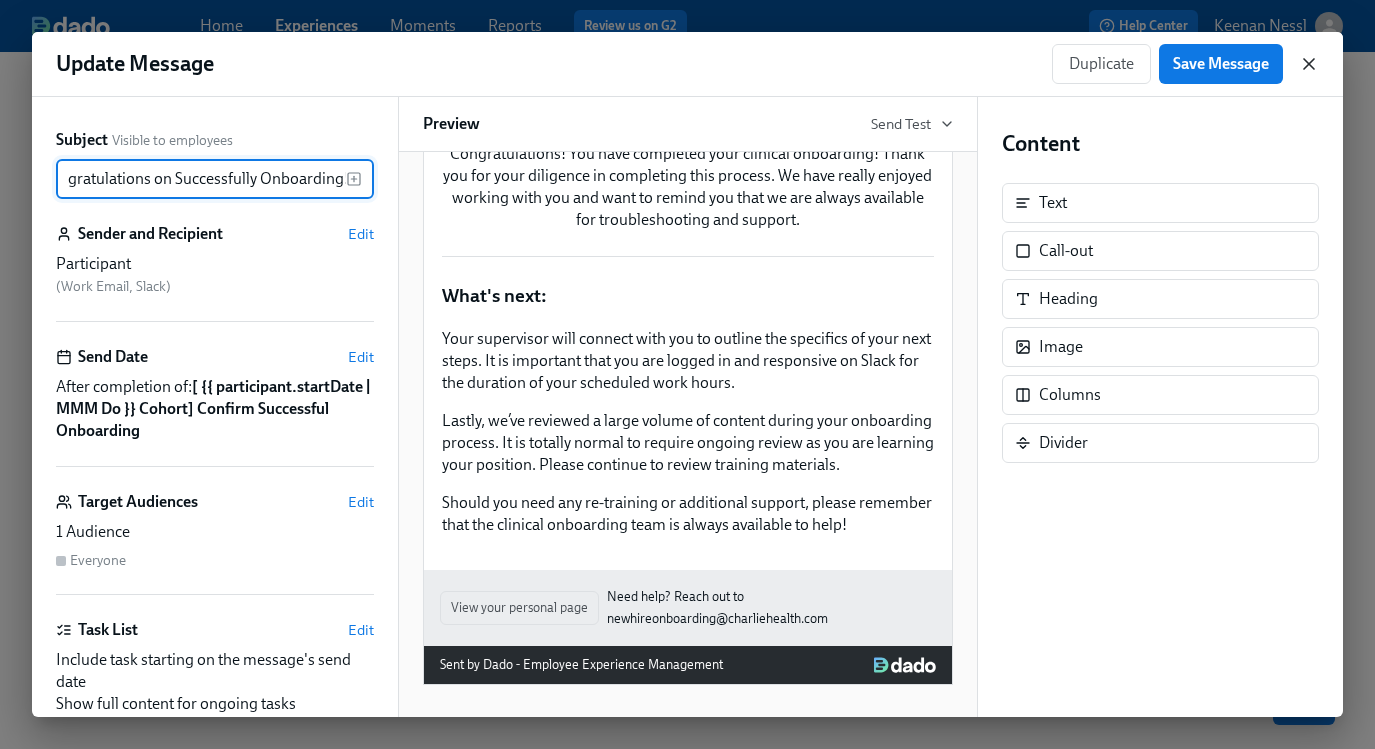 click 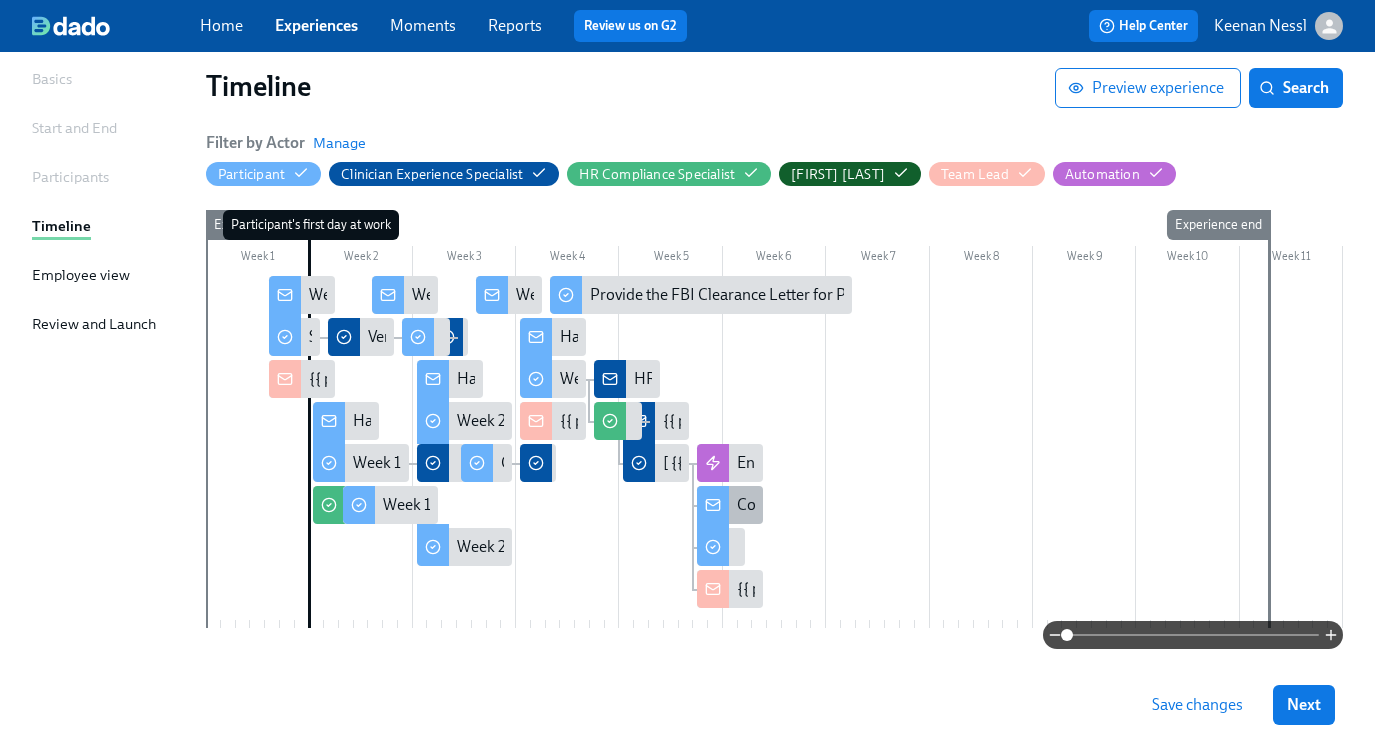 scroll, scrollTop: 188, scrollLeft: 0, axis: vertical 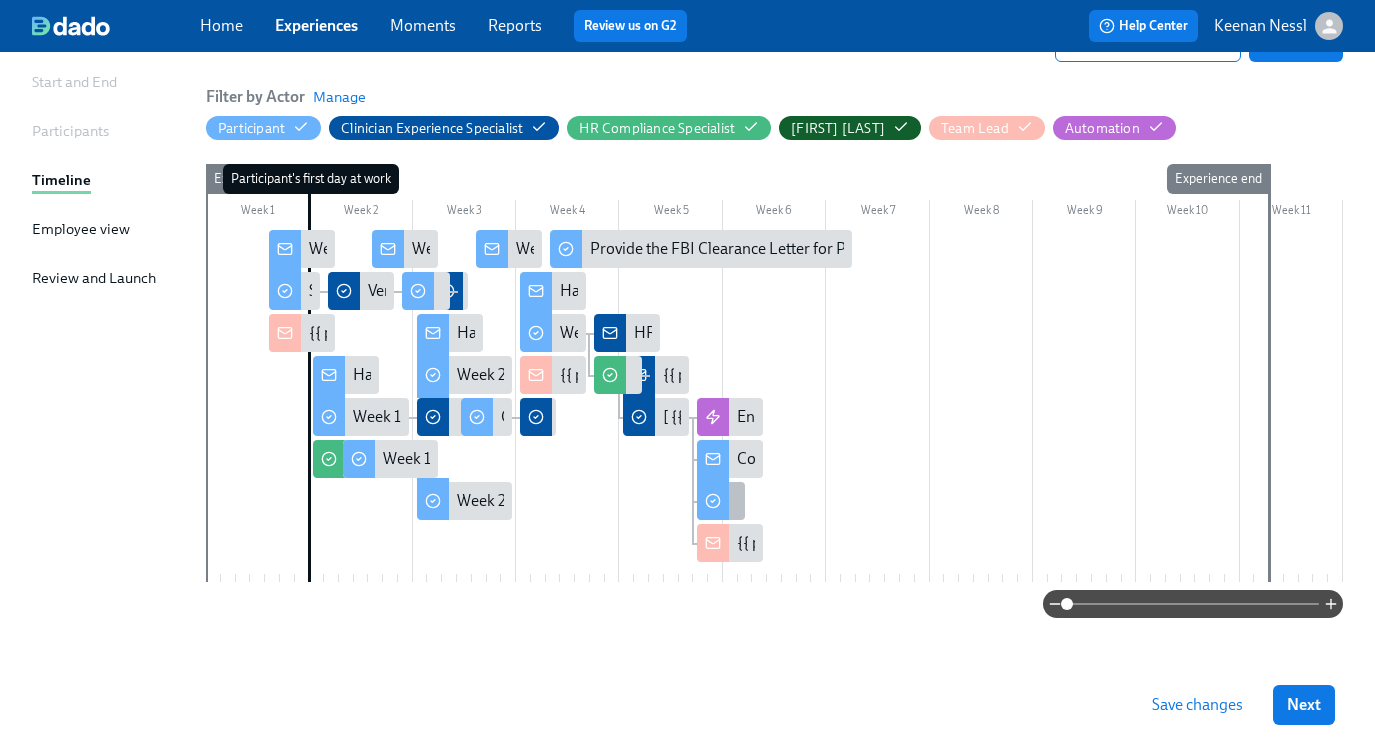 click 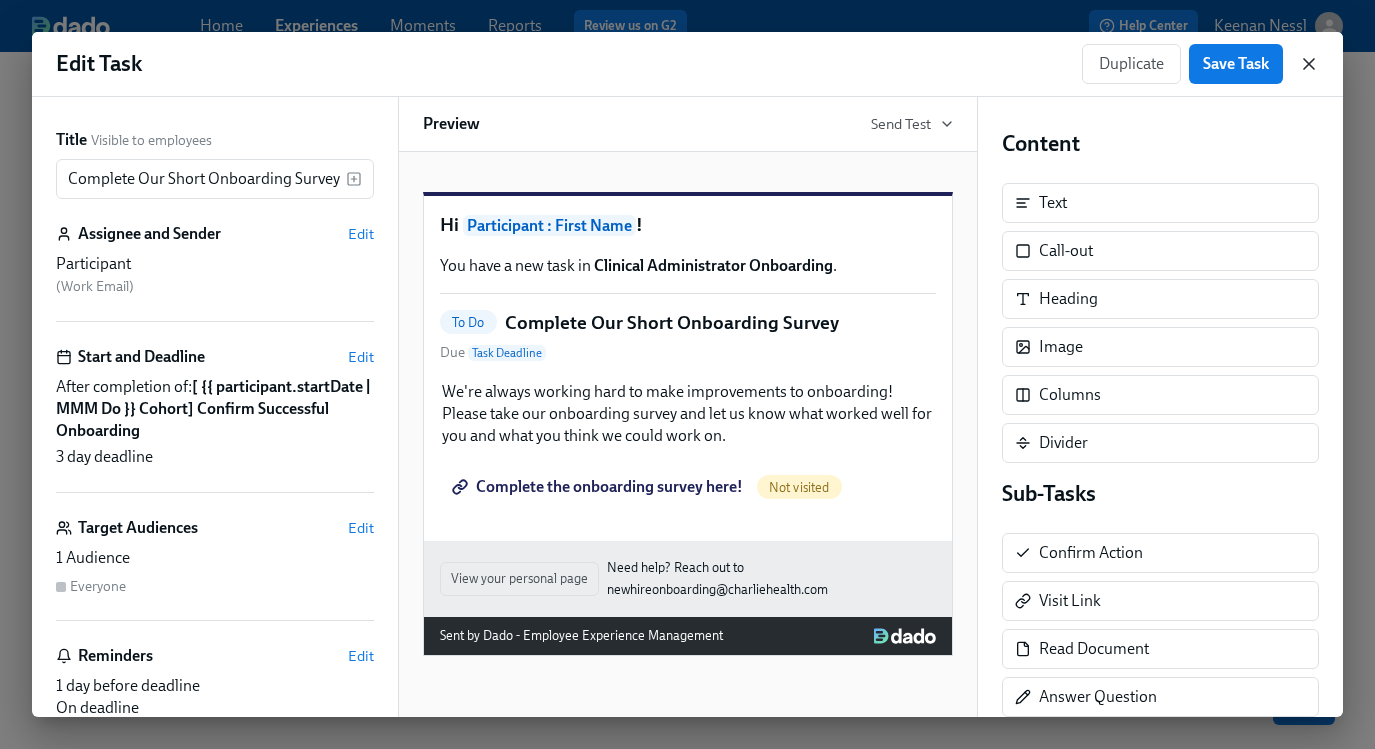 click 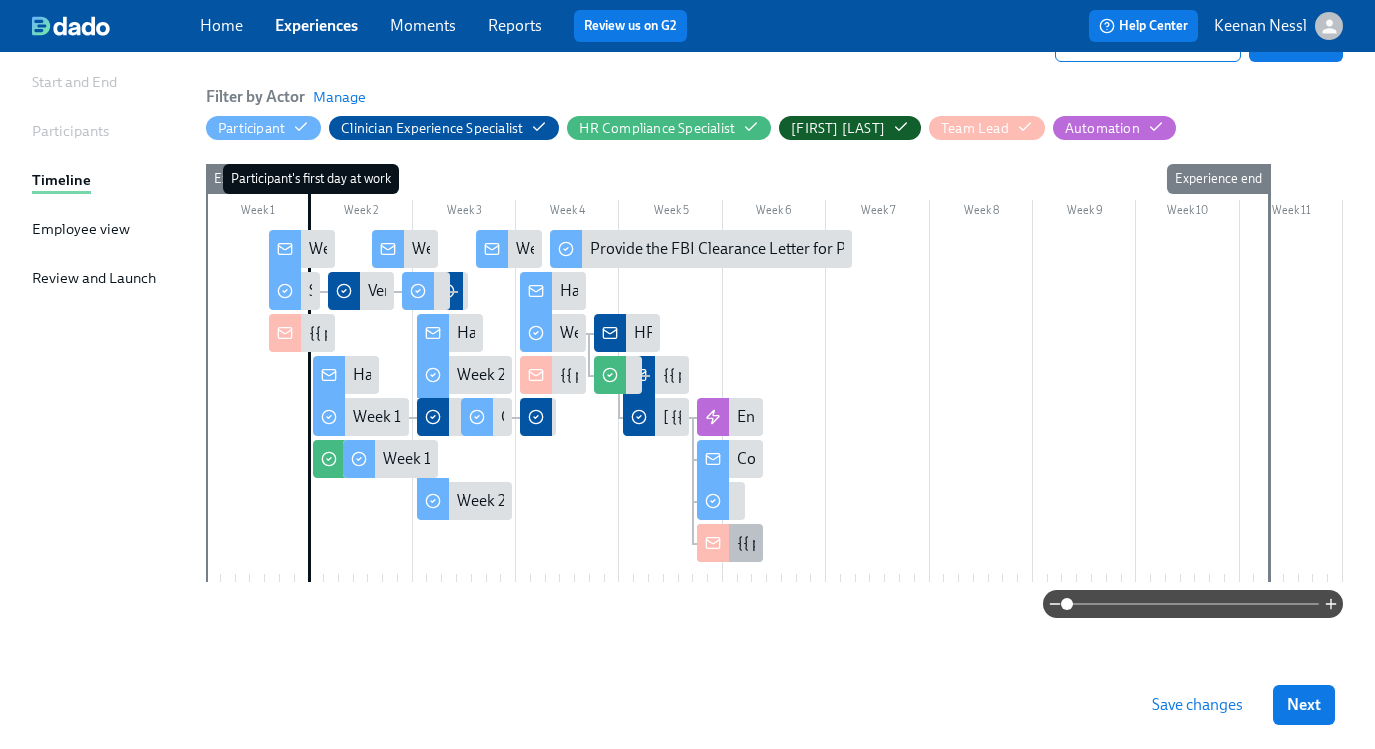 click on "{{ participant.fullName }} passed their onboarding!" at bounding box center [910, 543] 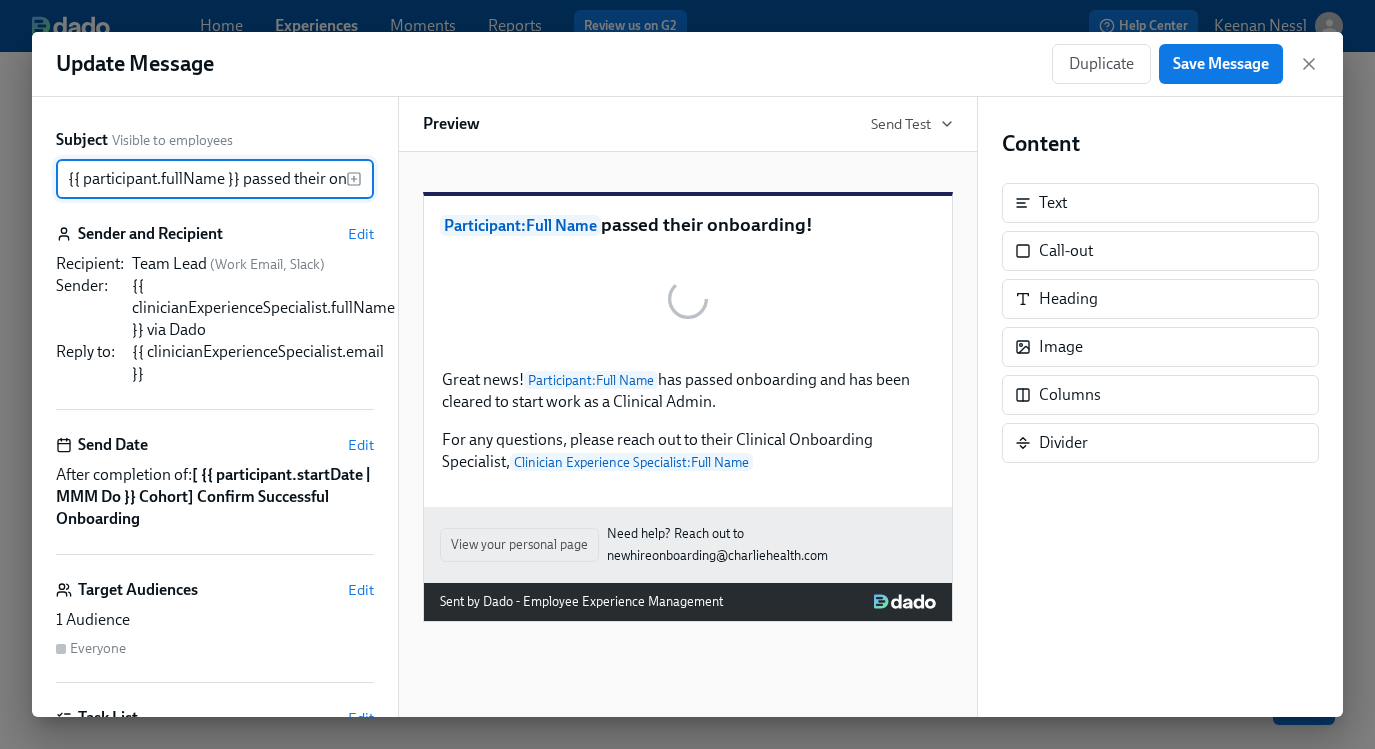 scroll, scrollTop: 0, scrollLeft: 69, axis: horizontal 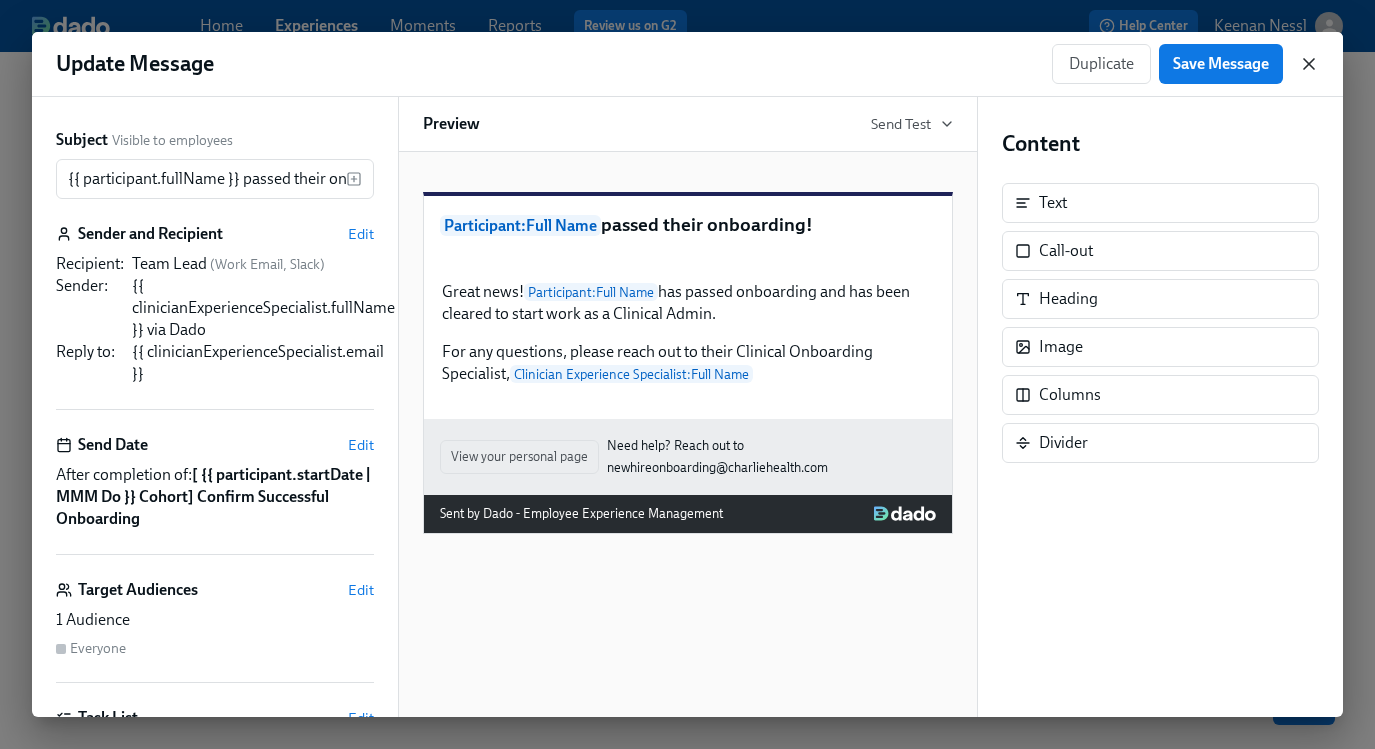 click 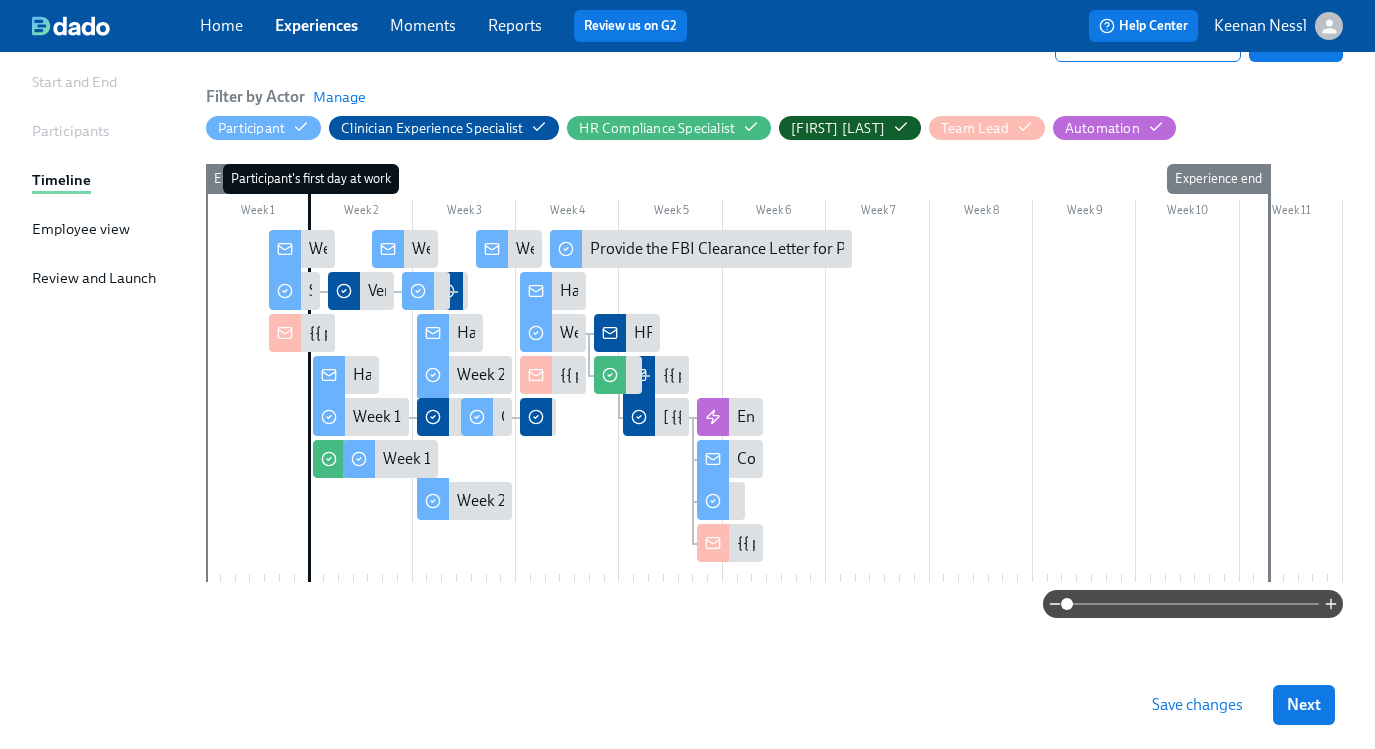 click on "Save changes" at bounding box center (1197, 705) 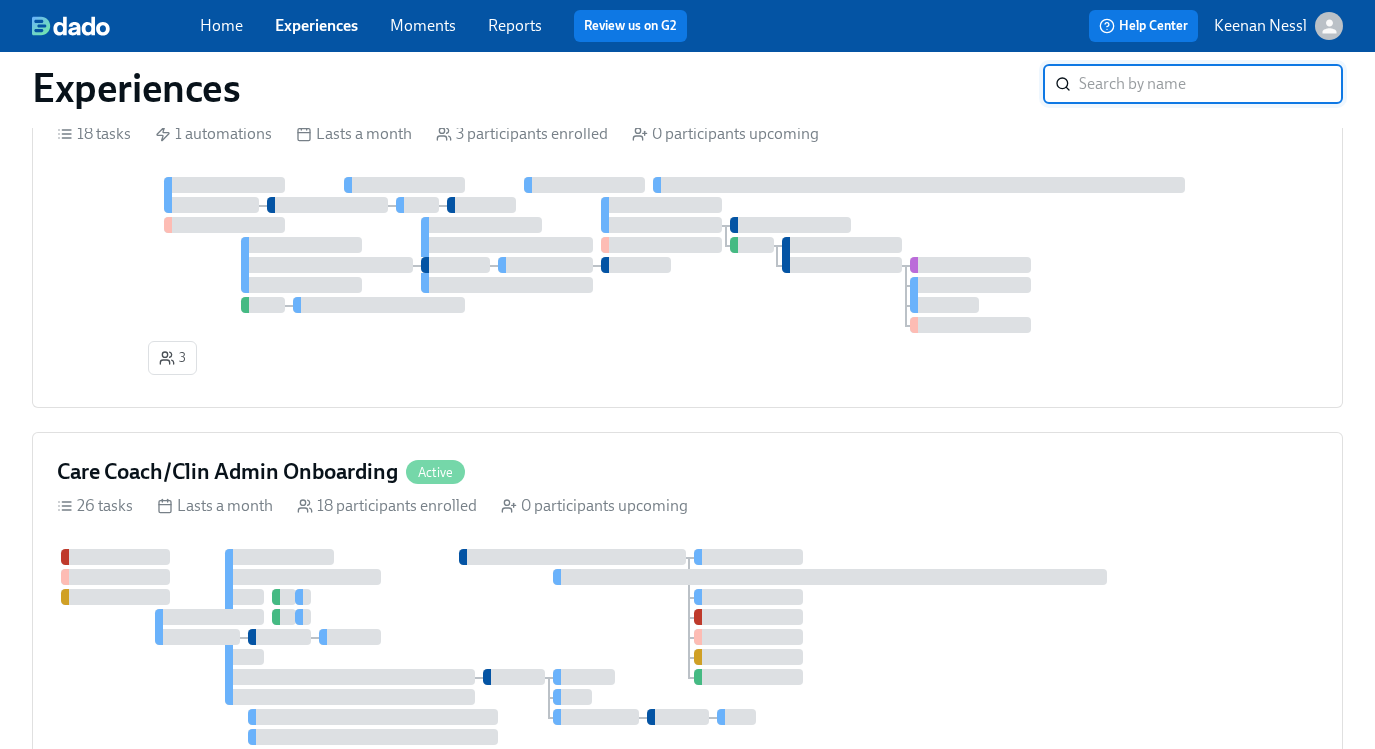 scroll, scrollTop: 1341, scrollLeft: 0, axis: vertical 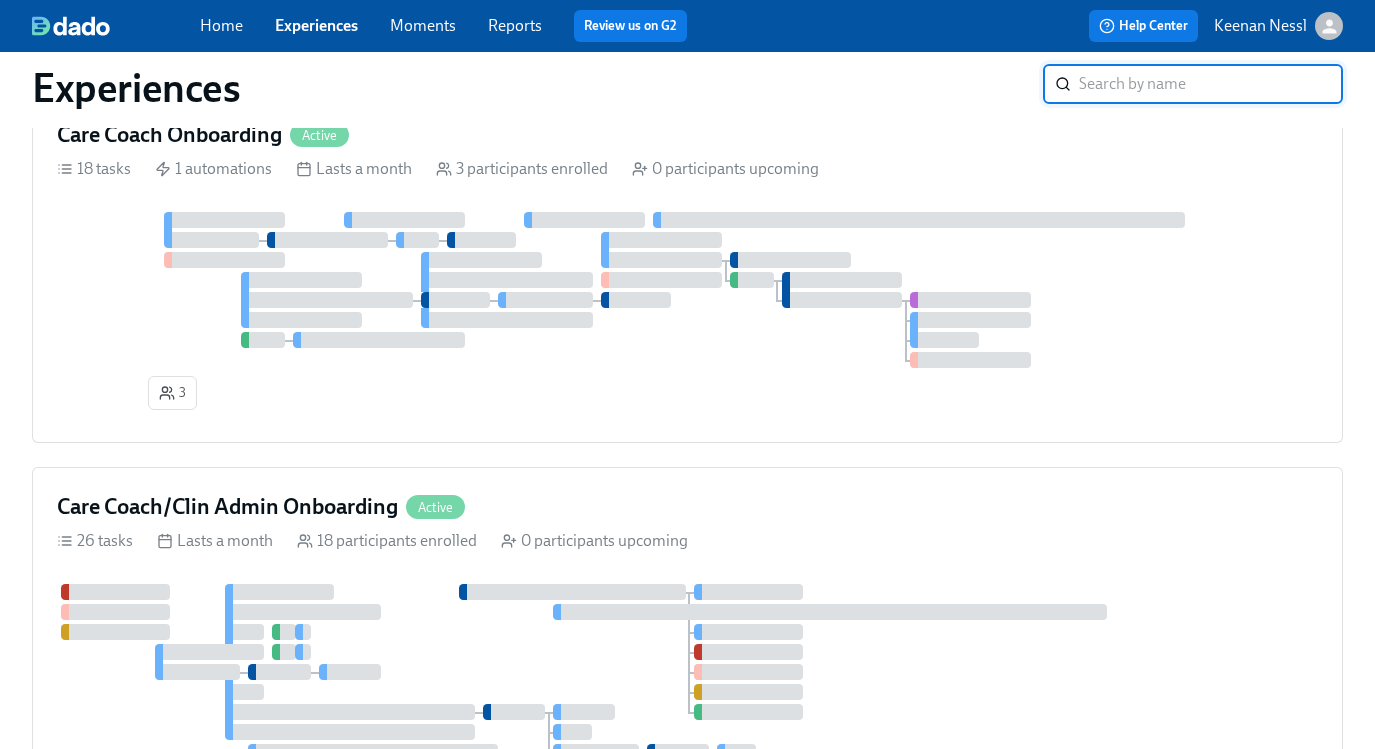 click at bounding box center [584, 220] 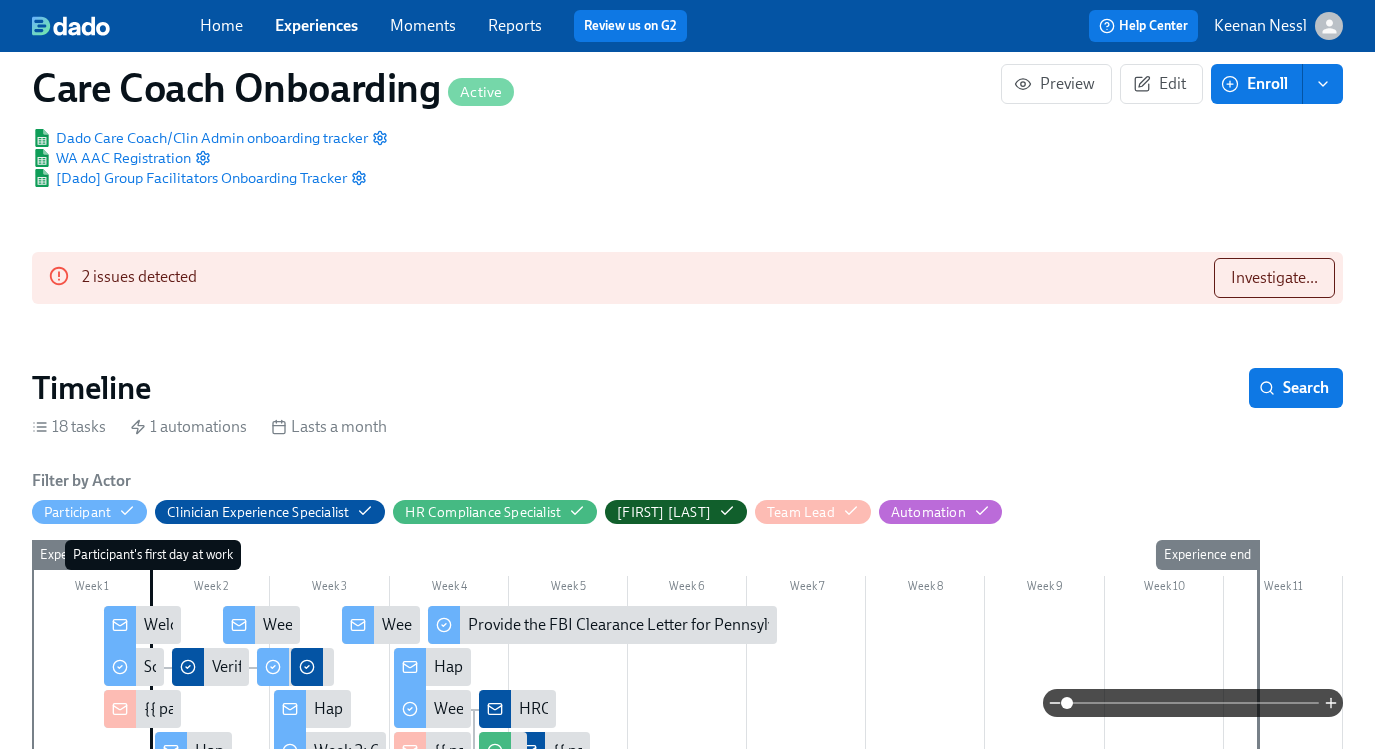 scroll, scrollTop: 382, scrollLeft: 0, axis: vertical 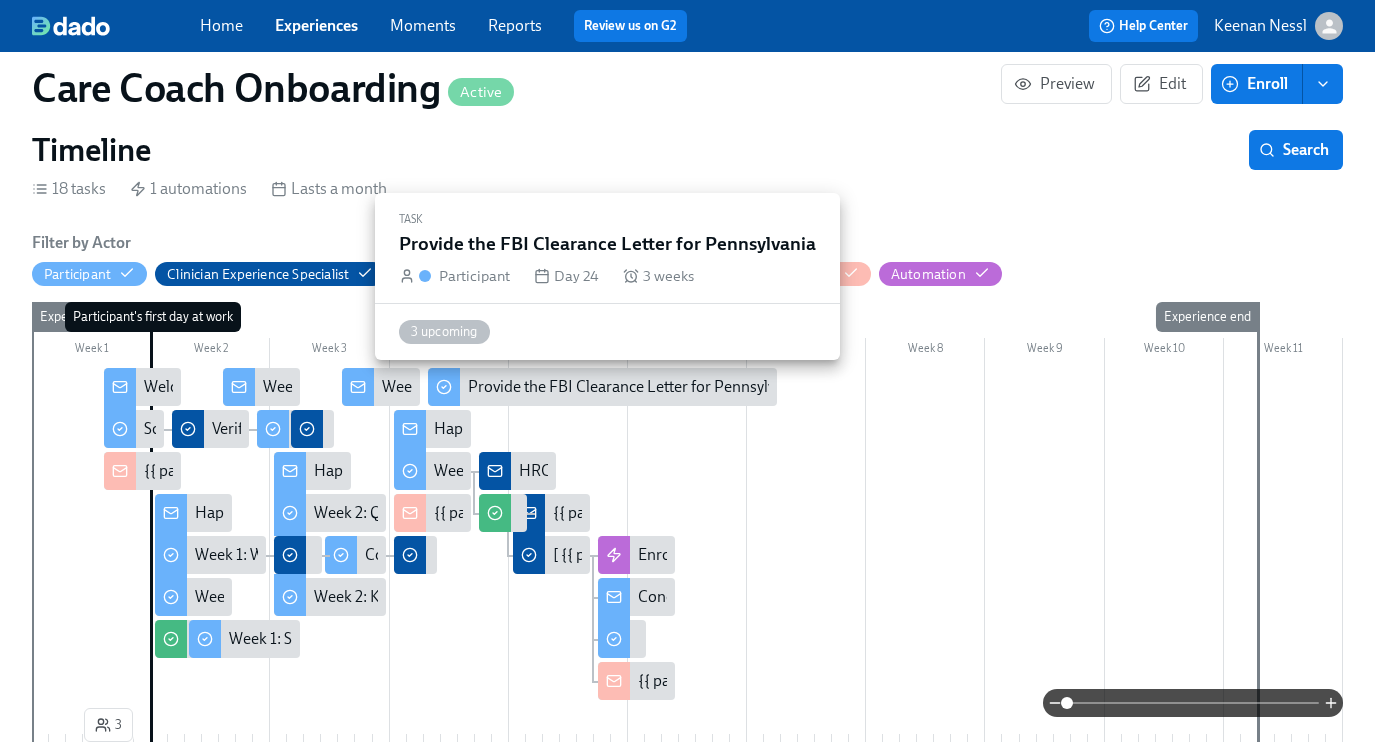 click on "Provide the FBI Clearance Letter for Pennsylvania" at bounding box center (636, 387) 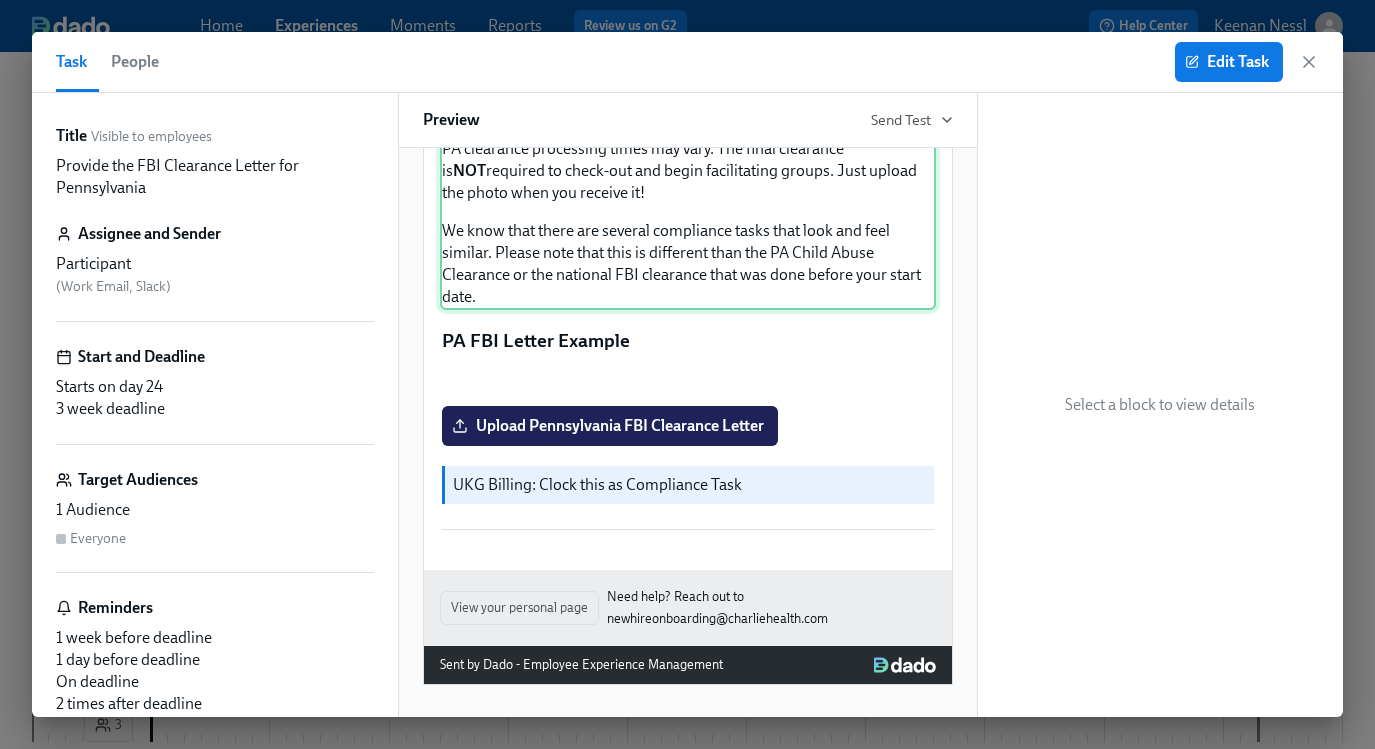 scroll, scrollTop: 641, scrollLeft: 0, axis: vertical 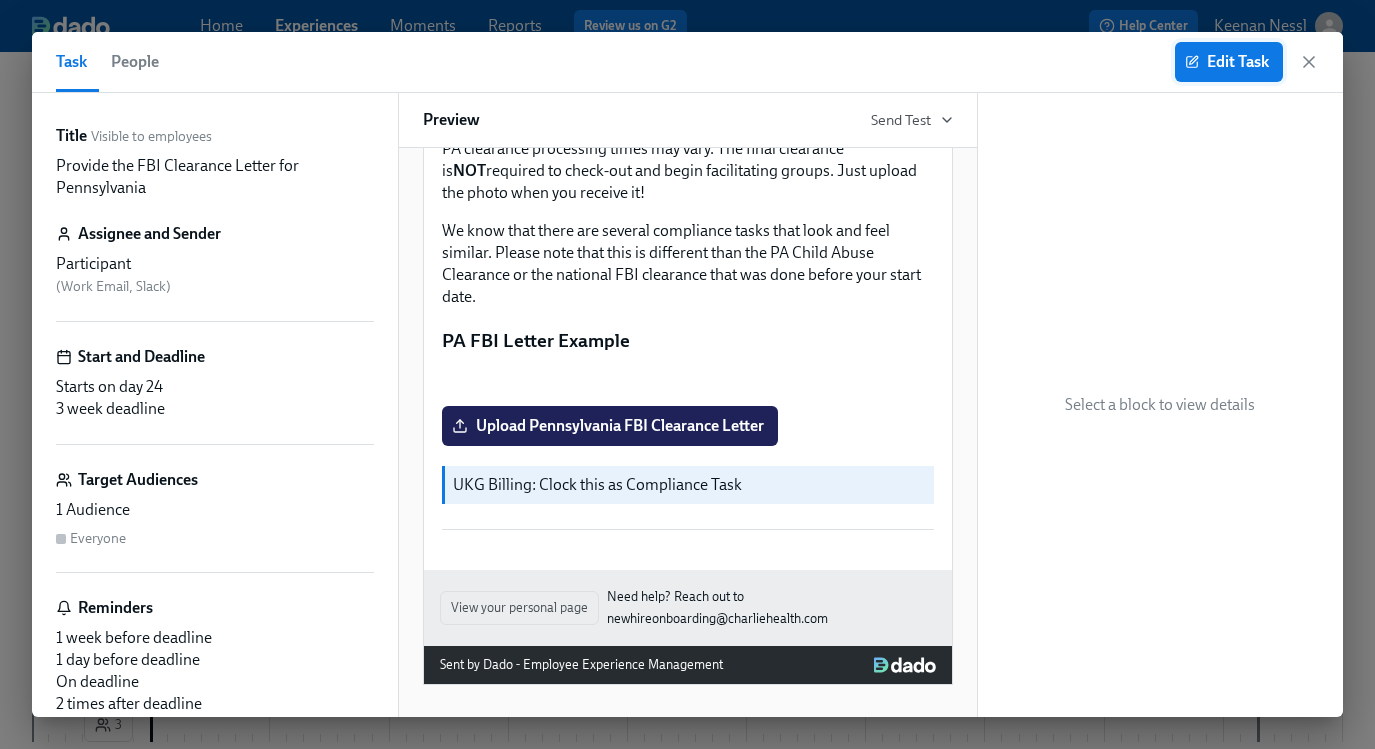 click 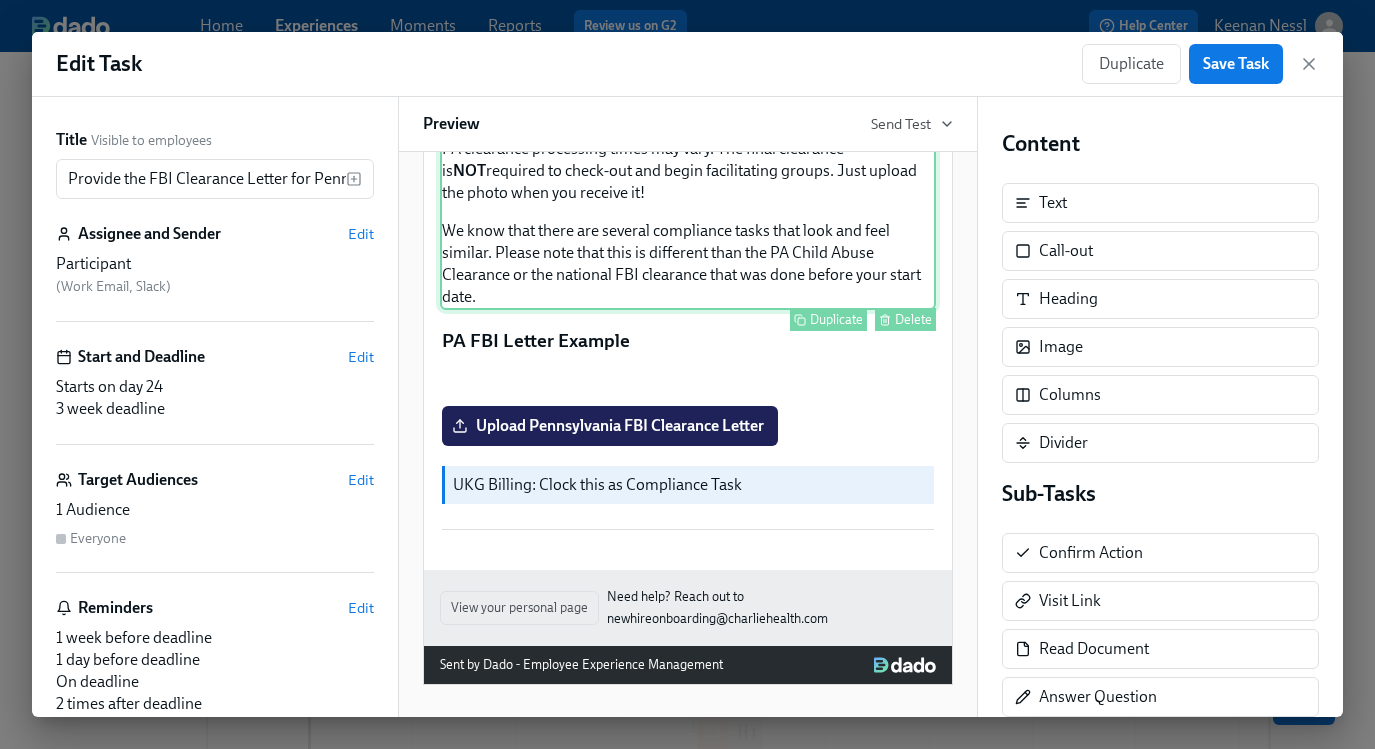 scroll, scrollTop: 645, scrollLeft: 0, axis: vertical 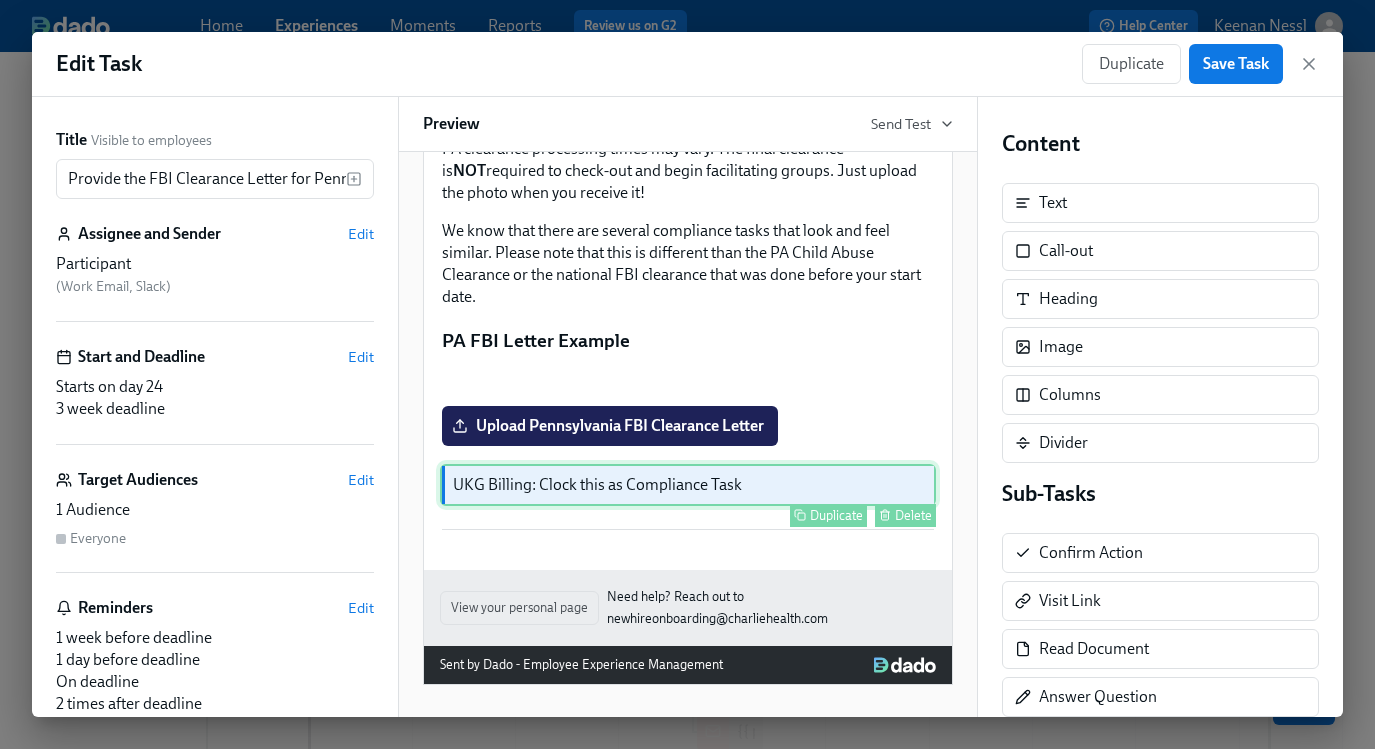 click on "UKG Billing: Clock this as Compliance Task Duplicate Delete" at bounding box center [688, 485] 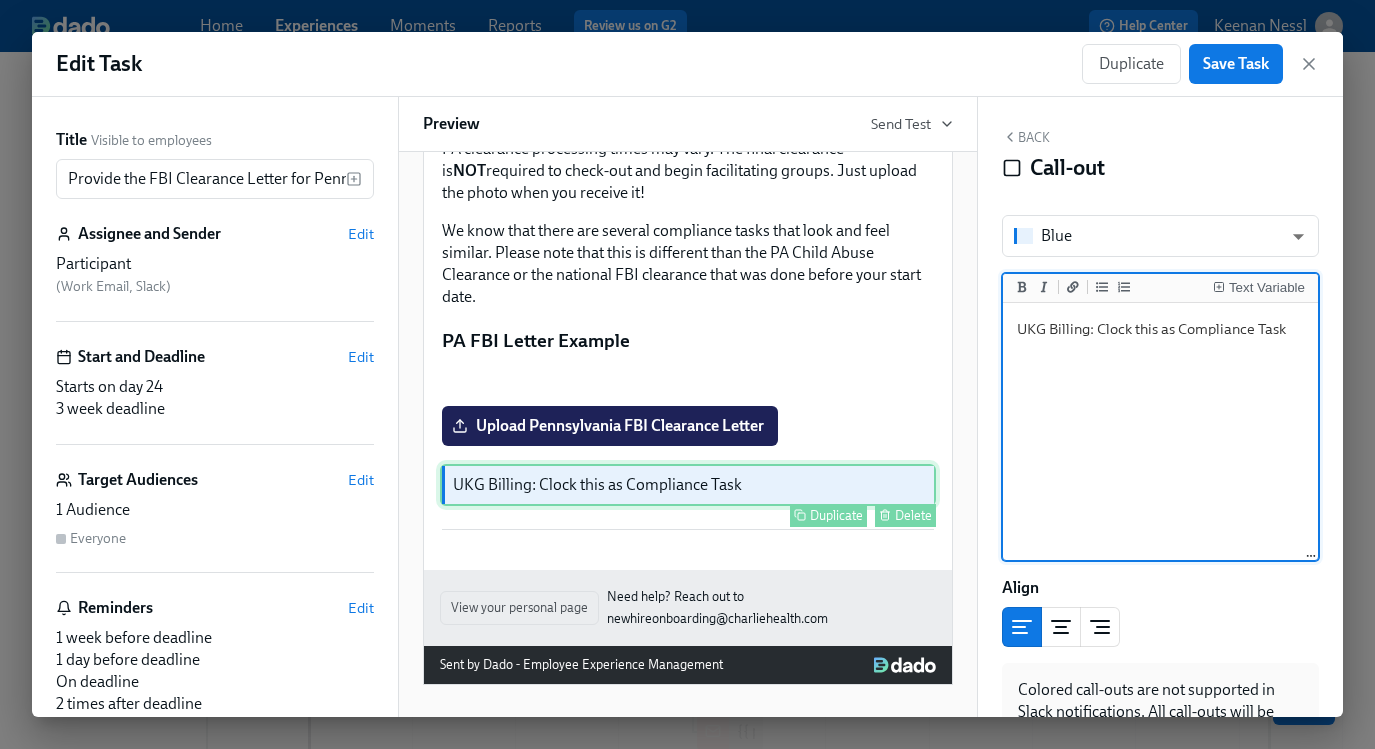 click on "Delete" at bounding box center [905, 515] 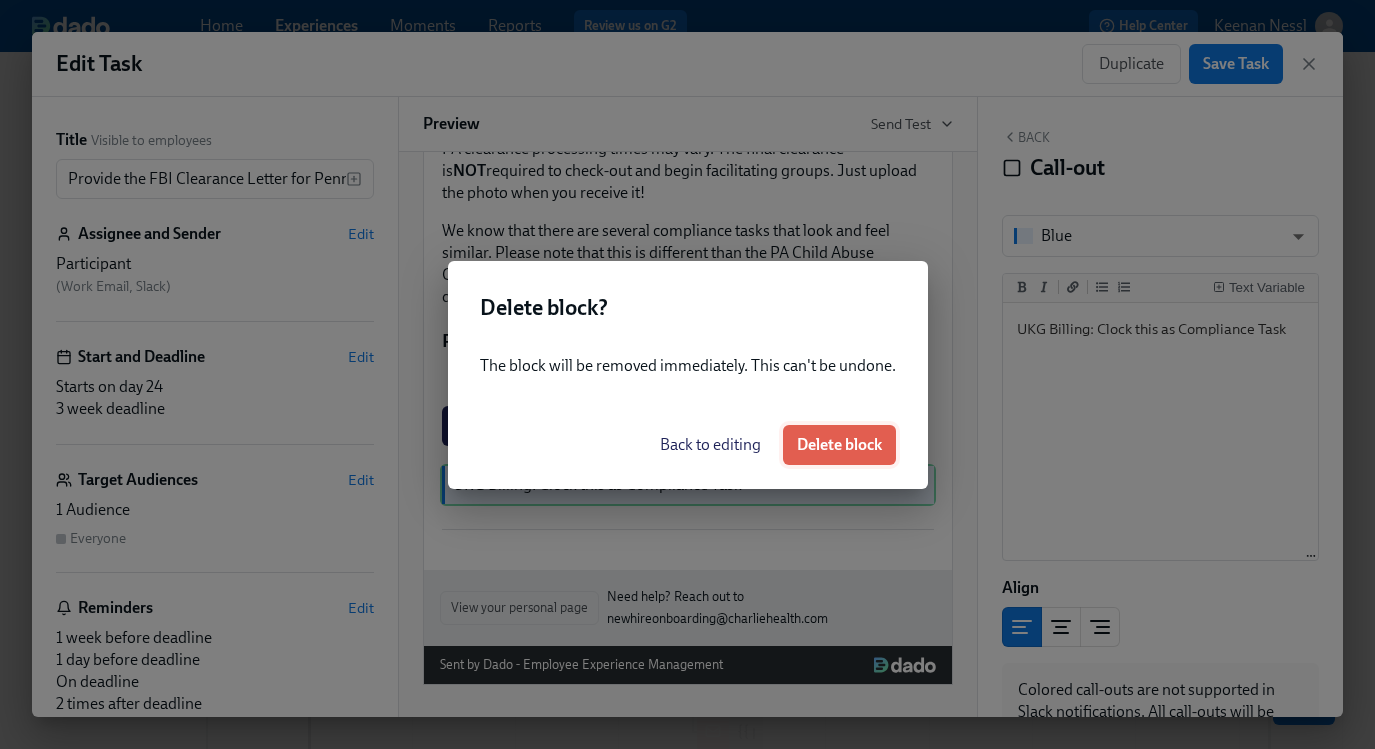 click on "Delete block" at bounding box center [839, 445] 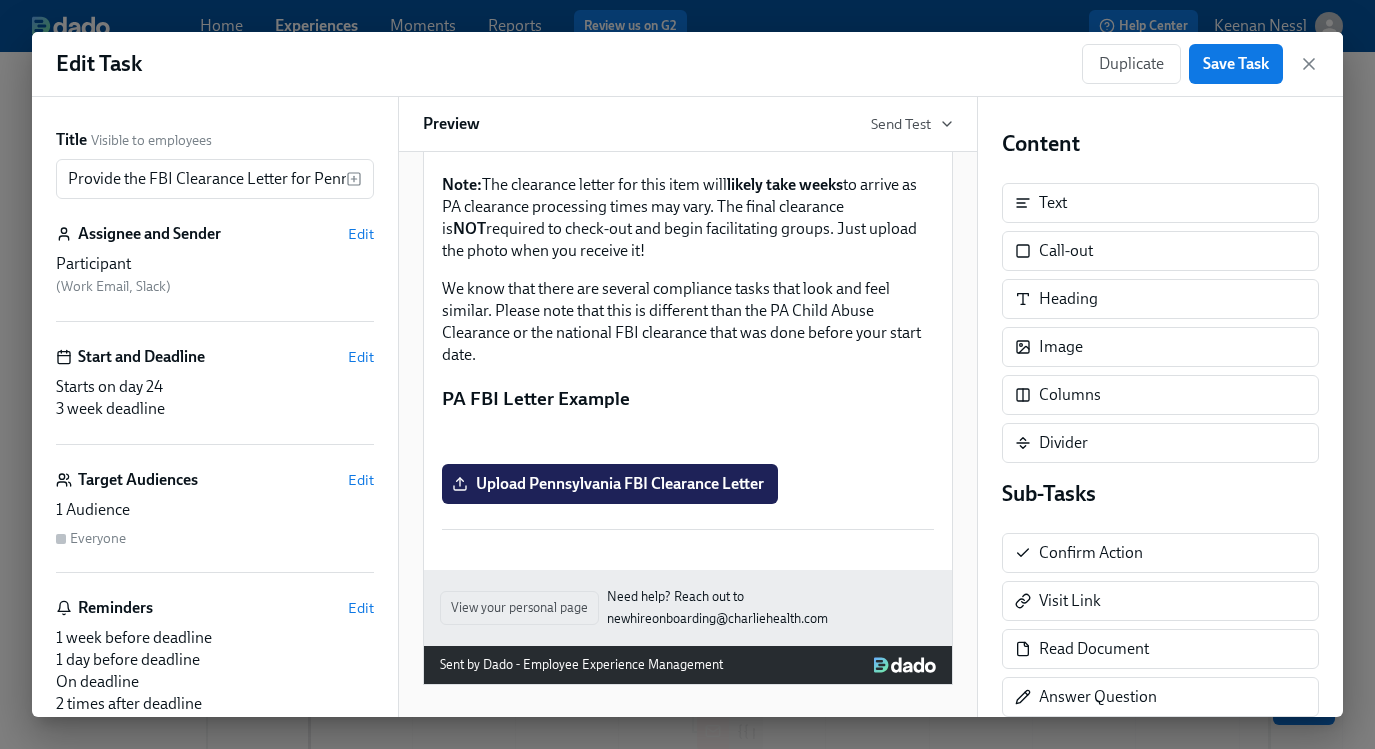 scroll, scrollTop: 587, scrollLeft: 0, axis: vertical 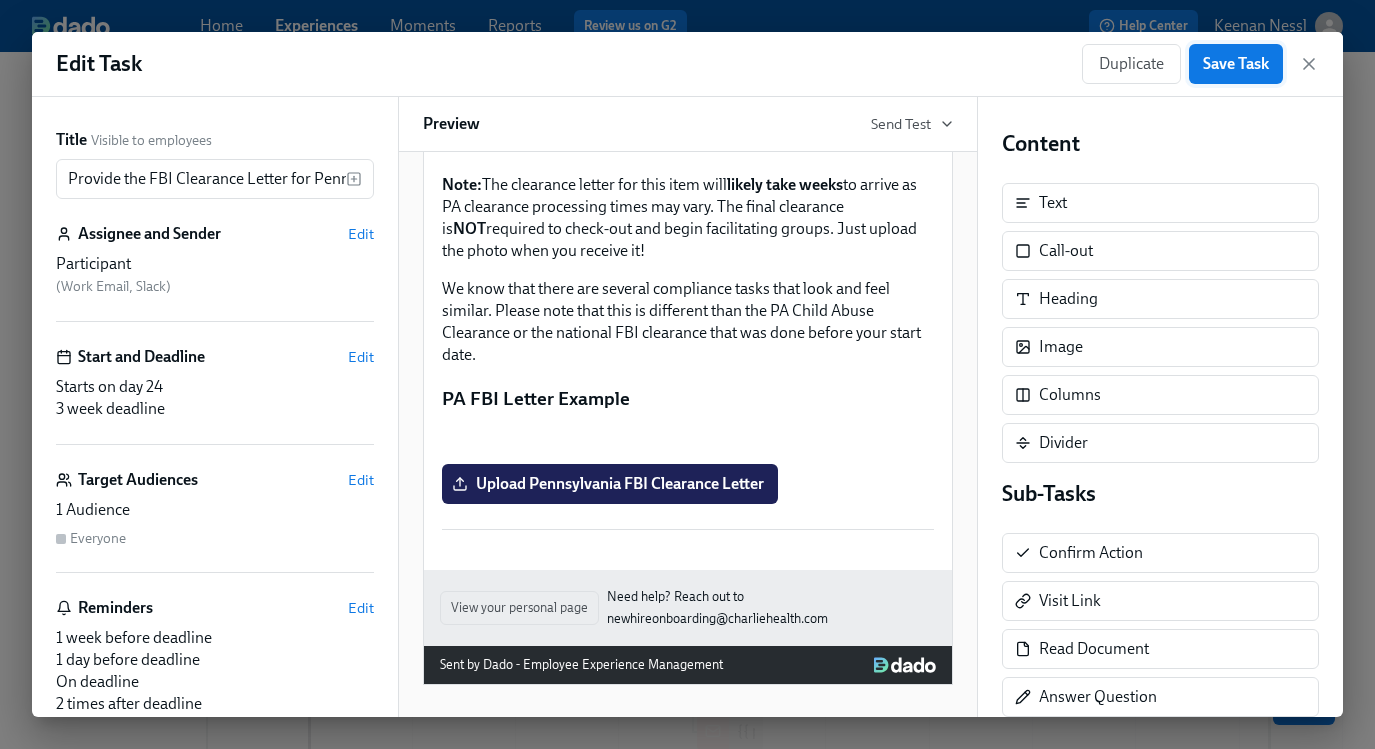 click on "Save Task" at bounding box center (1236, 64) 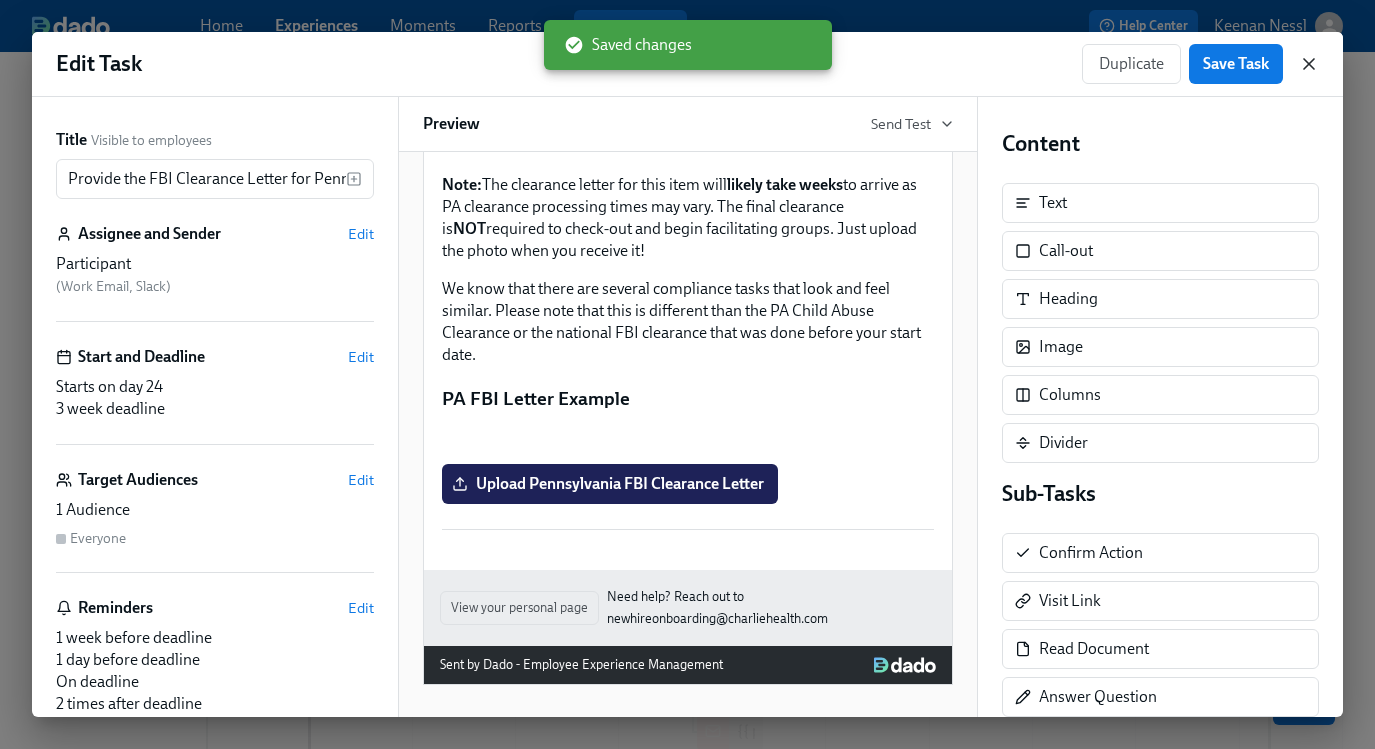 click 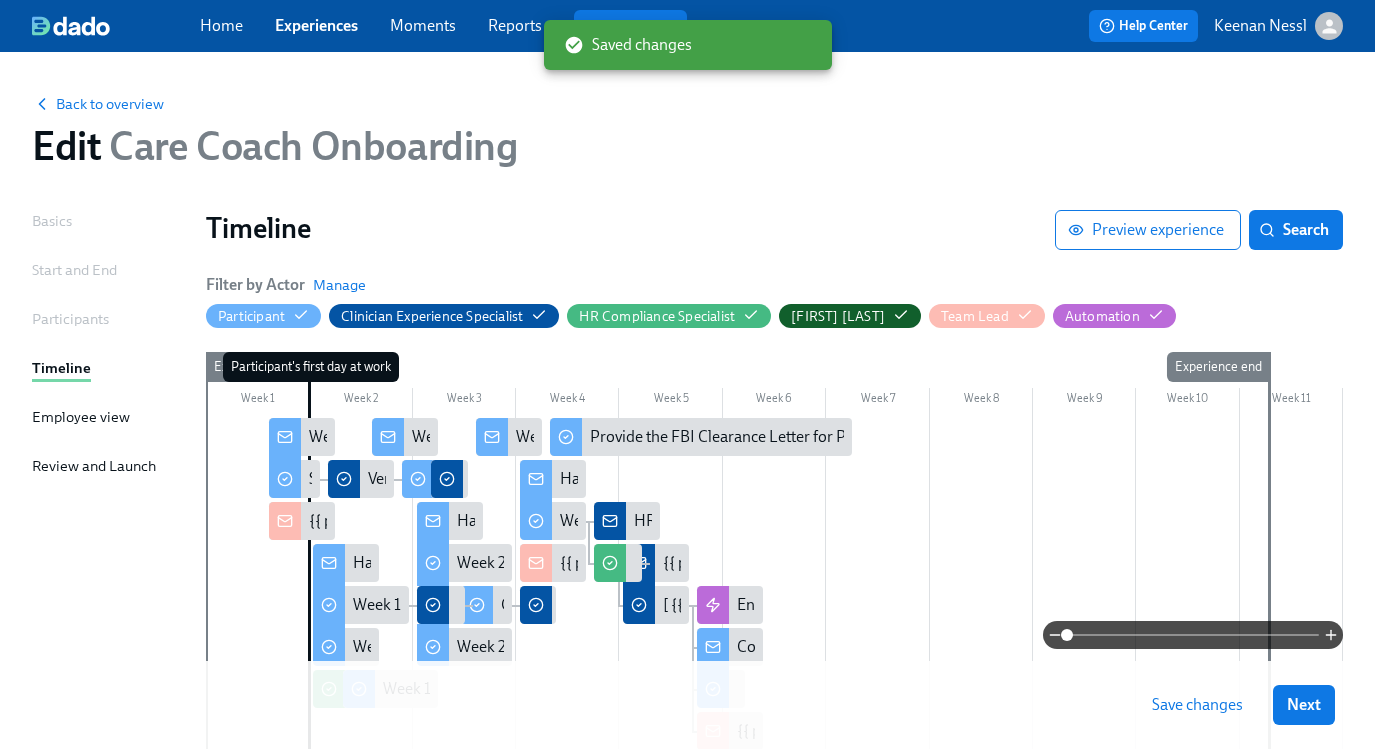 click on "Save changes" at bounding box center (1197, 705) 